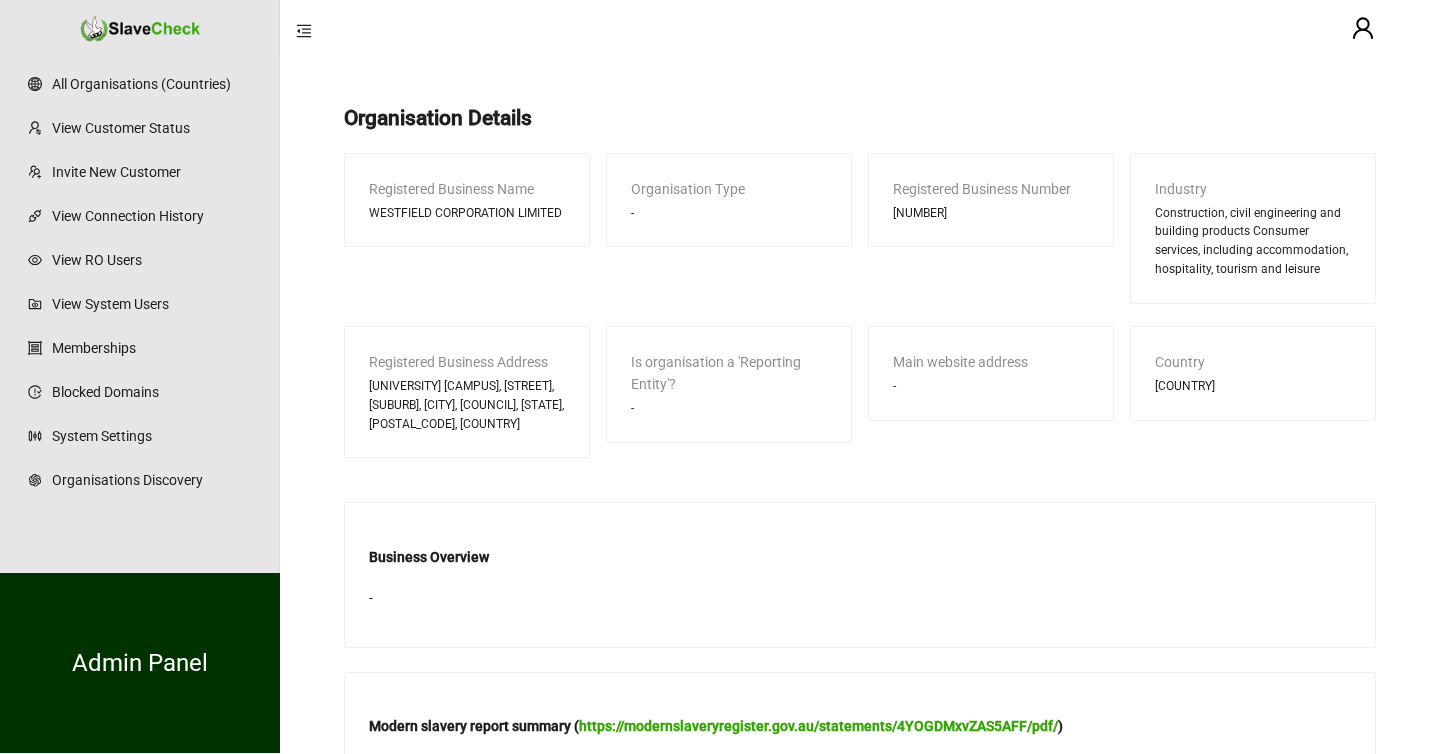 scroll, scrollTop: 710, scrollLeft: 0, axis: vertical 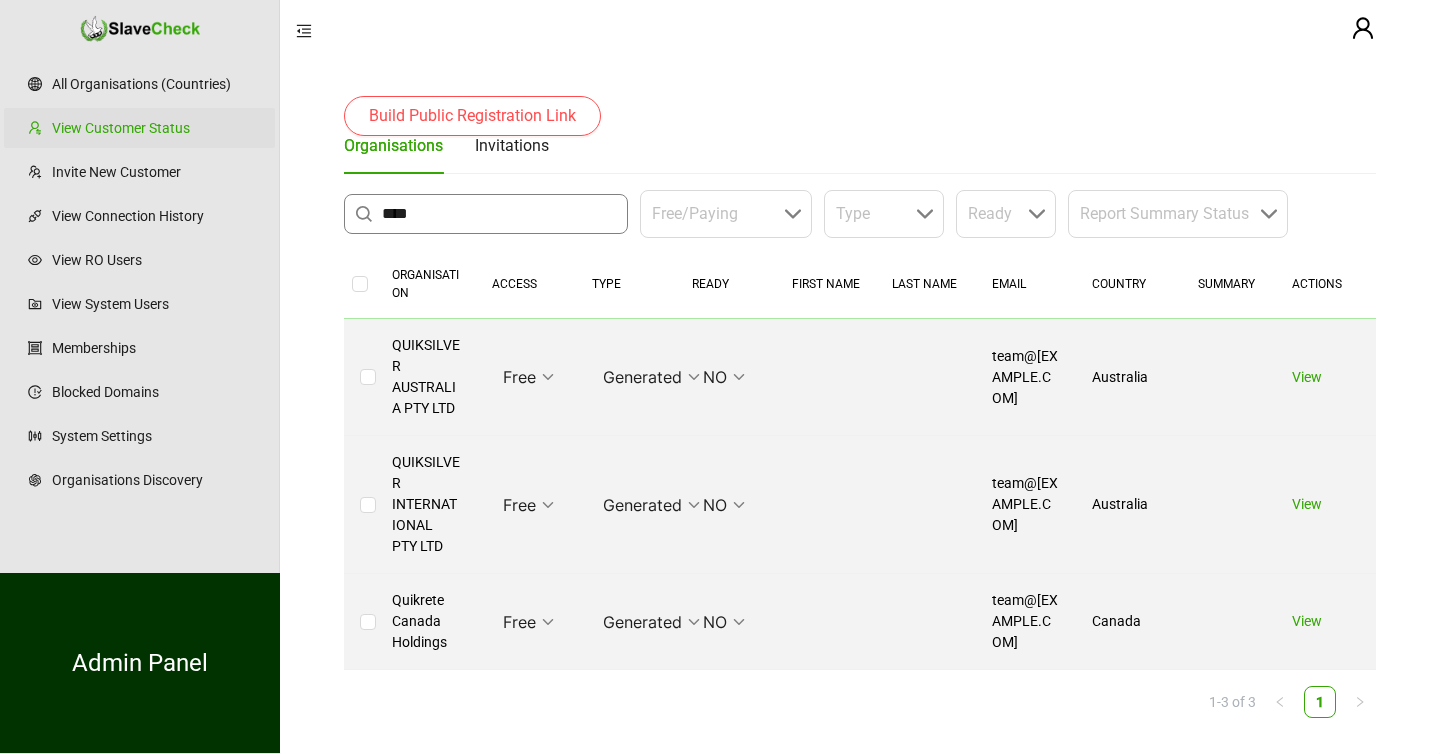 click on "****" at bounding box center [499, 214] 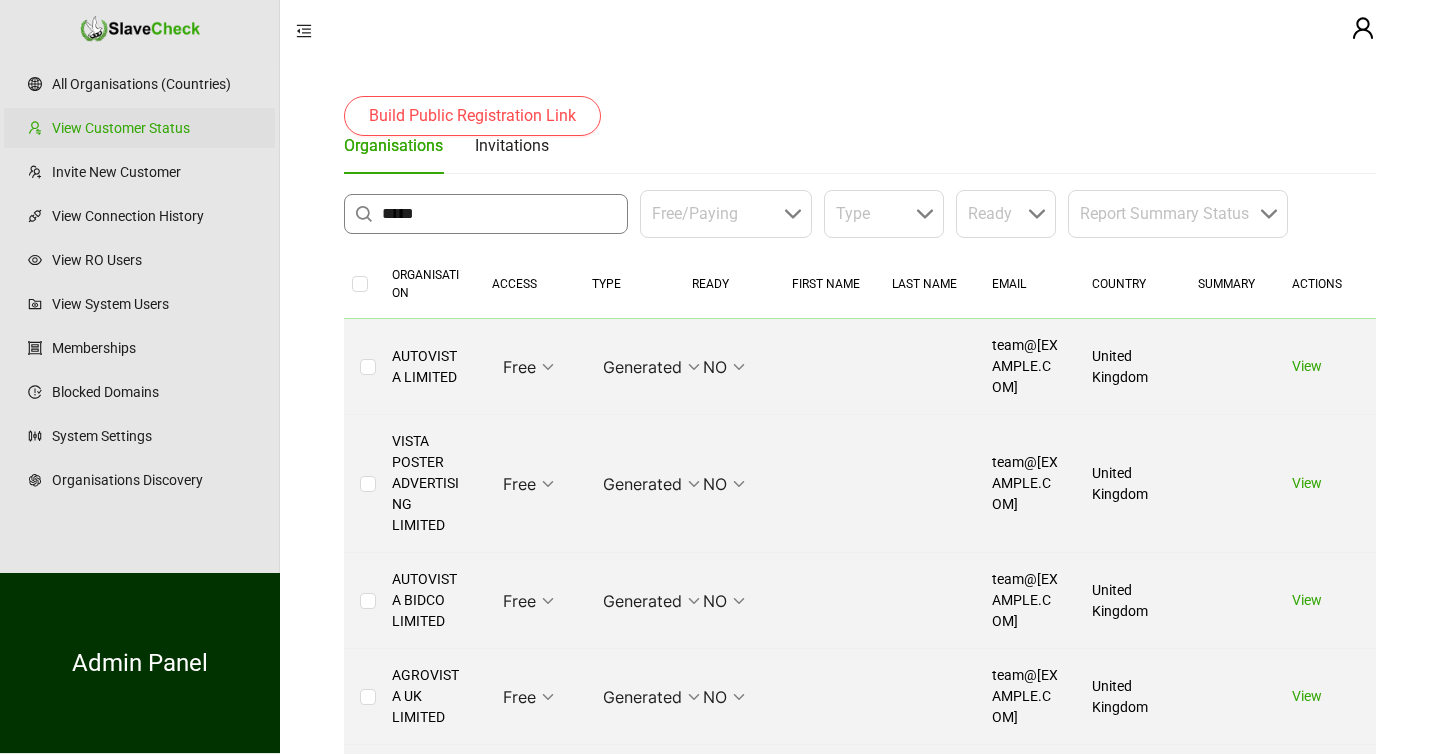 click on "*****" at bounding box center [499, 214] 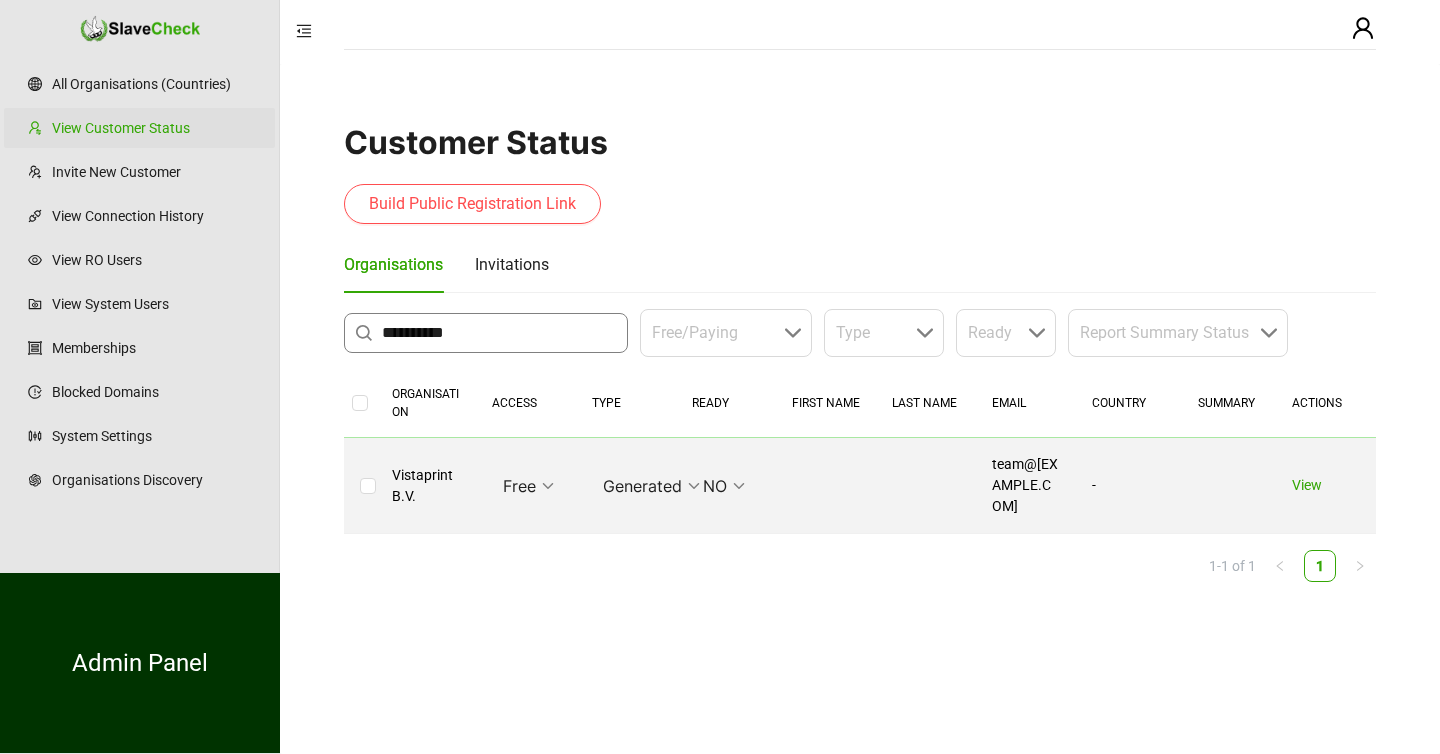 scroll, scrollTop: 0, scrollLeft: 0, axis: both 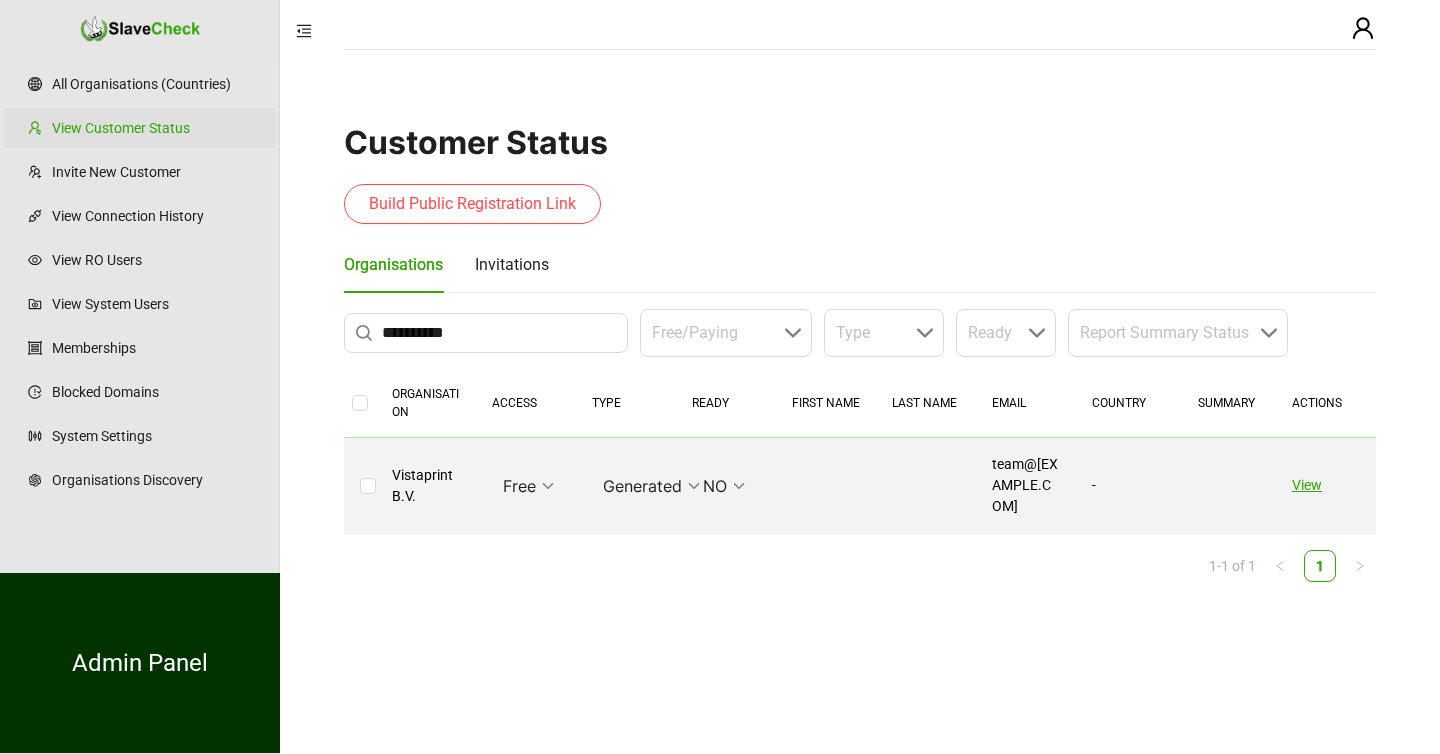 click on "View" at bounding box center (1307, 485) 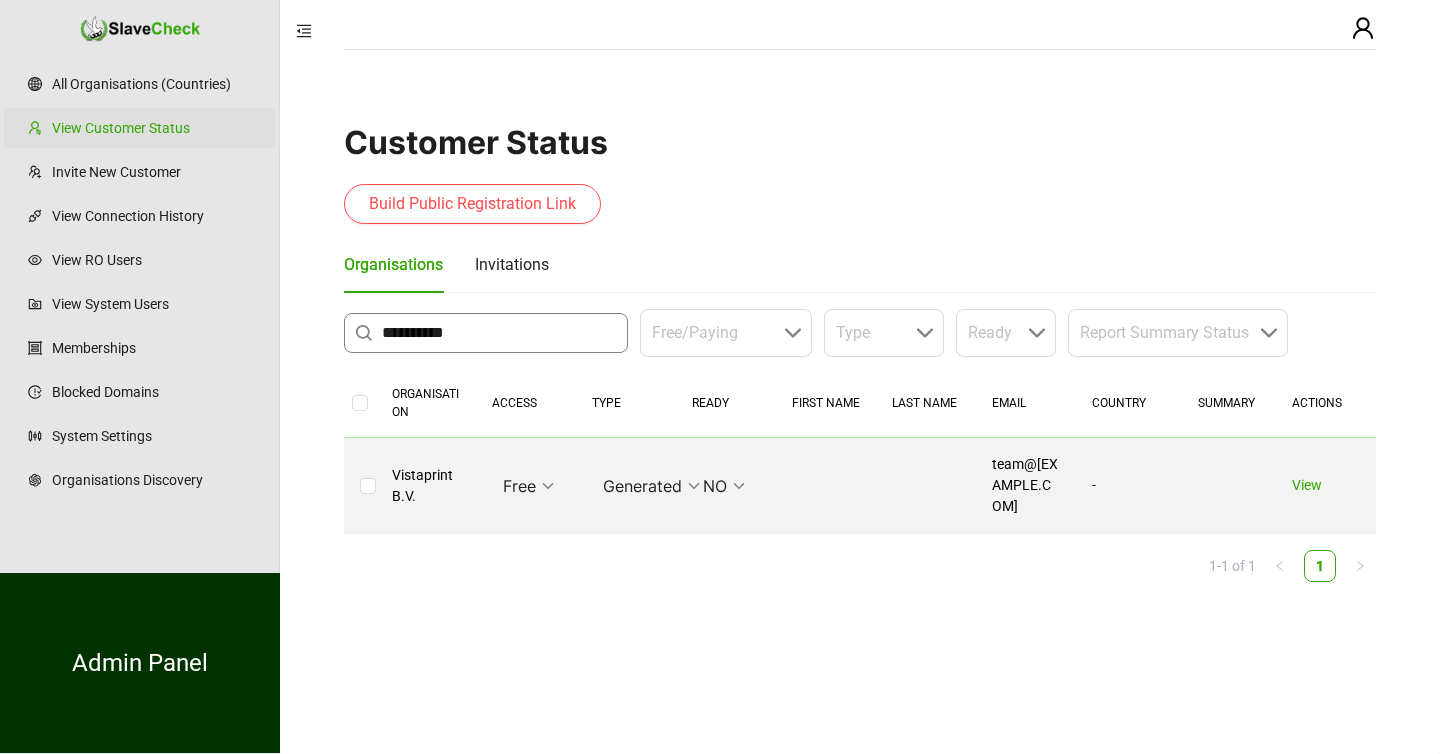 click on "**********" at bounding box center [499, 333] 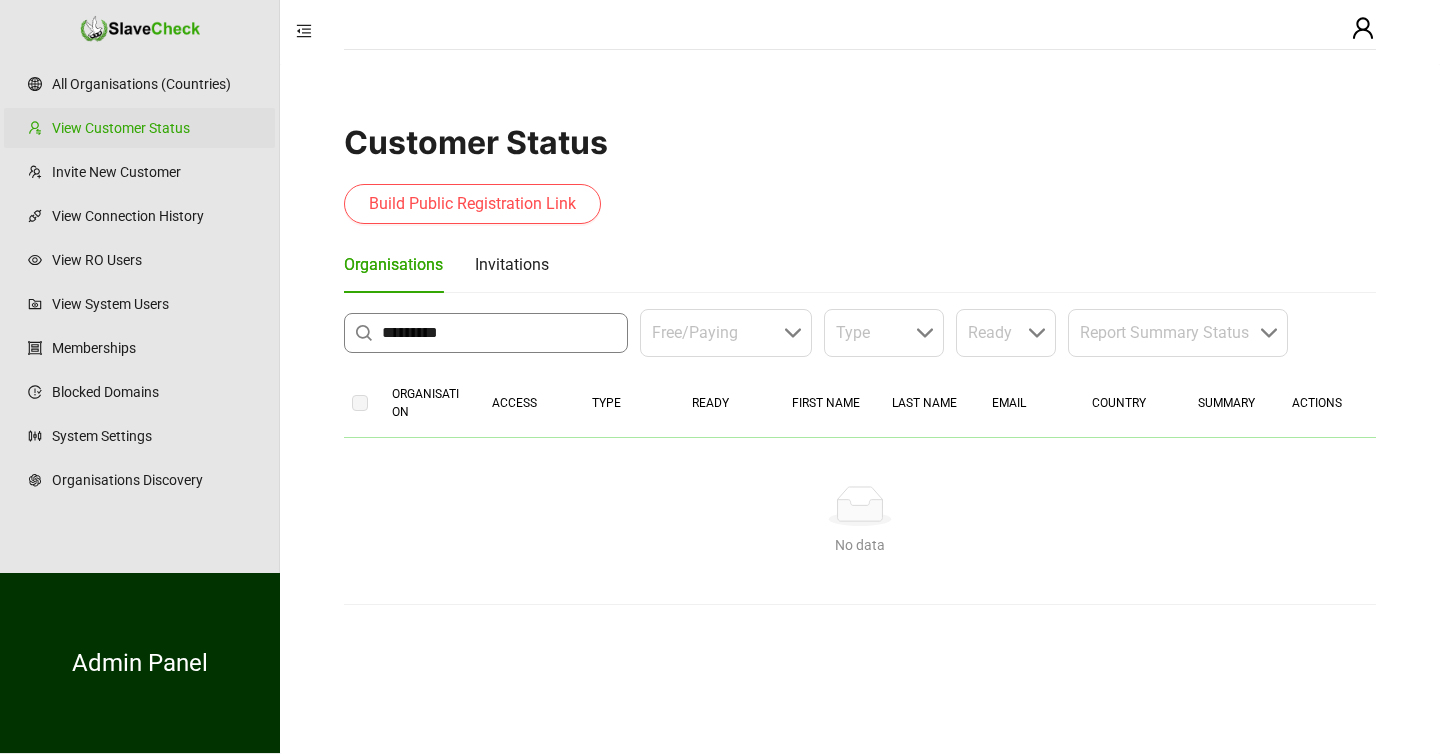 click on "*********" at bounding box center [499, 333] 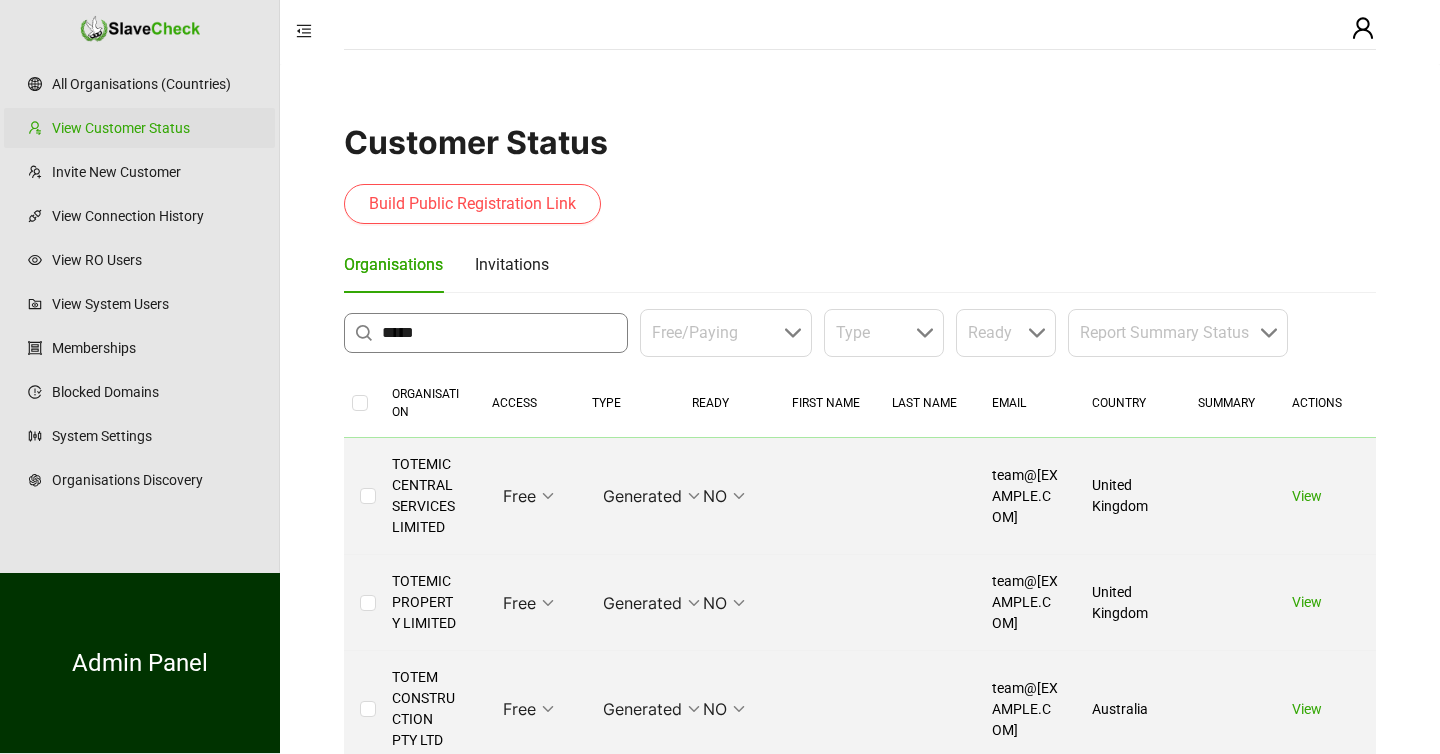 click on "*****" at bounding box center [499, 333] 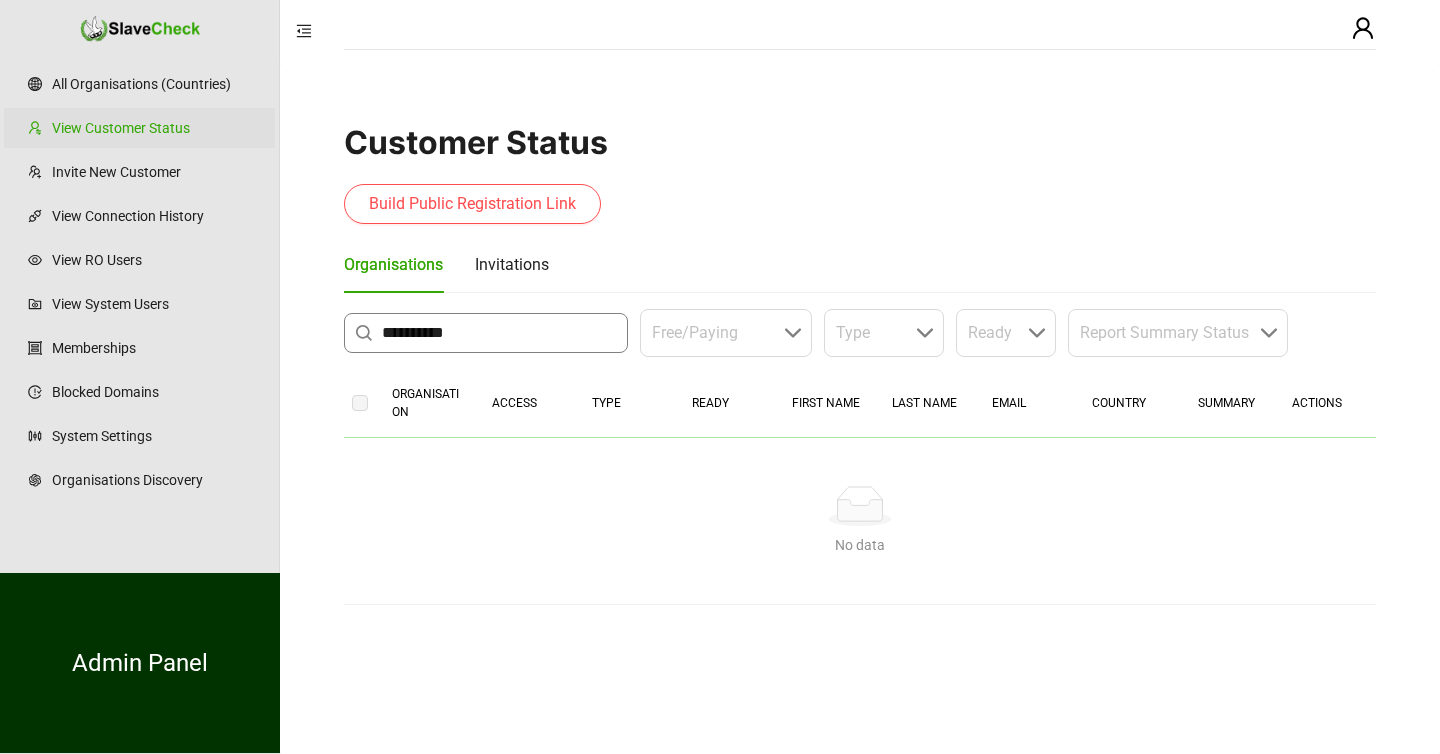 click on "**********" at bounding box center (499, 333) 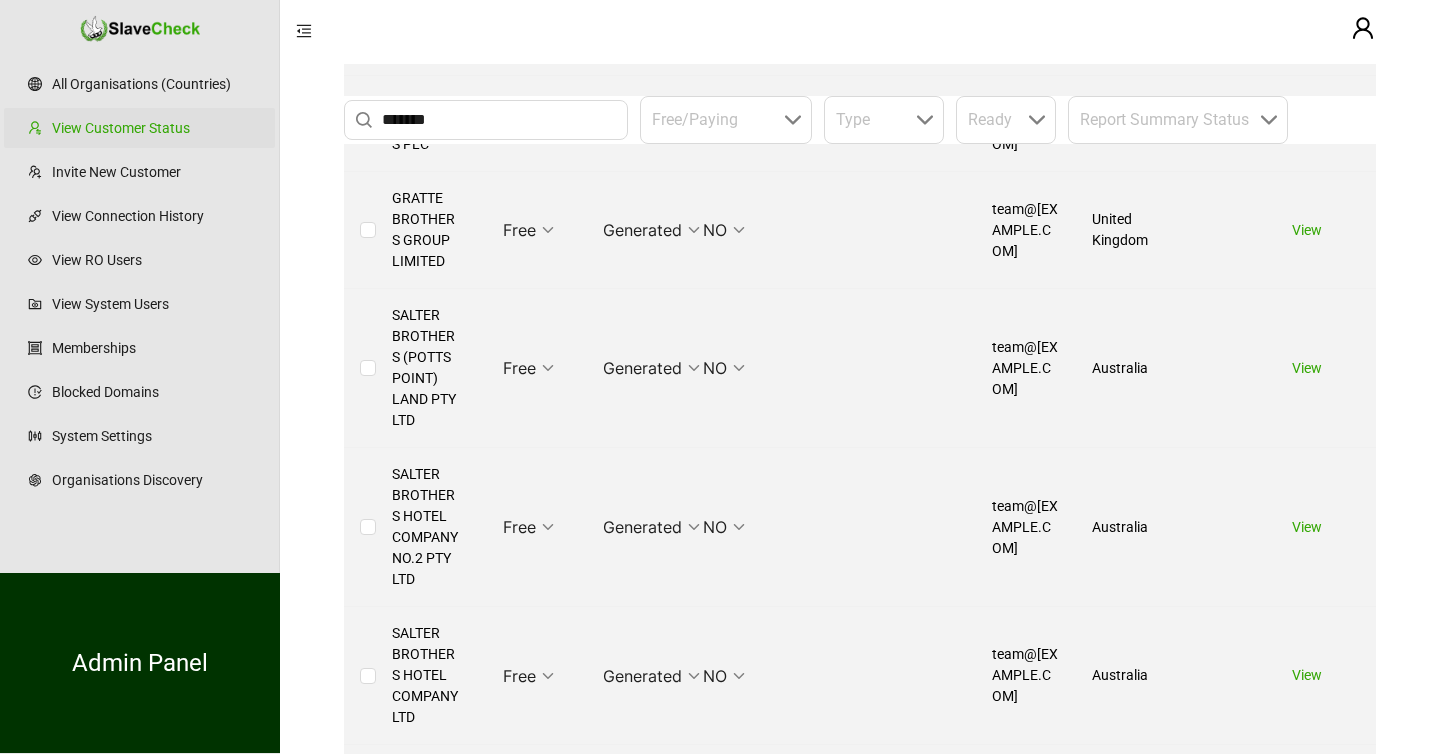 scroll, scrollTop: 665, scrollLeft: 0, axis: vertical 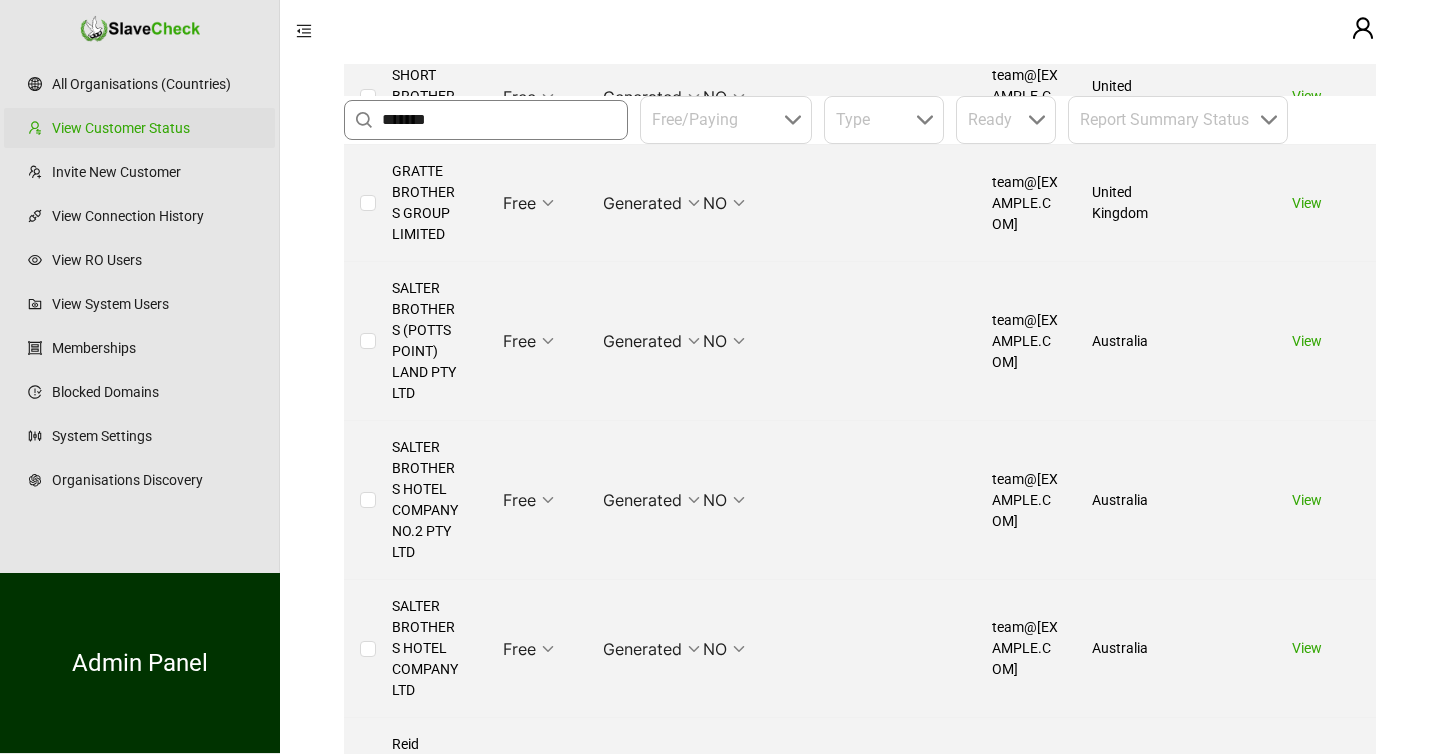 click on "*******" at bounding box center (499, 120) 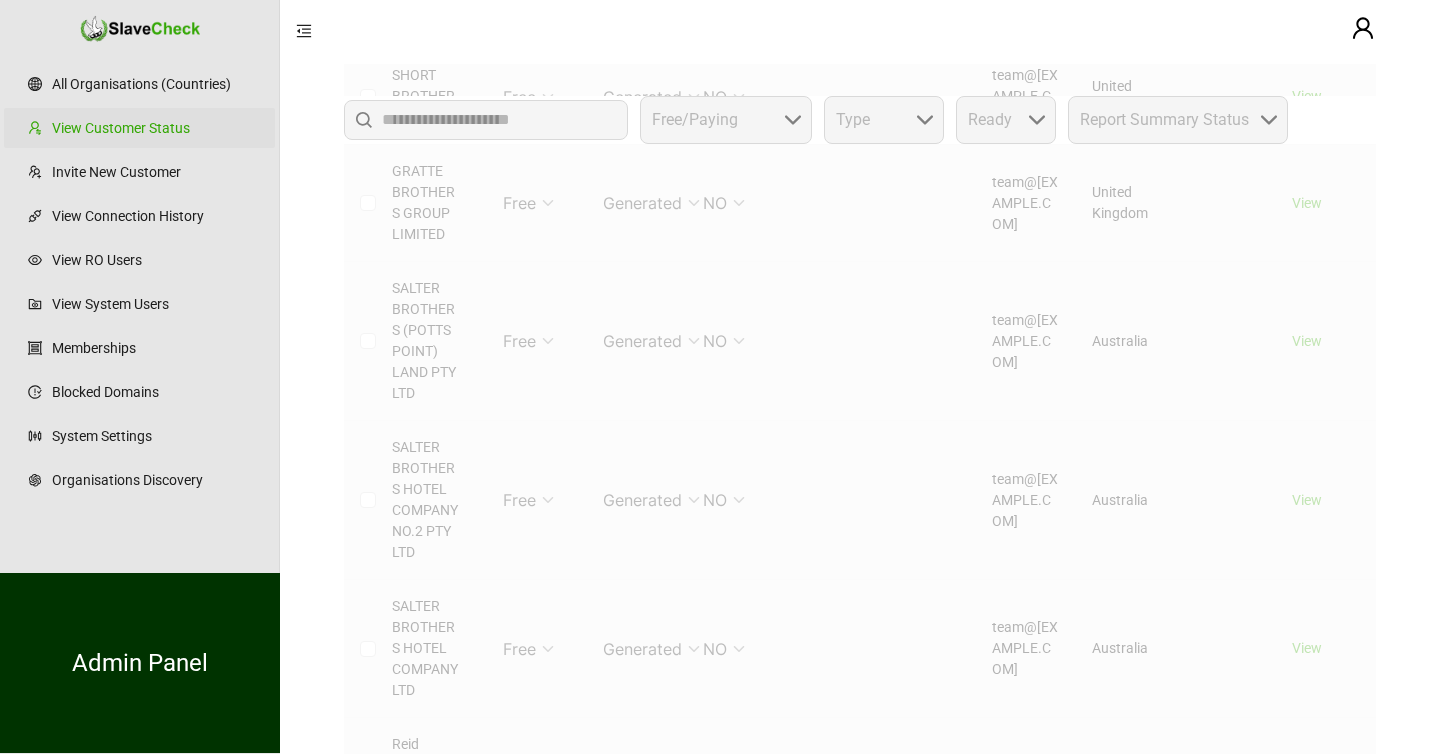 scroll, scrollTop: 44, scrollLeft: 0, axis: vertical 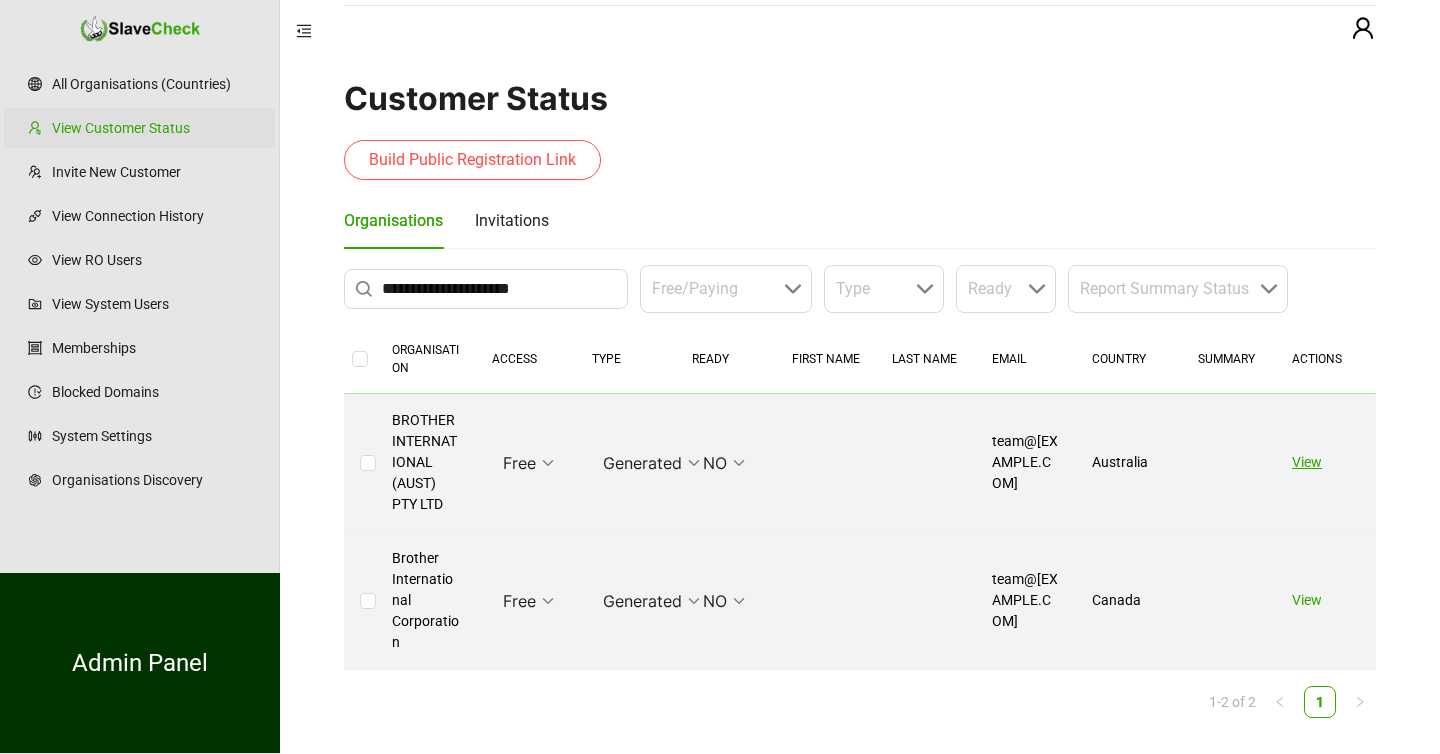 click on "View" at bounding box center (1307, 462) 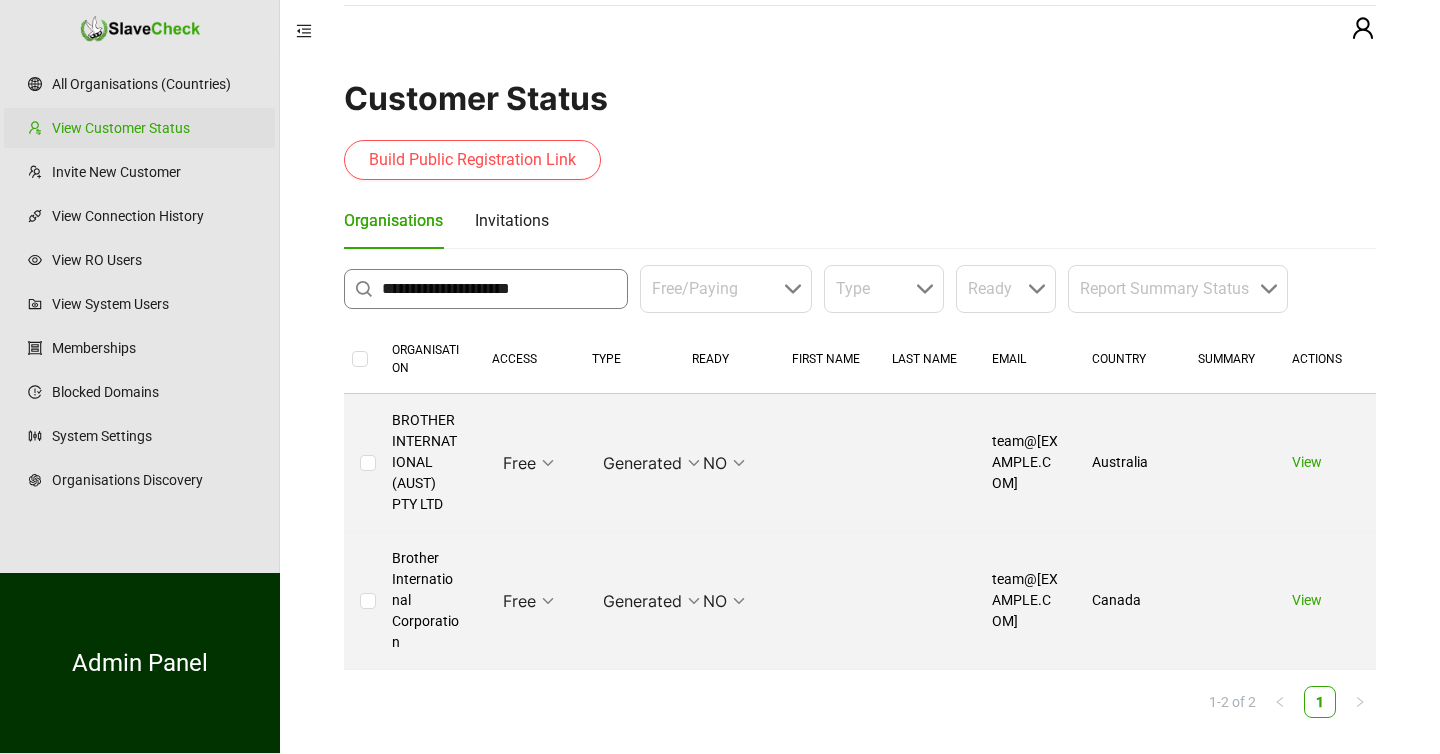 click on "**********" at bounding box center [499, 289] 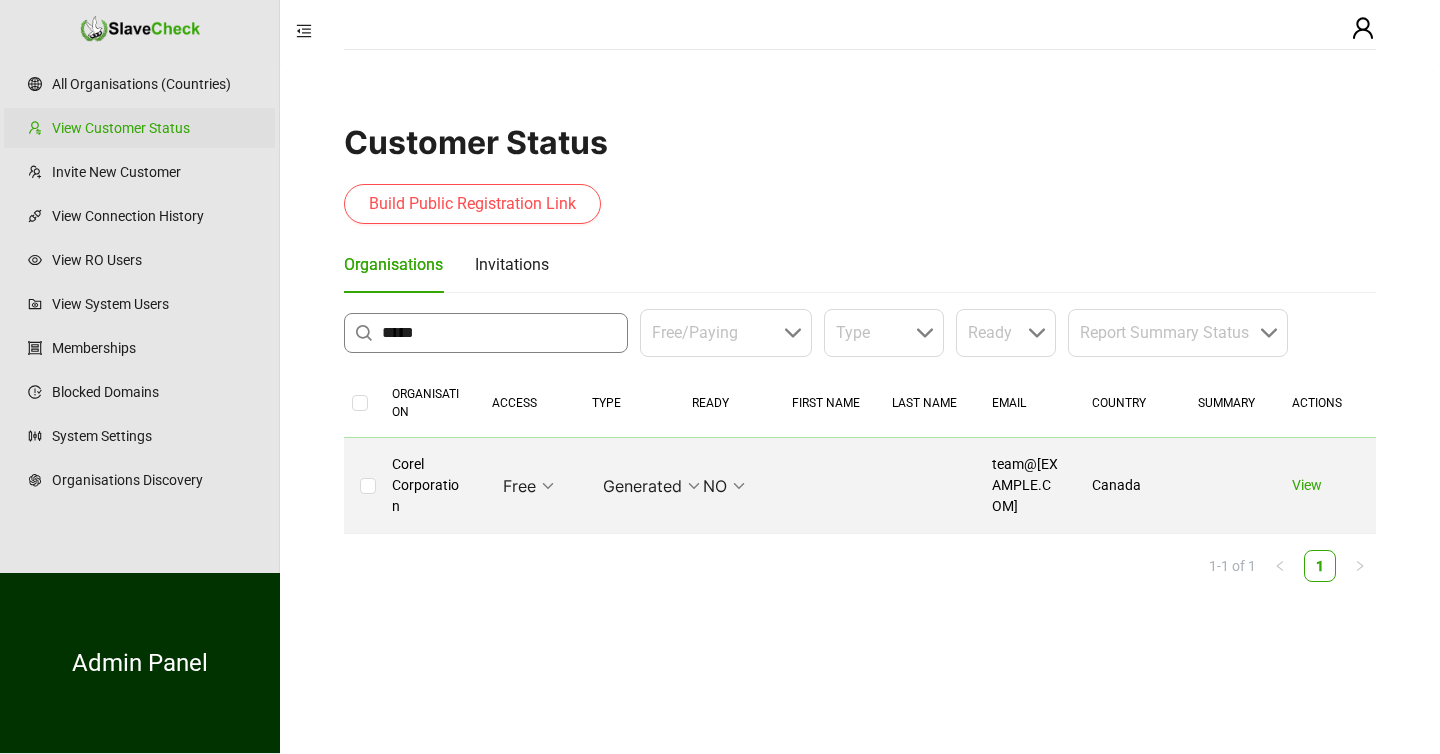 scroll, scrollTop: 0, scrollLeft: 0, axis: both 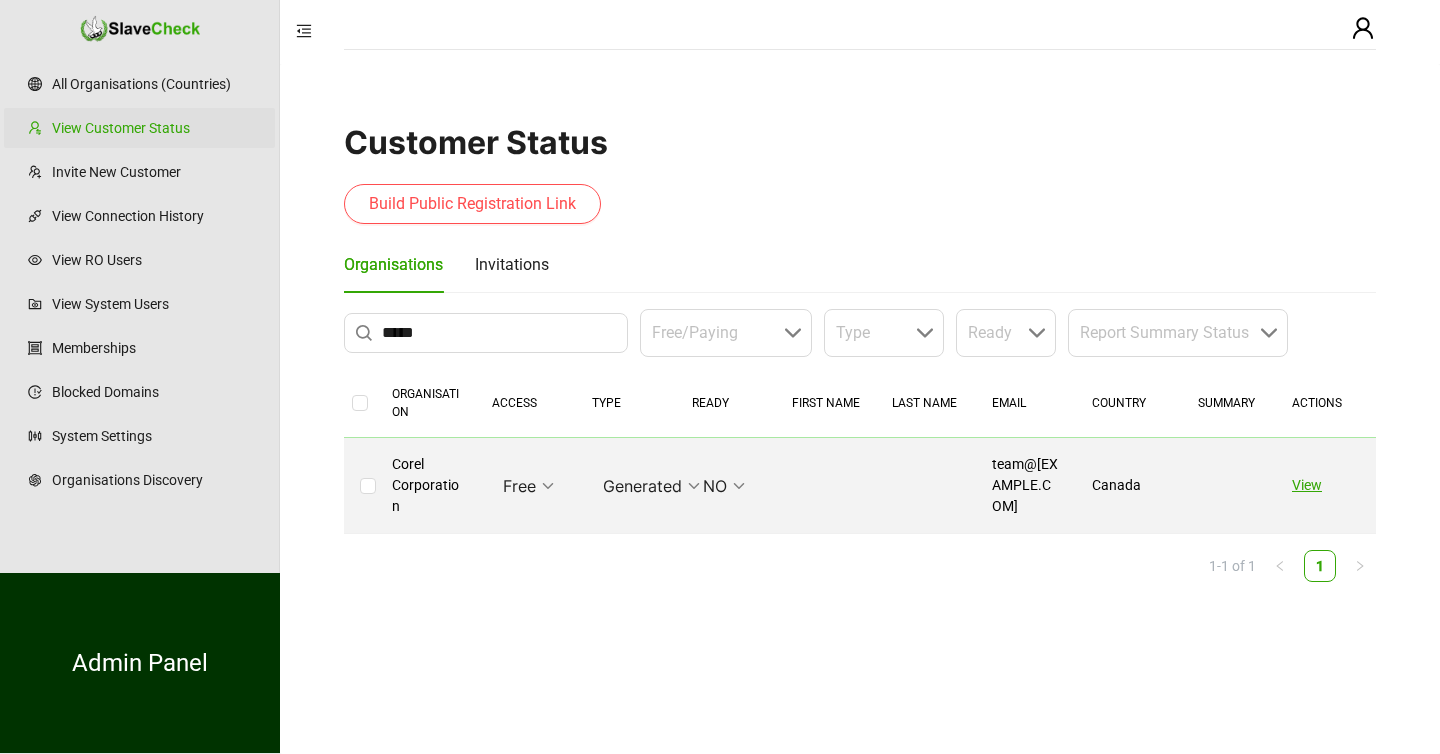 click on "View" at bounding box center [1307, 485] 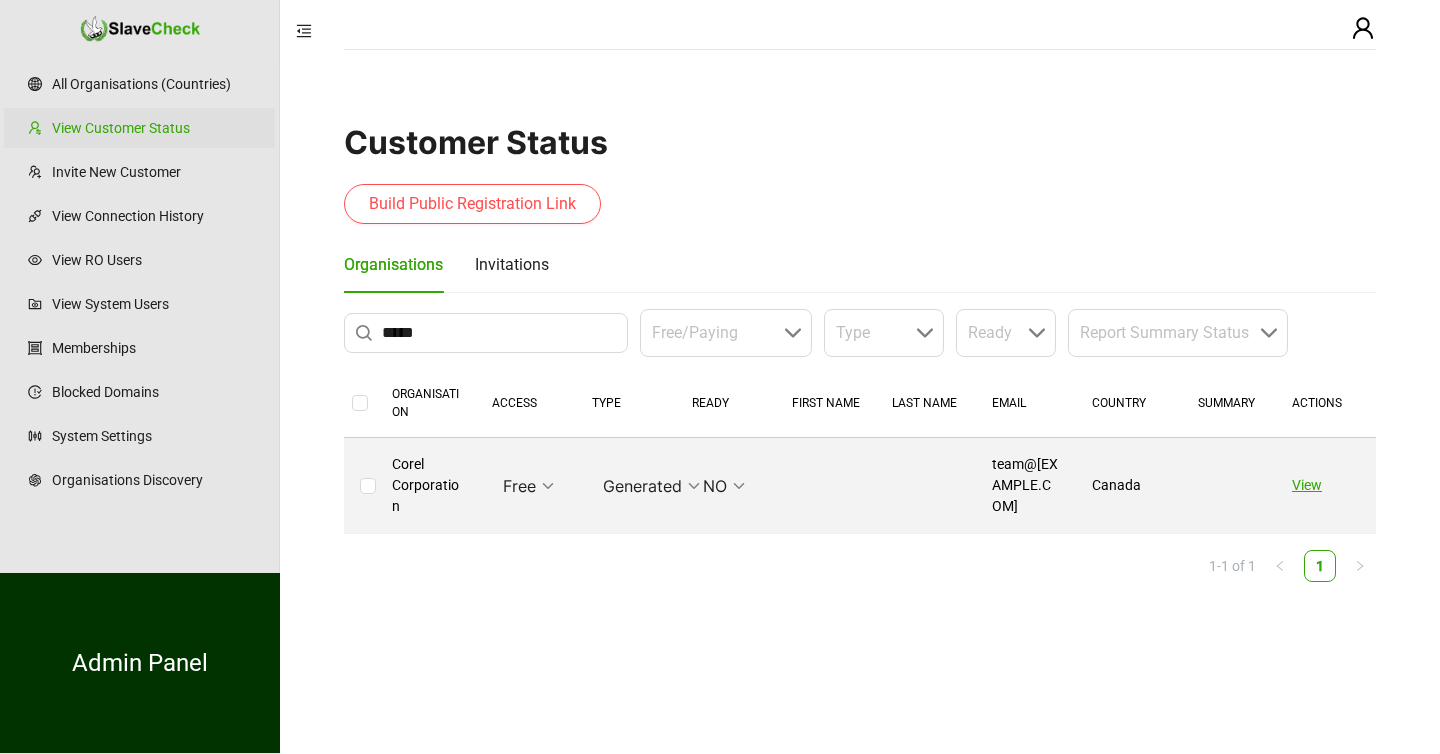 click on "View" at bounding box center (1307, 485) 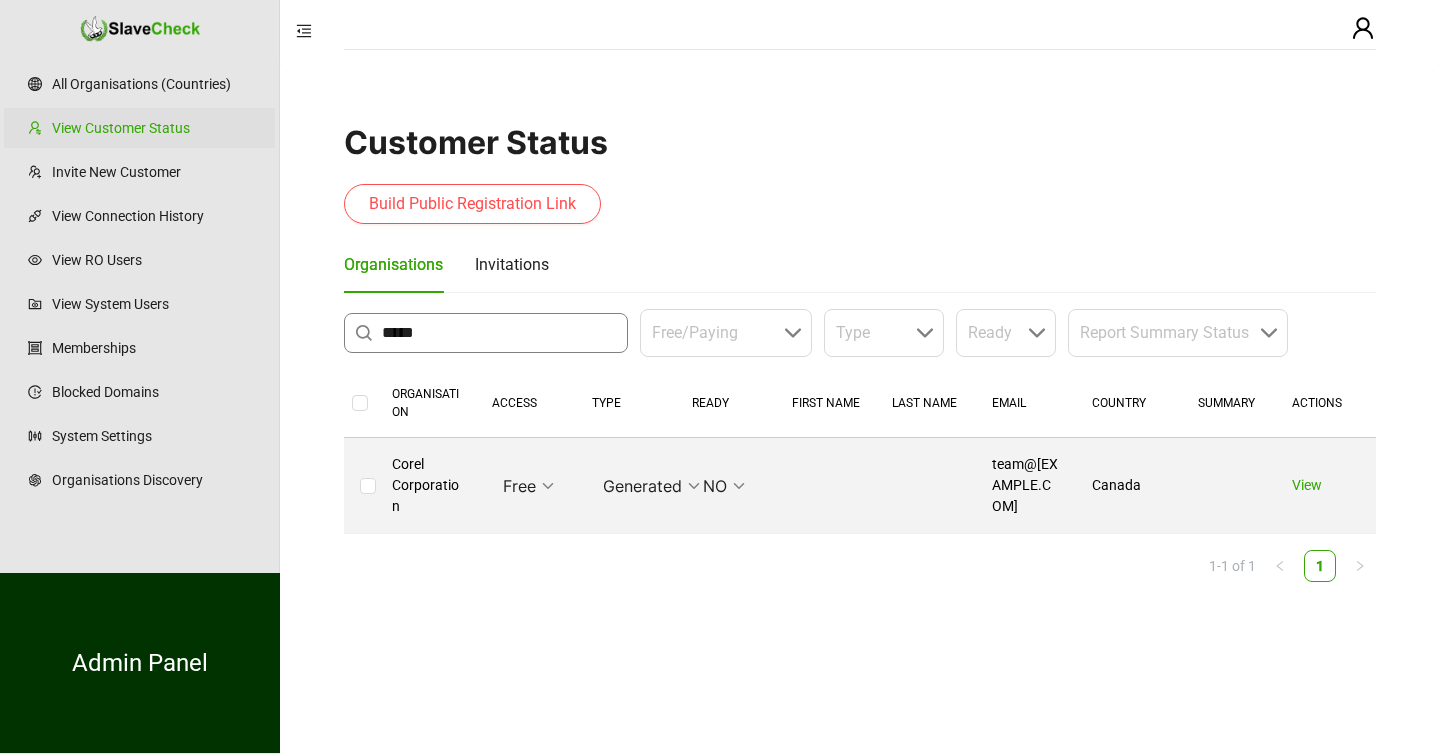 click on "*****" at bounding box center [499, 333] 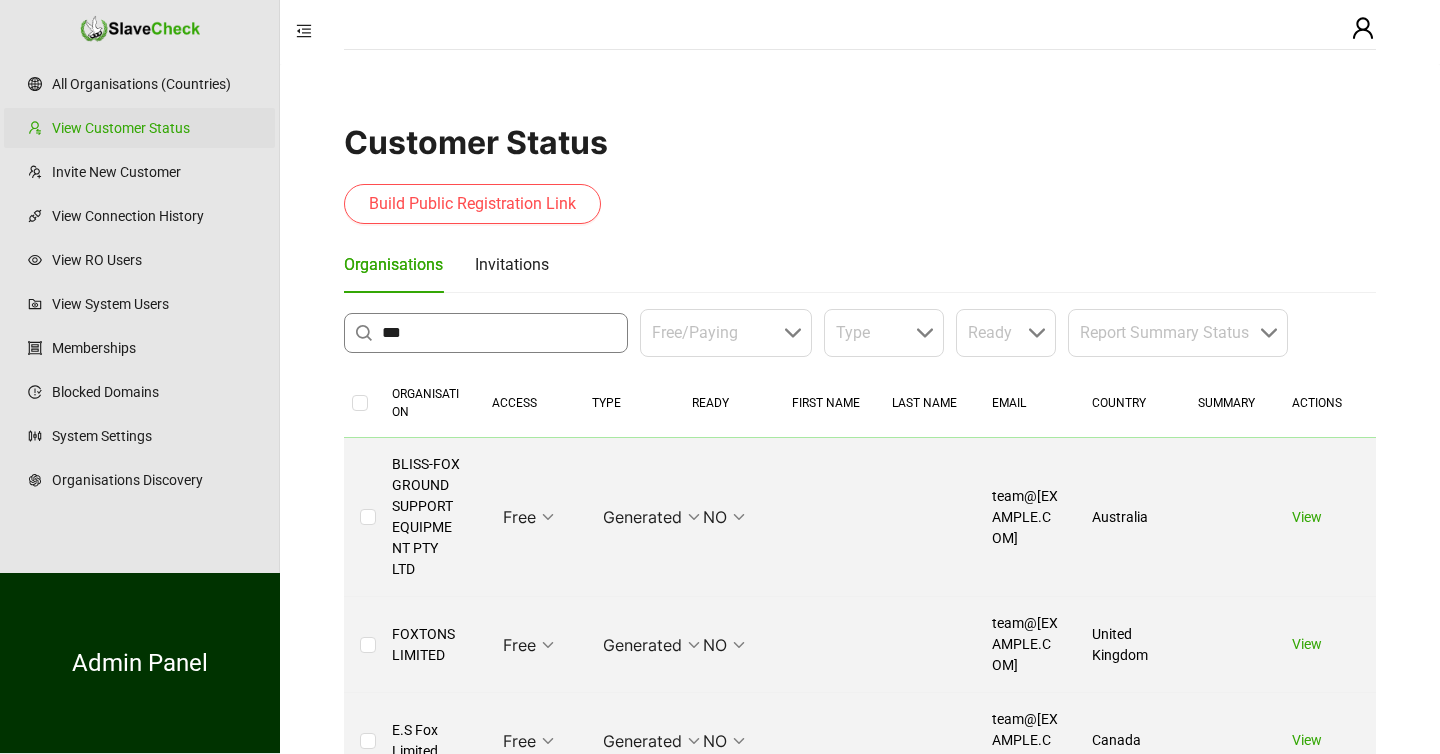 click on "***" at bounding box center [499, 333] 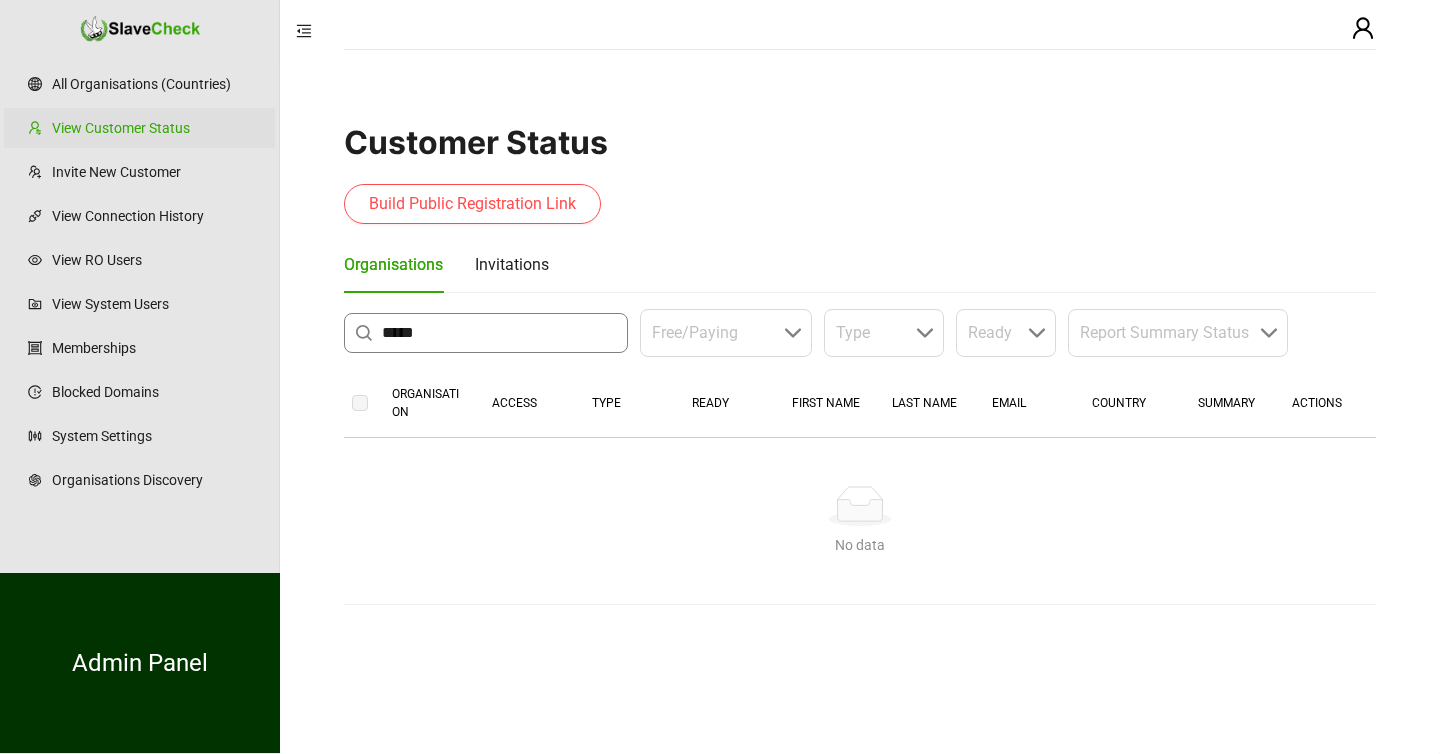 click on "*****" at bounding box center [499, 333] 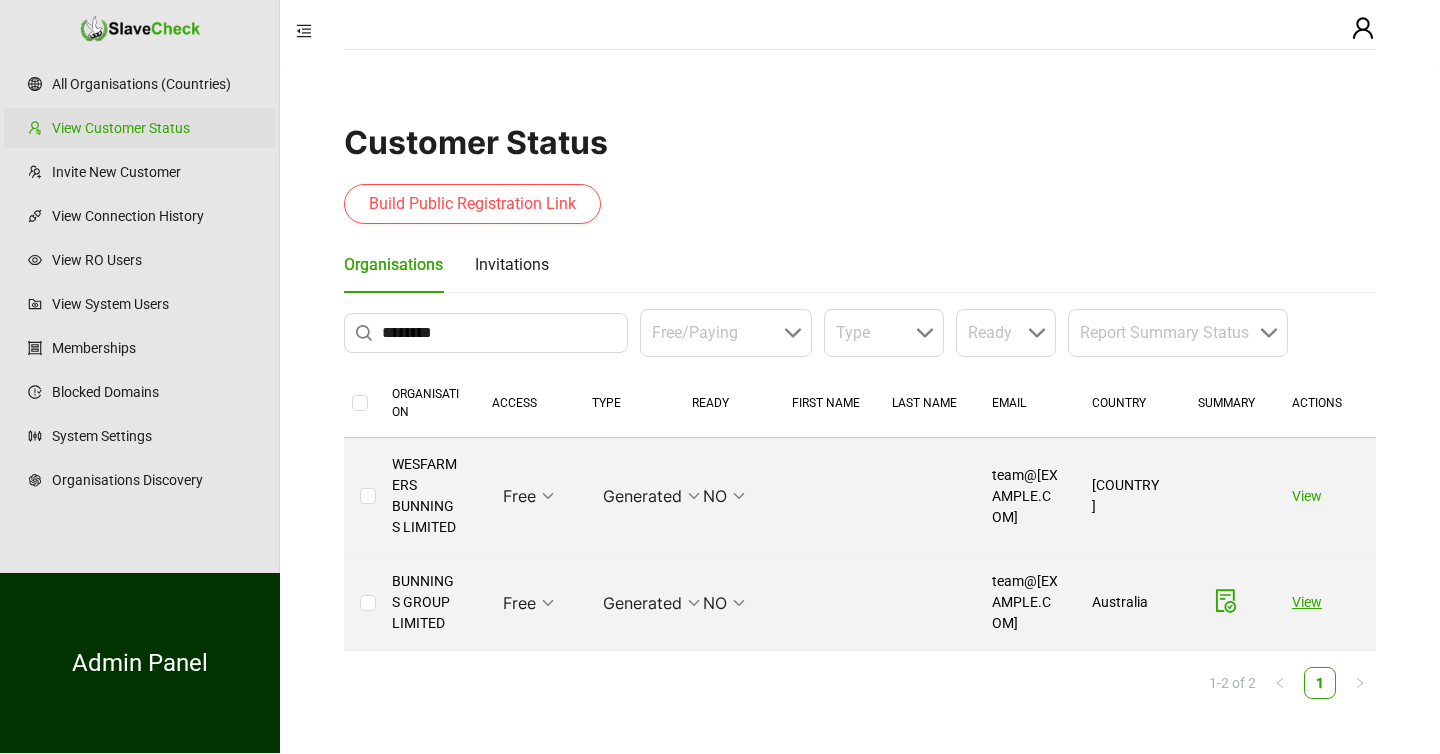 click on "View" at bounding box center [1307, 602] 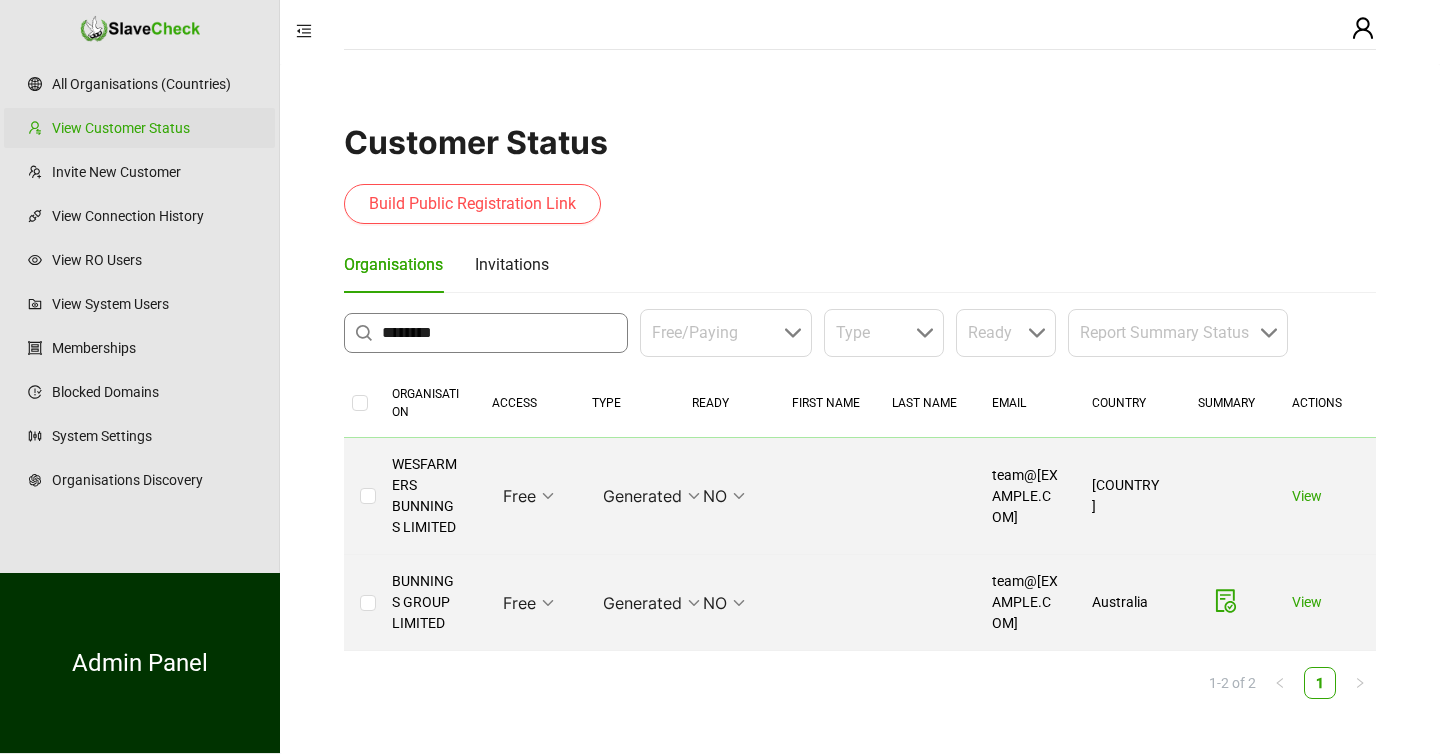 click on "********" at bounding box center (499, 333) 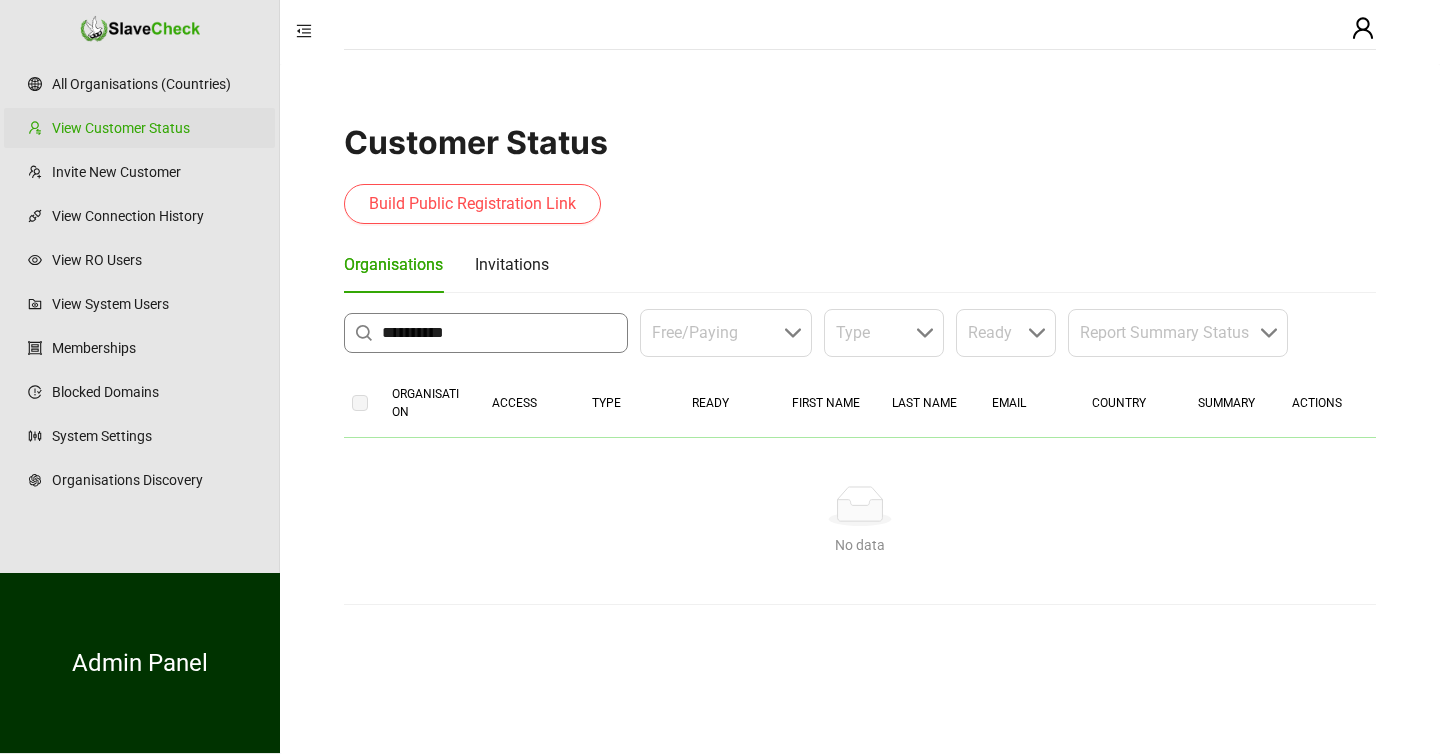 click on "**********" at bounding box center (499, 333) 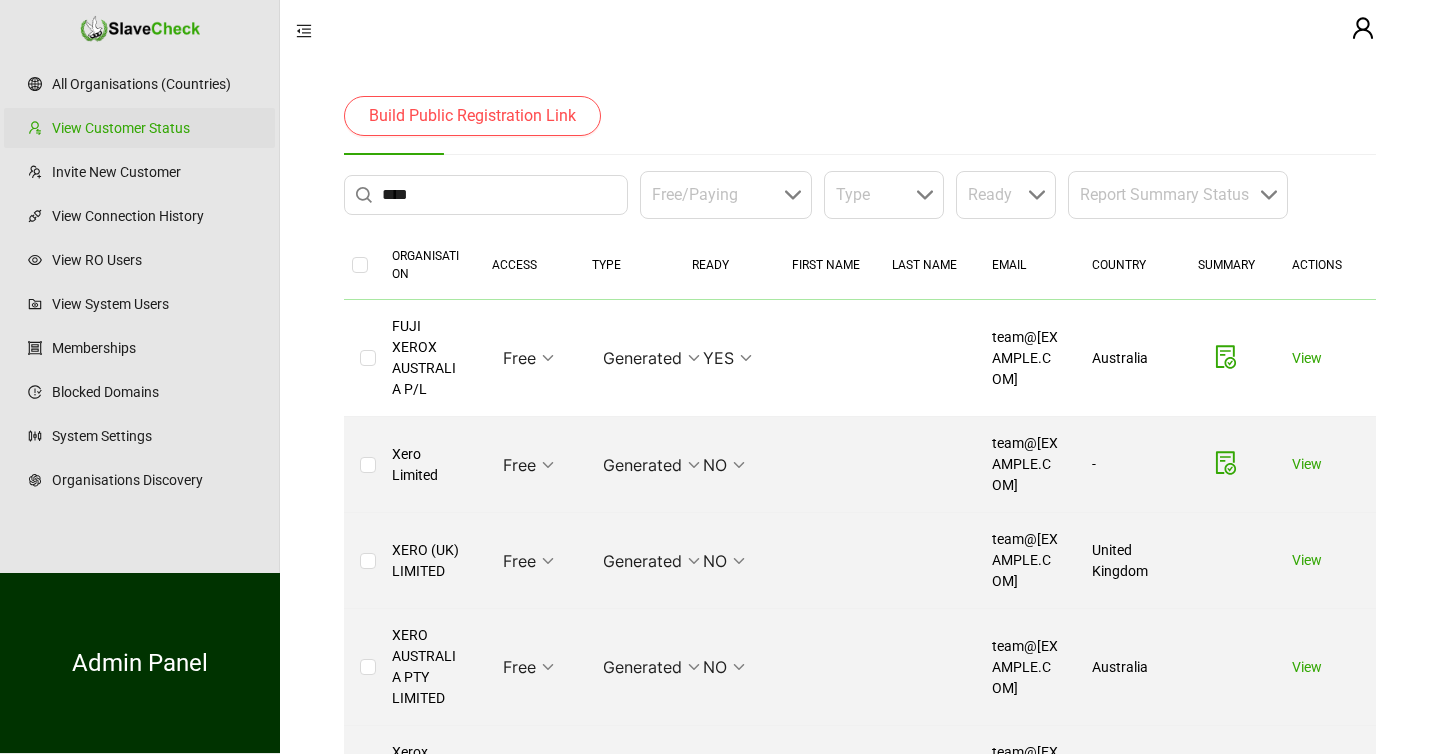 scroll, scrollTop: 141, scrollLeft: 0, axis: vertical 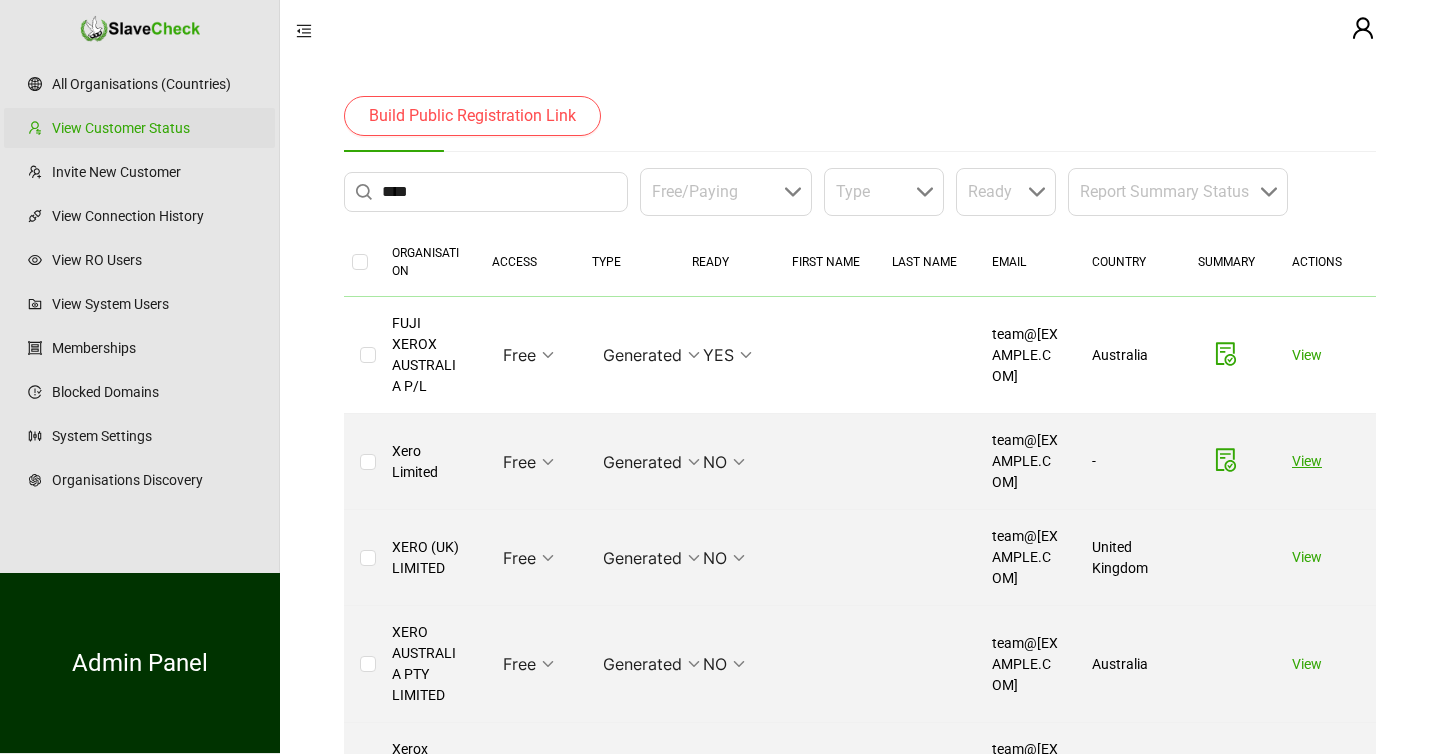 click on "View" at bounding box center (1307, 461) 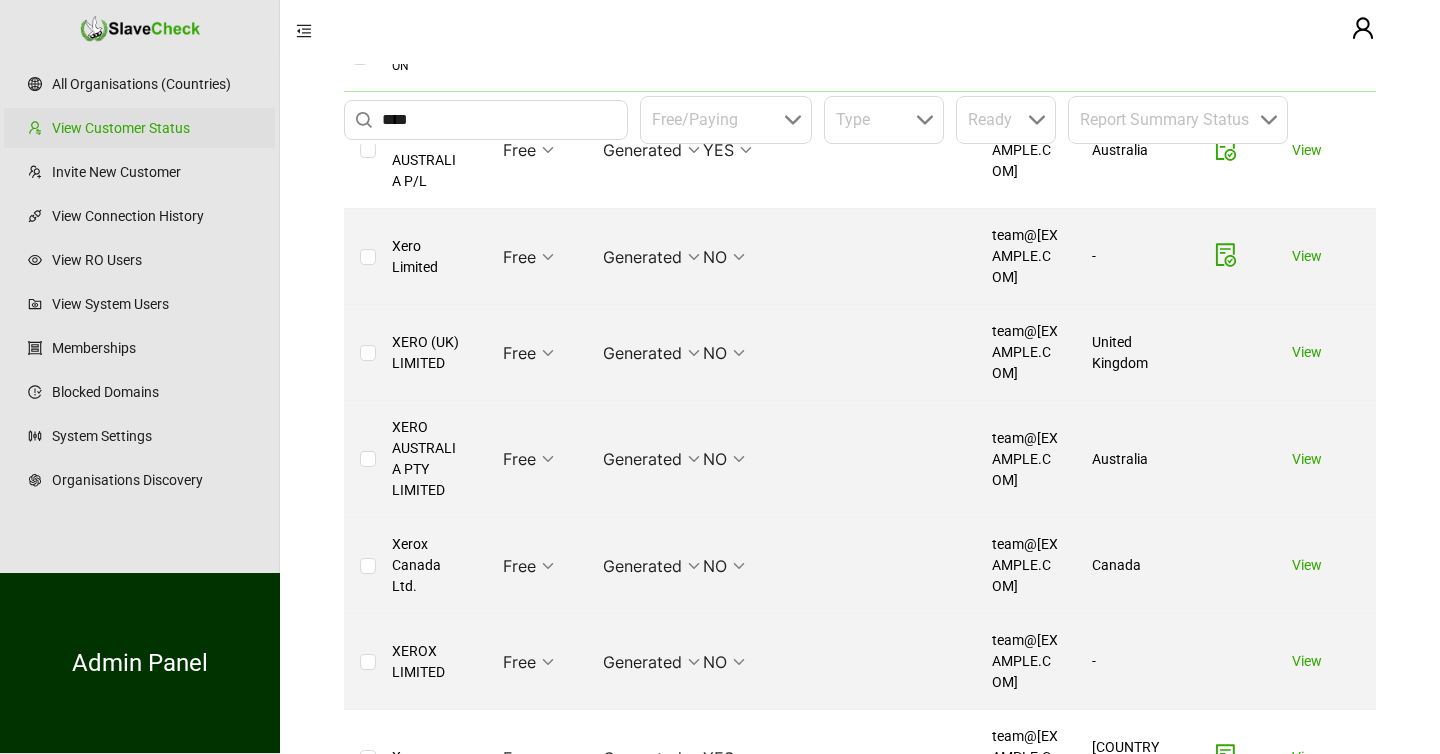 scroll, scrollTop: 341, scrollLeft: 0, axis: vertical 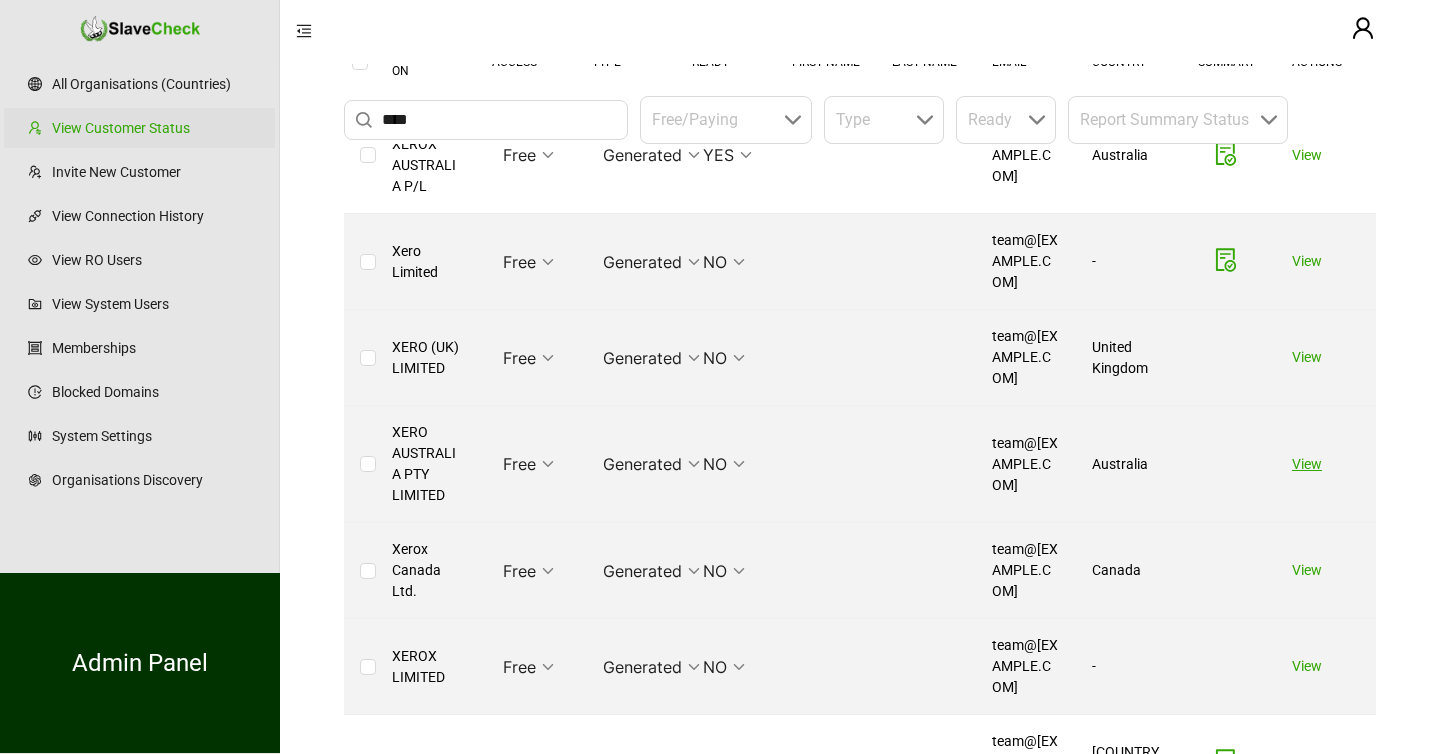 click on "View" at bounding box center [1307, 464] 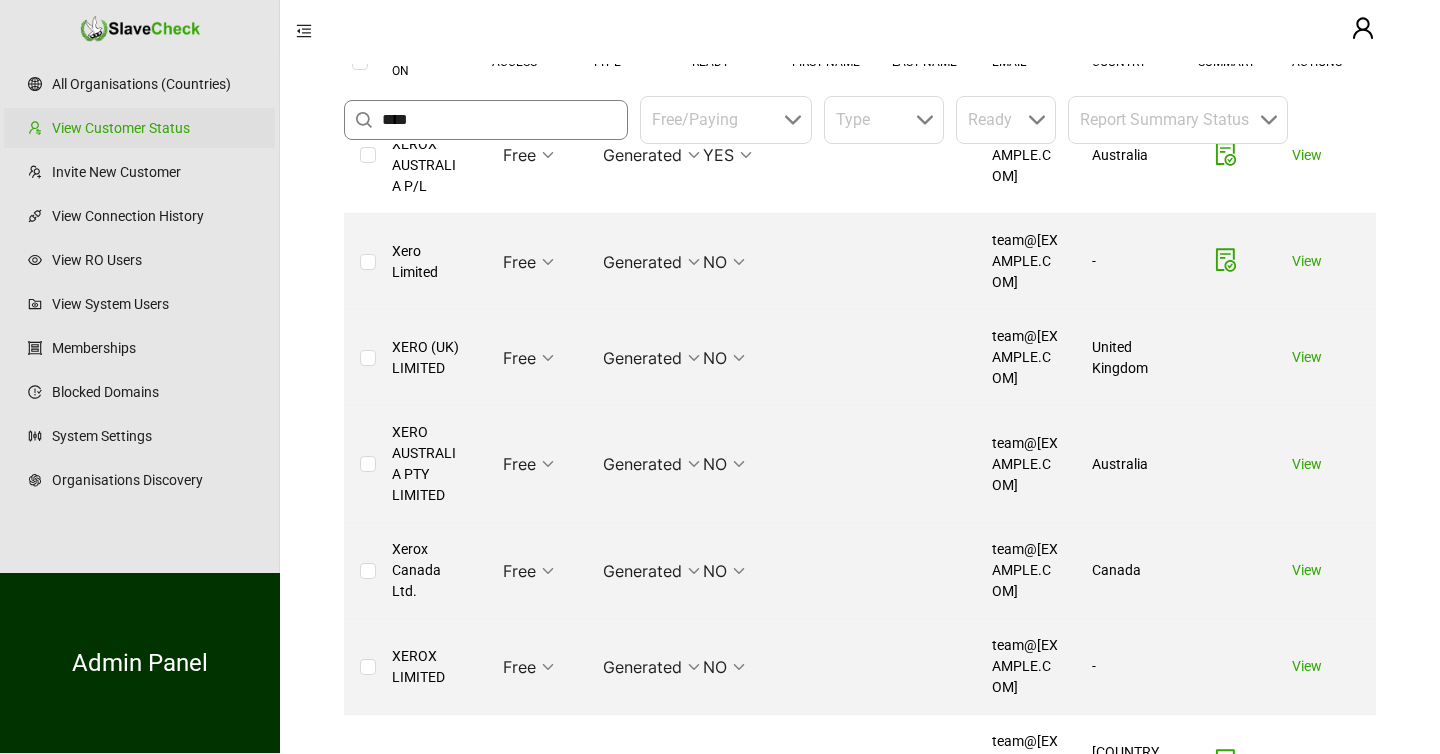 click on "****" at bounding box center [499, 120] 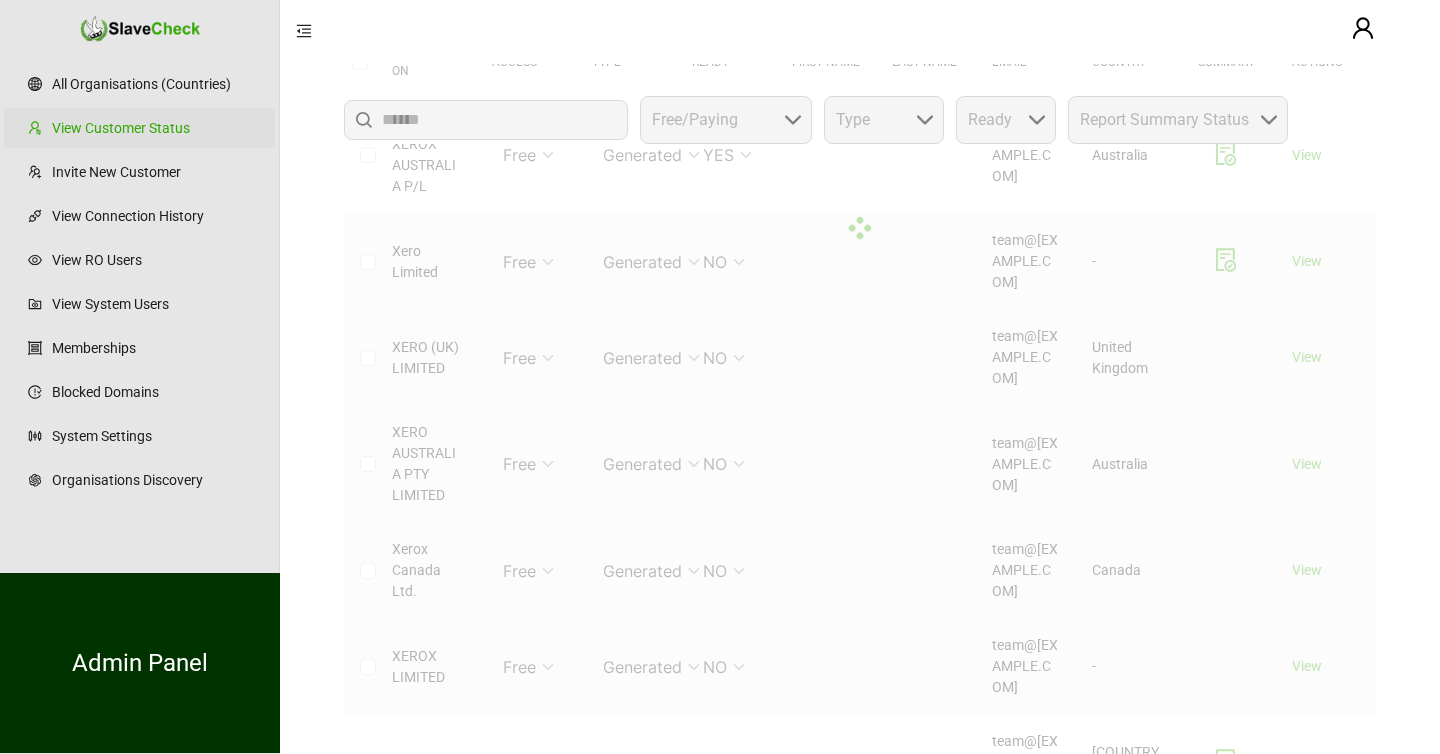 scroll, scrollTop: 0, scrollLeft: 0, axis: both 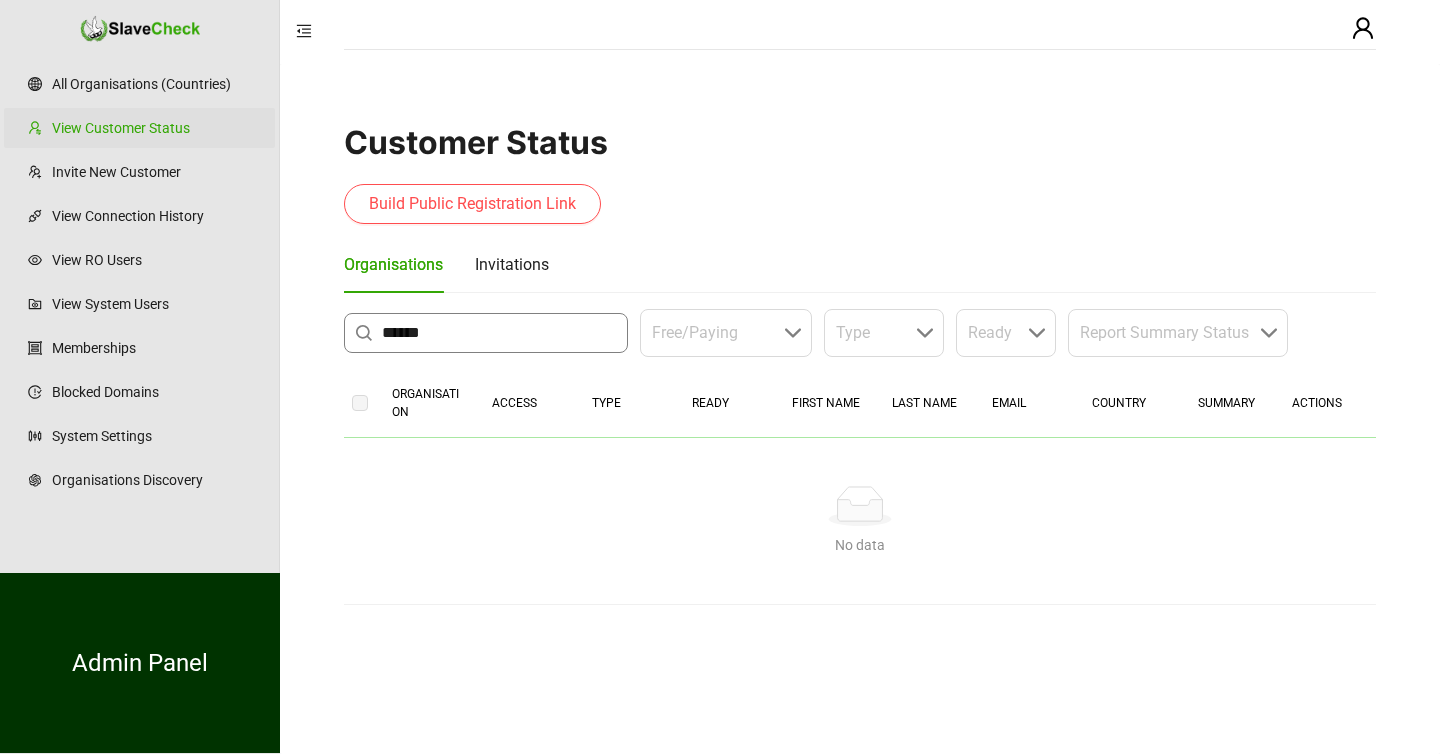 click on "******" at bounding box center [499, 333] 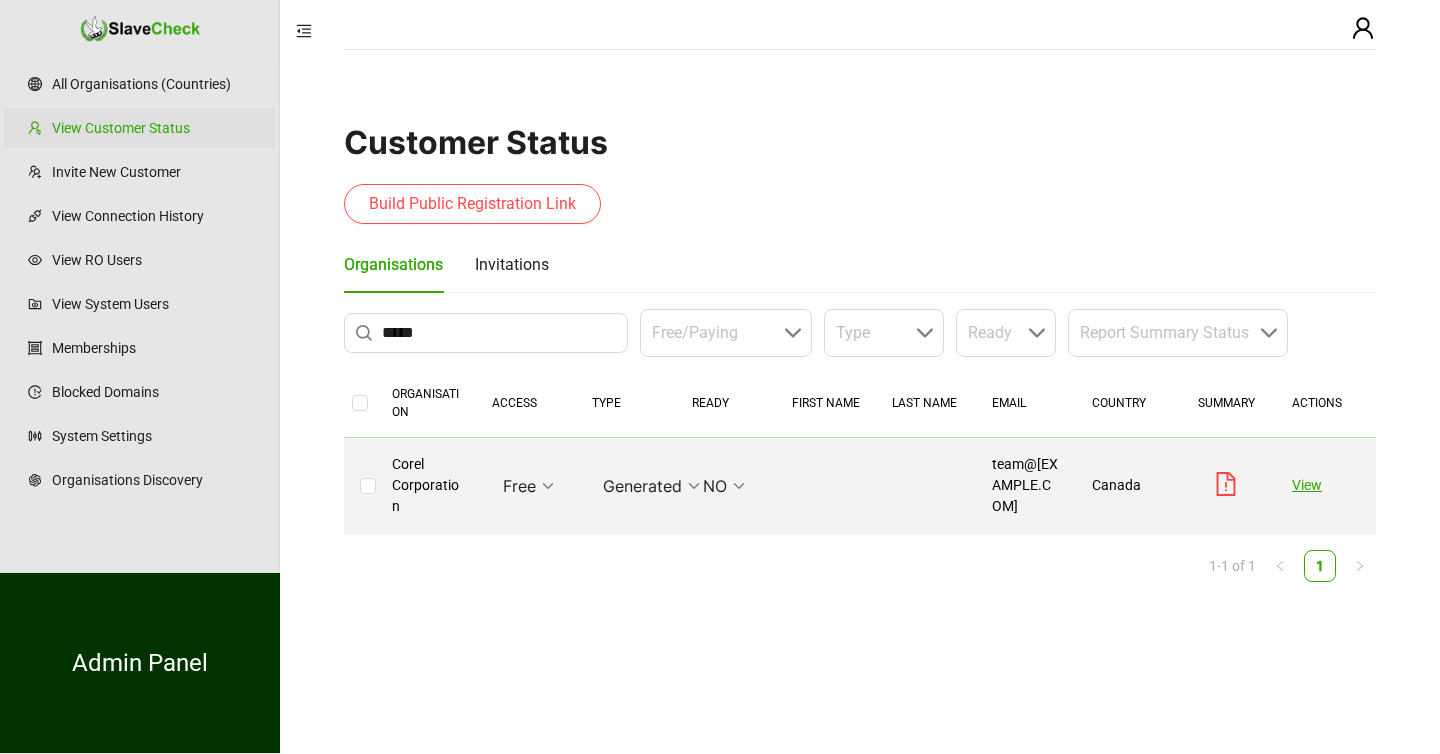 click on "View" at bounding box center [1307, 485] 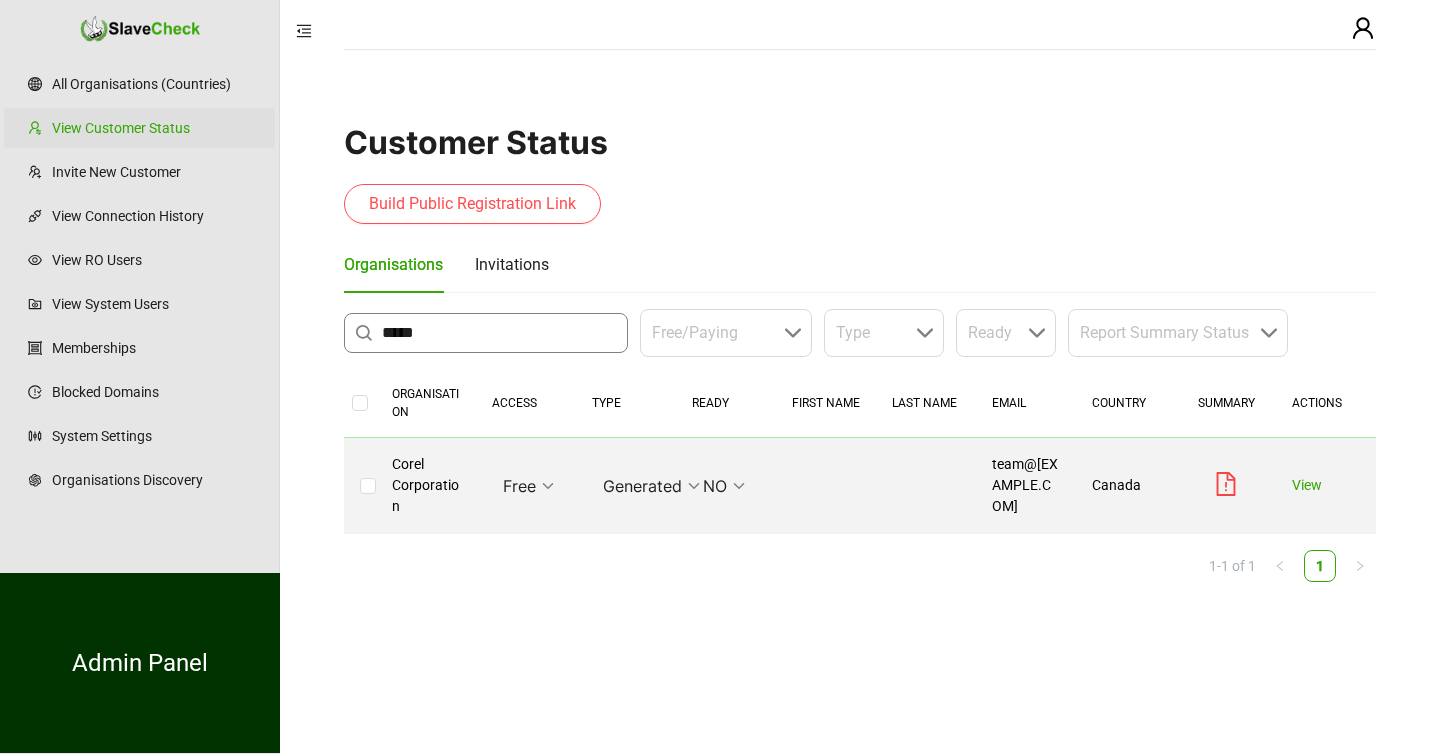 click on "*****" at bounding box center [499, 333] 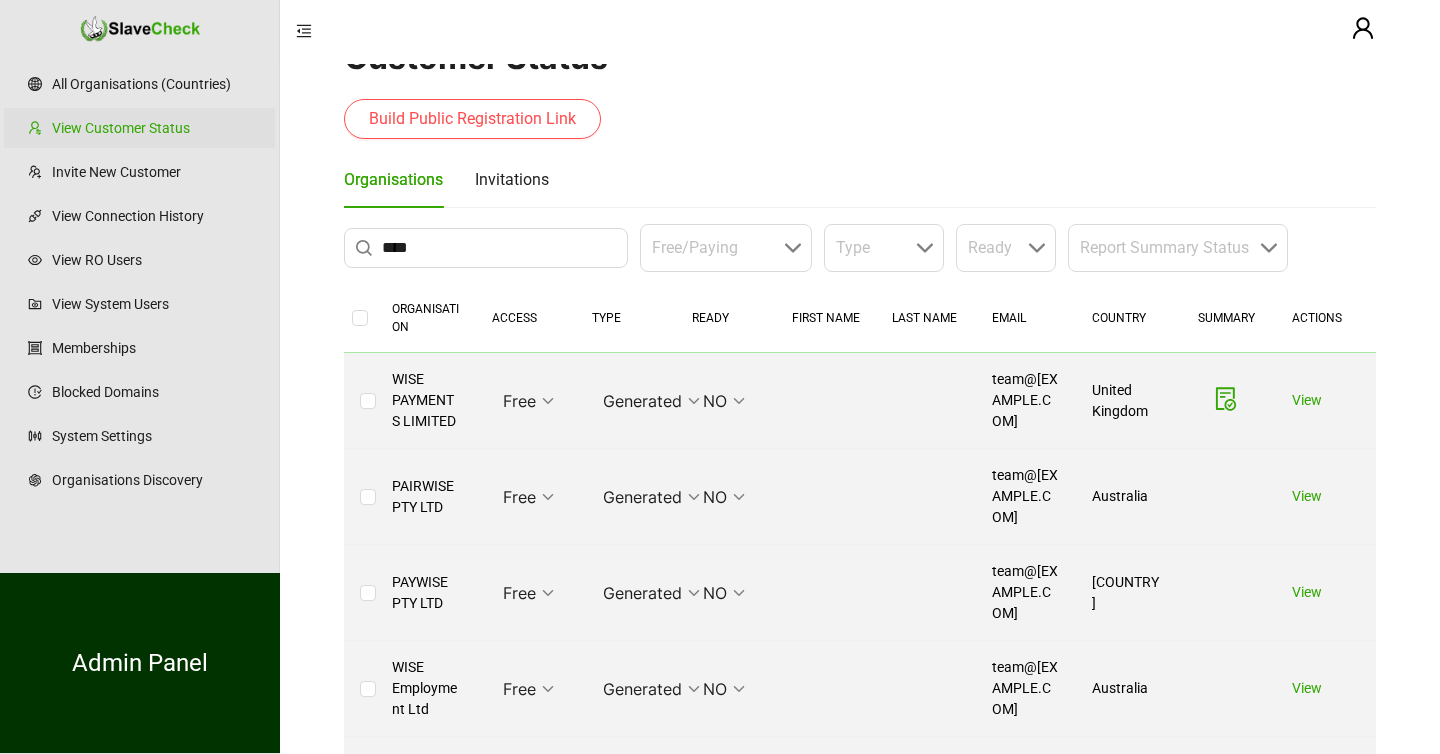scroll, scrollTop: 84, scrollLeft: 0, axis: vertical 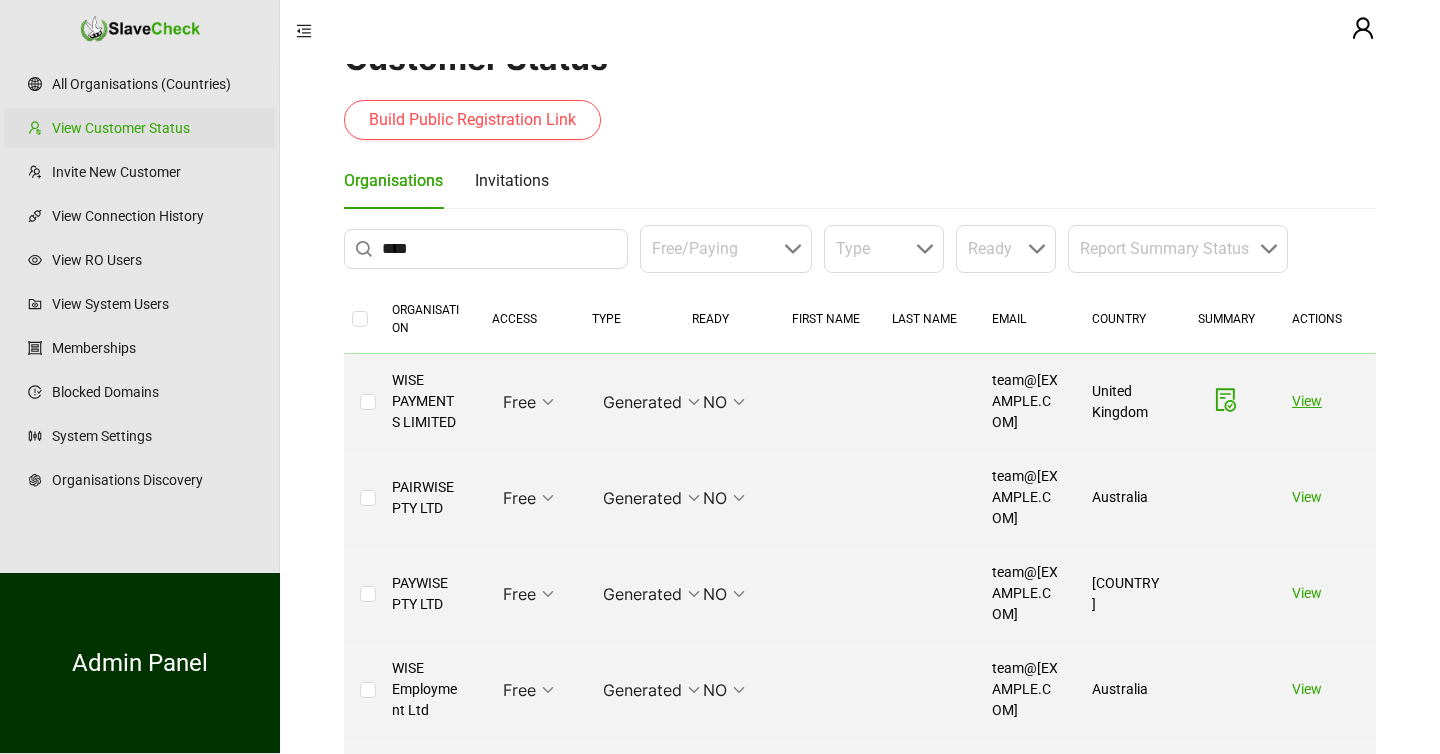 click on "View" at bounding box center [1307, 401] 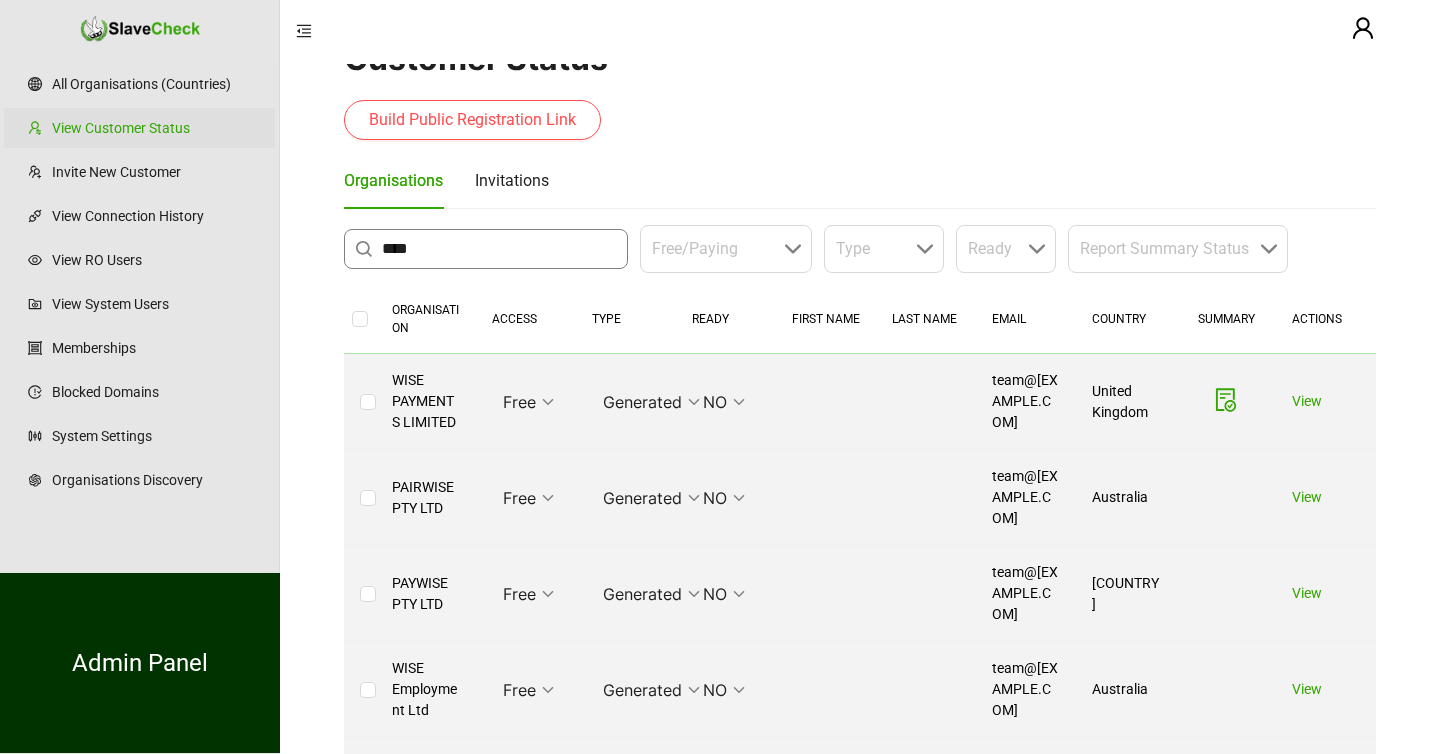 click on "****" at bounding box center (499, 249) 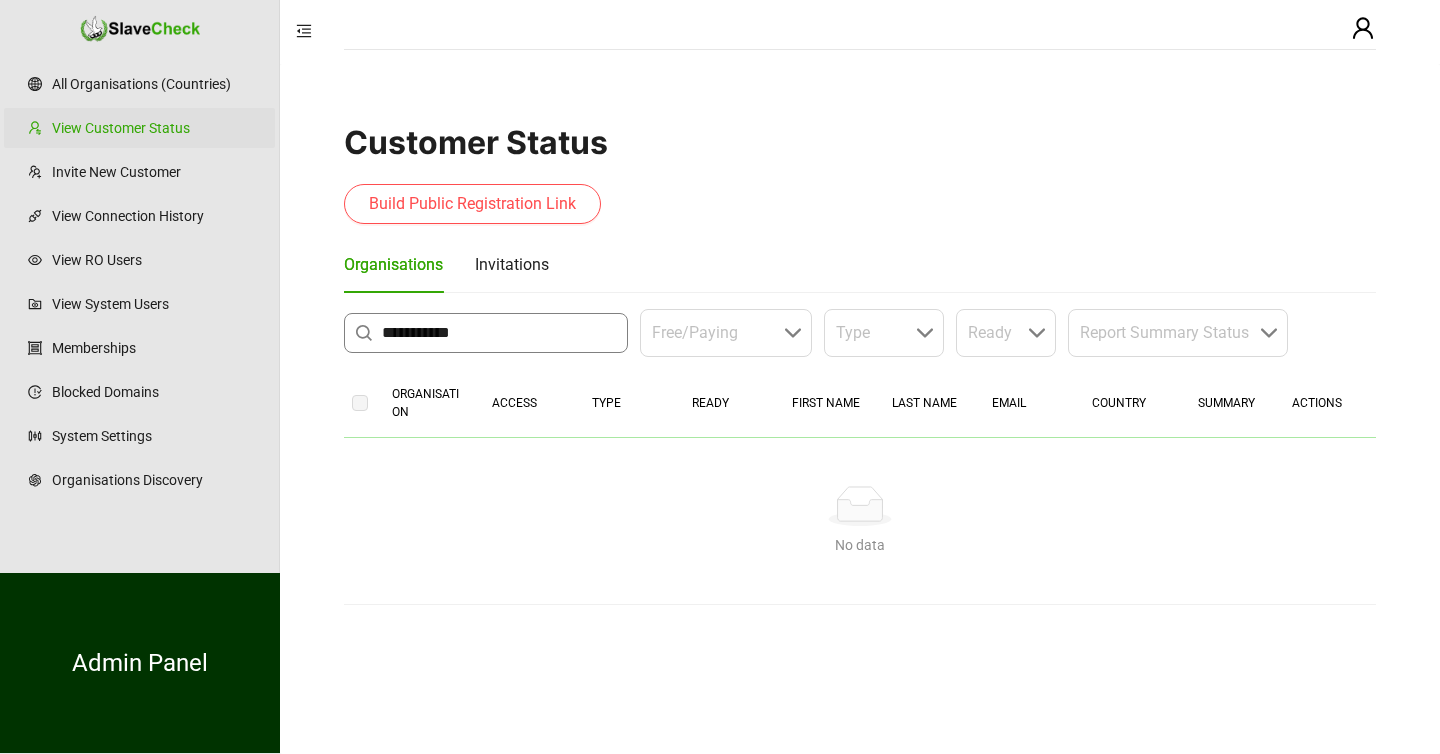scroll, scrollTop: 0, scrollLeft: 0, axis: both 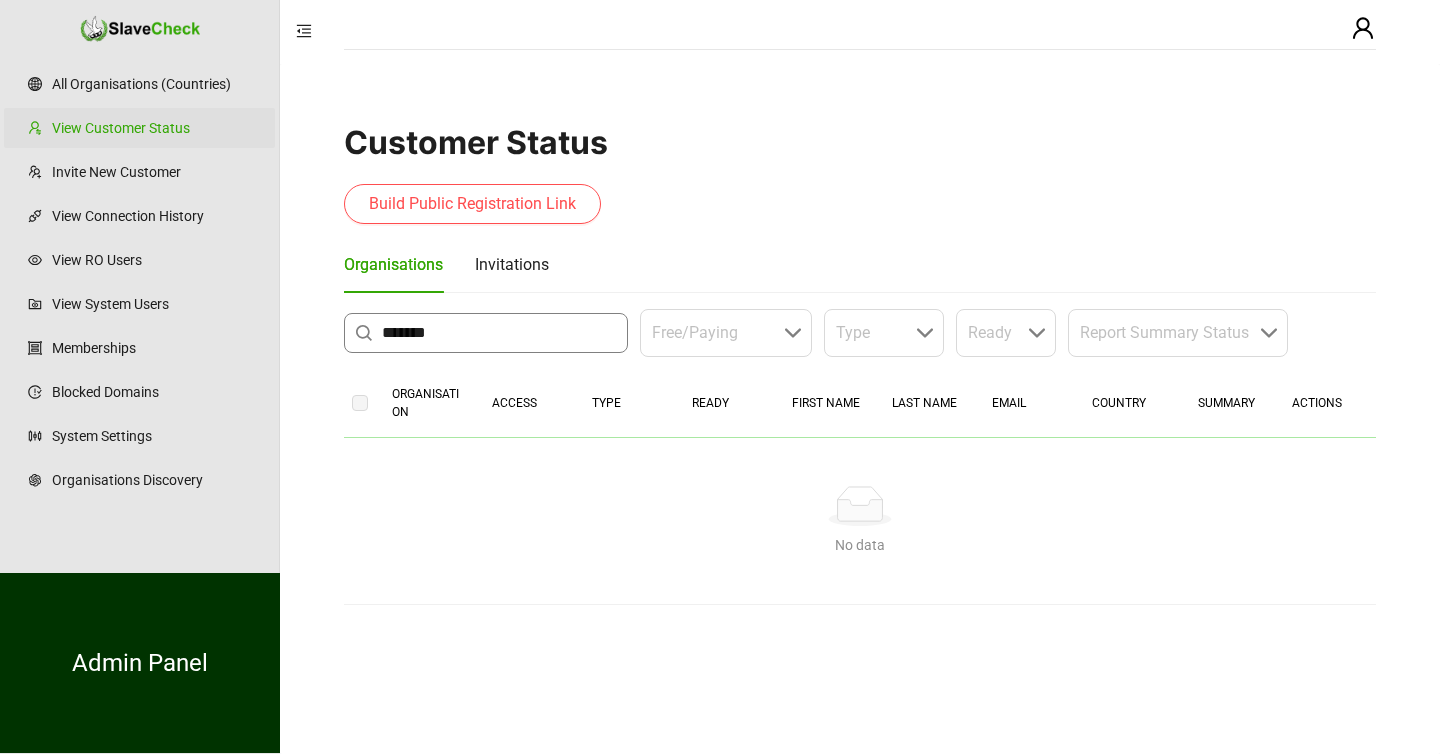 type on "*******" 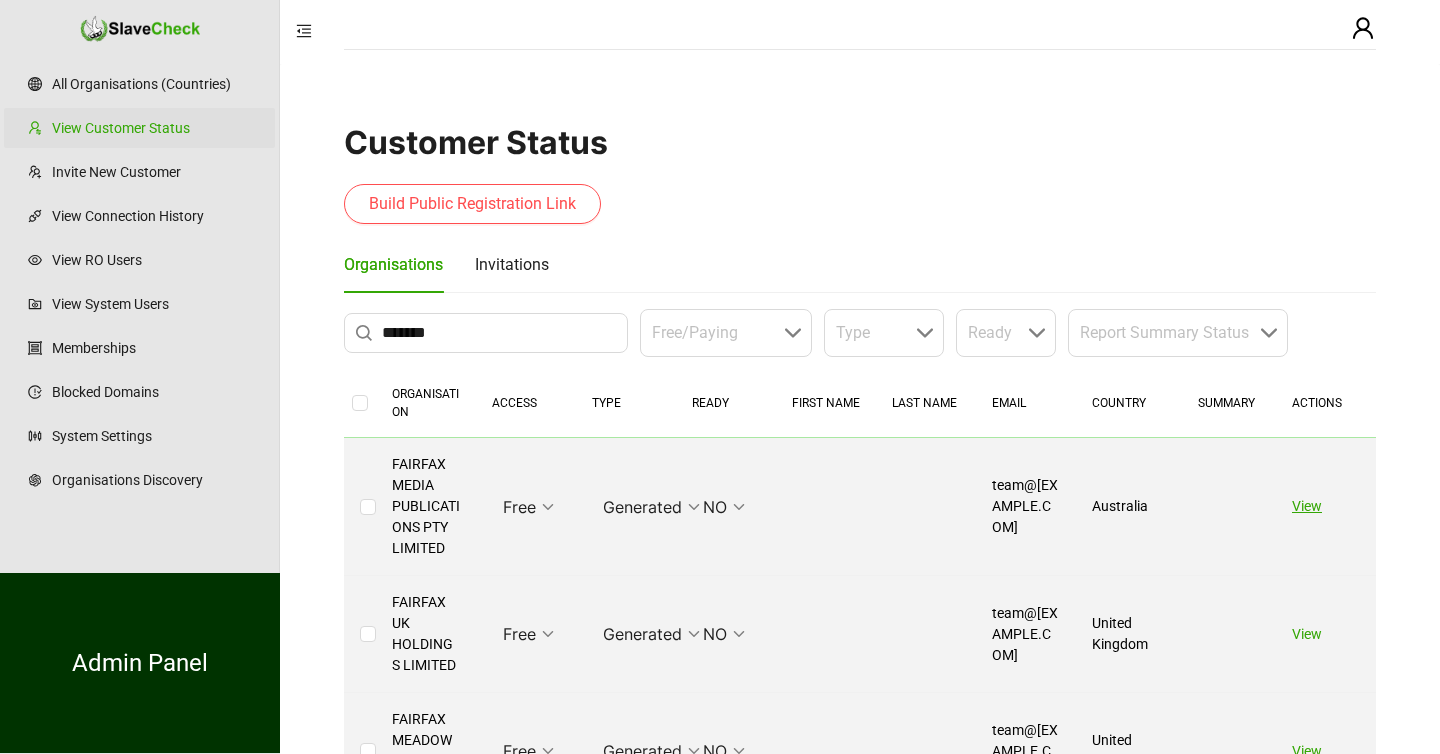 click on "View" at bounding box center [1307, 506] 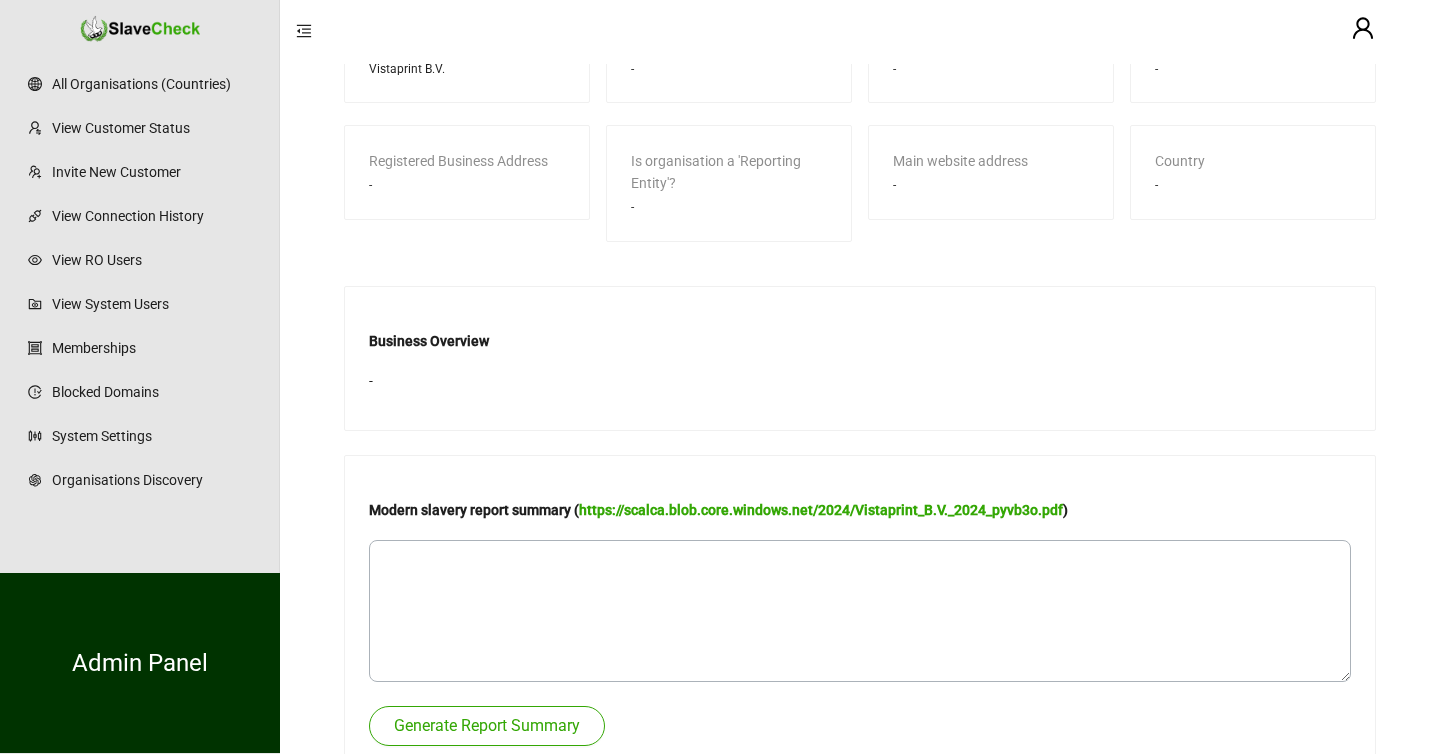 scroll, scrollTop: 555, scrollLeft: 0, axis: vertical 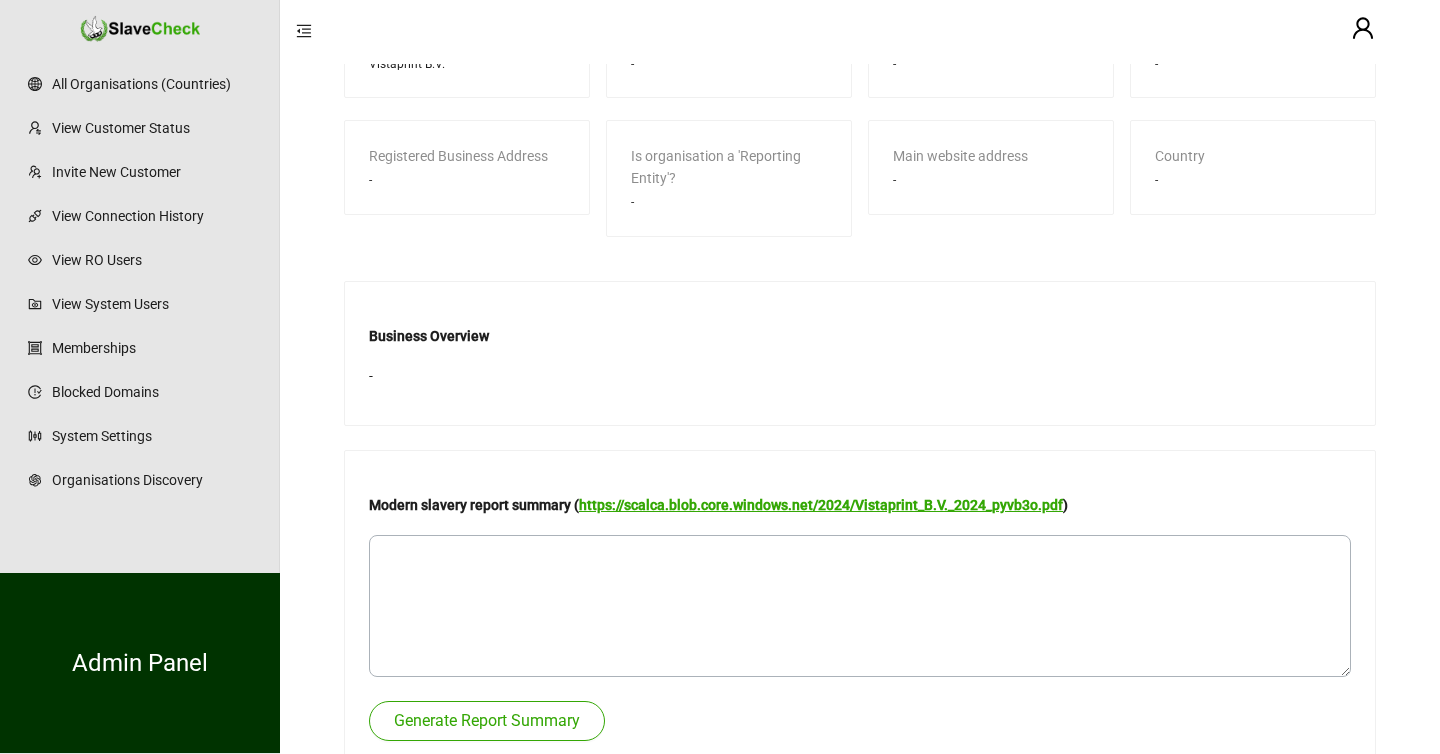 click on "https://scalca.blob.core.windows.net/2024/Vistaprint_B.V._2024_pyvb3o.pdf" at bounding box center (821, 505) 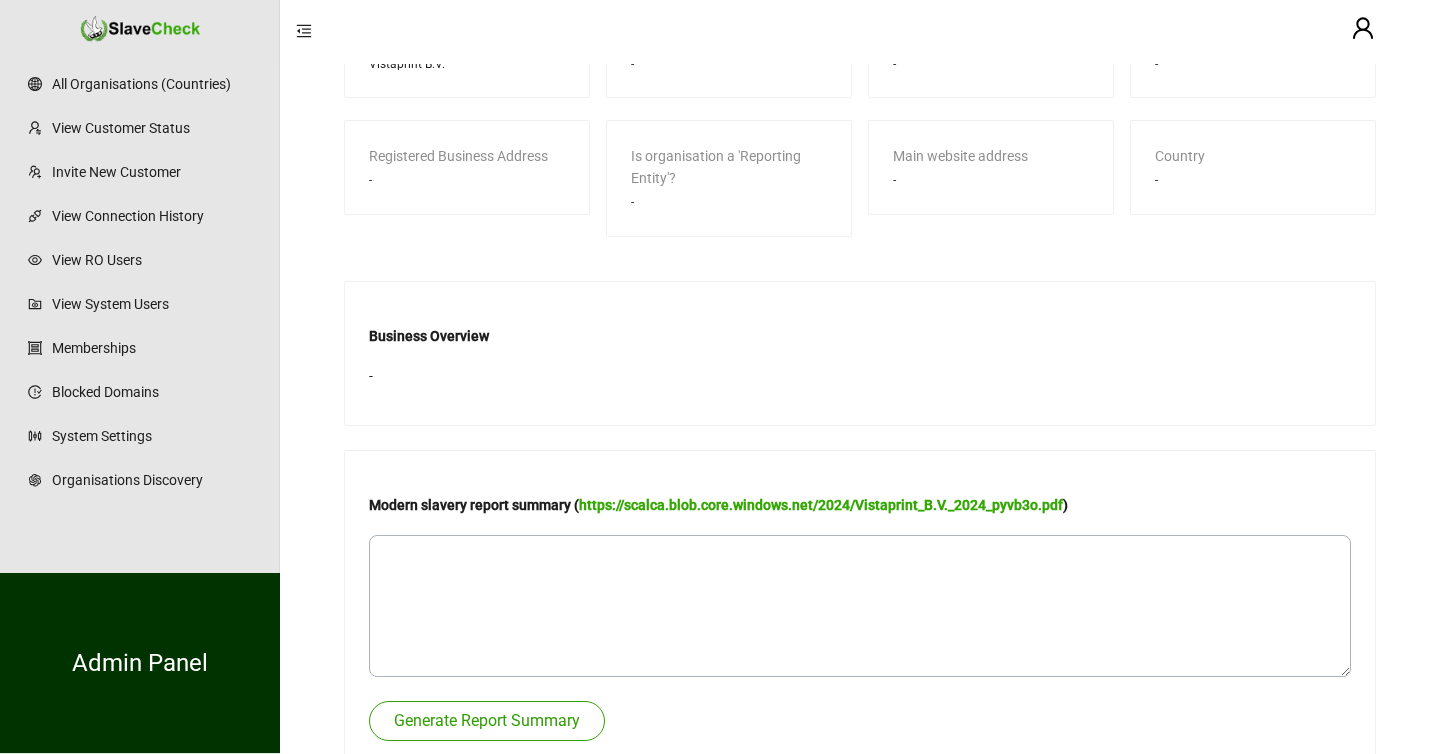 click on "Generate Report Summary" at bounding box center [487, 721] 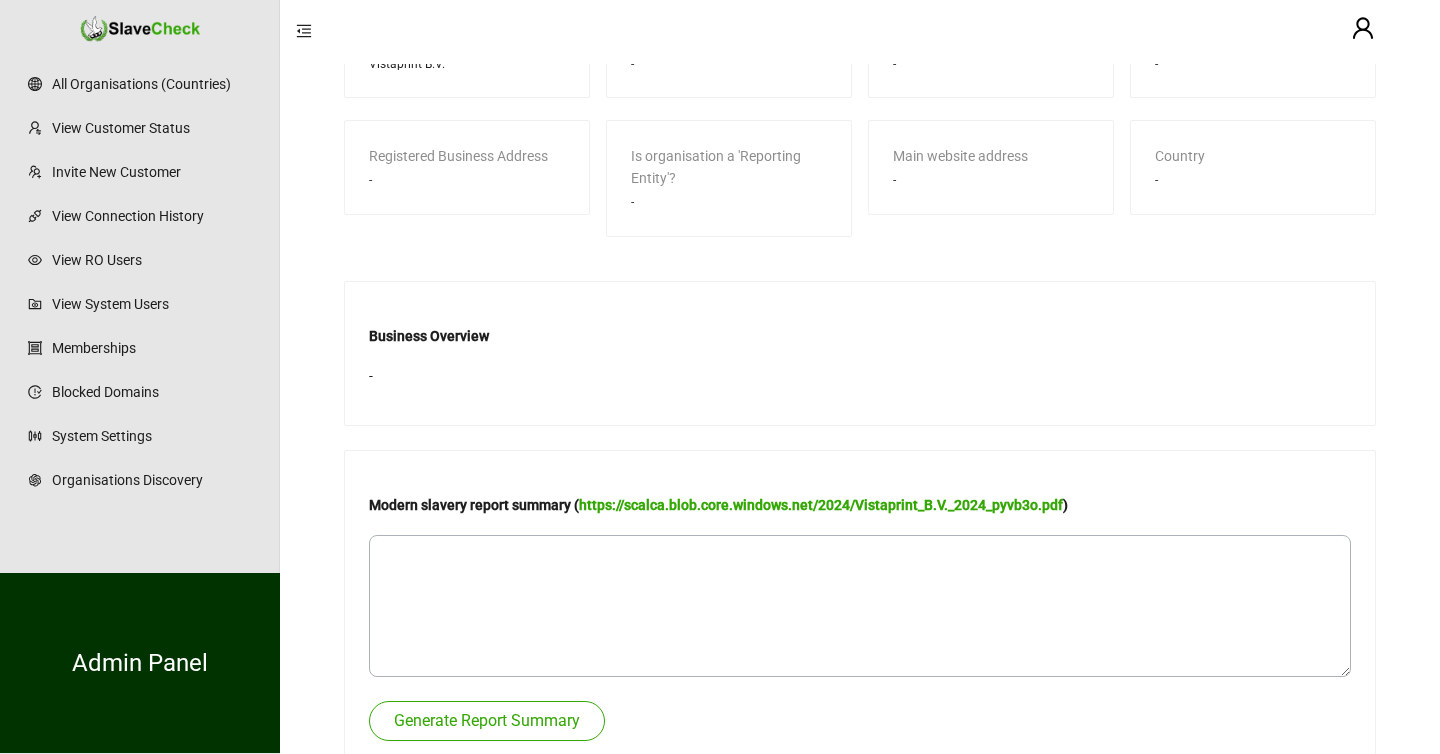 type 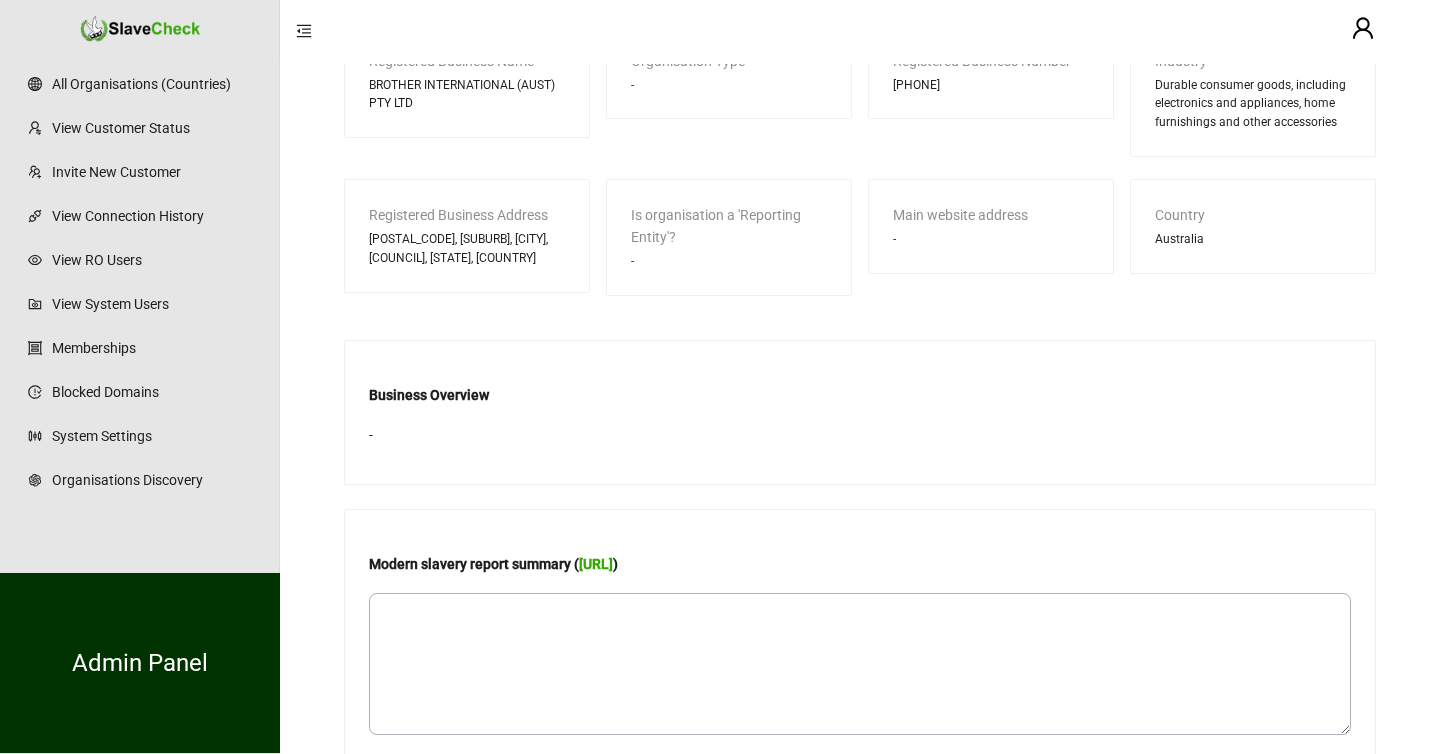 scroll, scrollTop: 654, scrollLeft: 0, axis: vertical 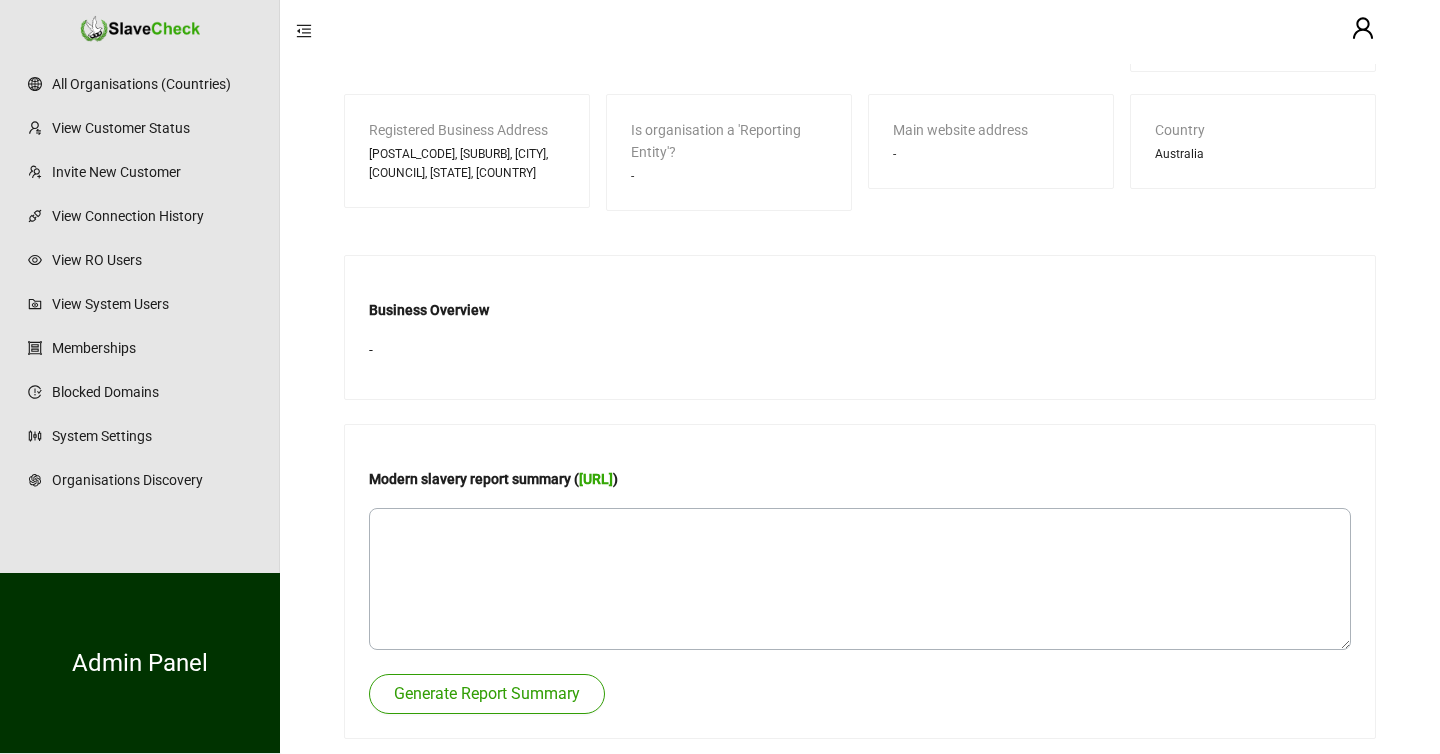 click on "Generate Report Summary" at bounding box center [487, 694] 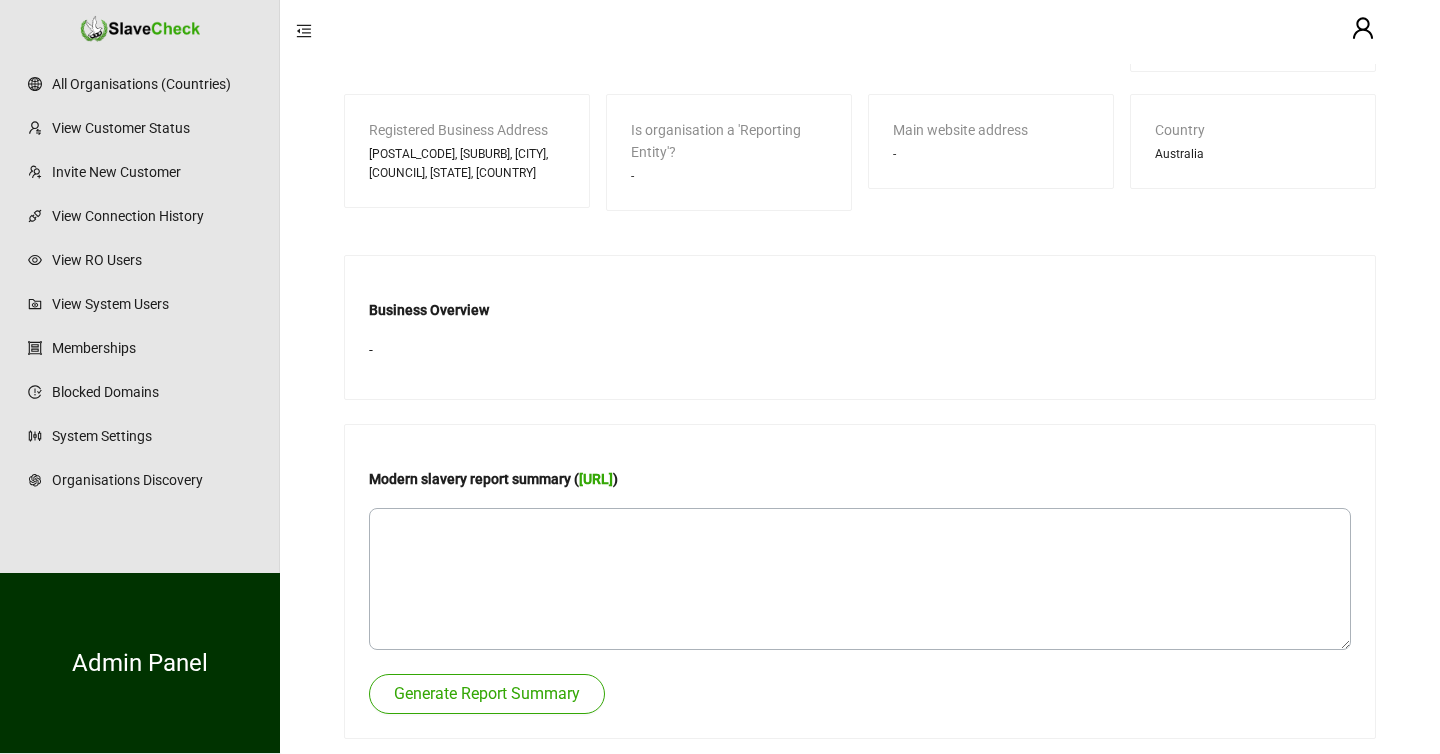 type 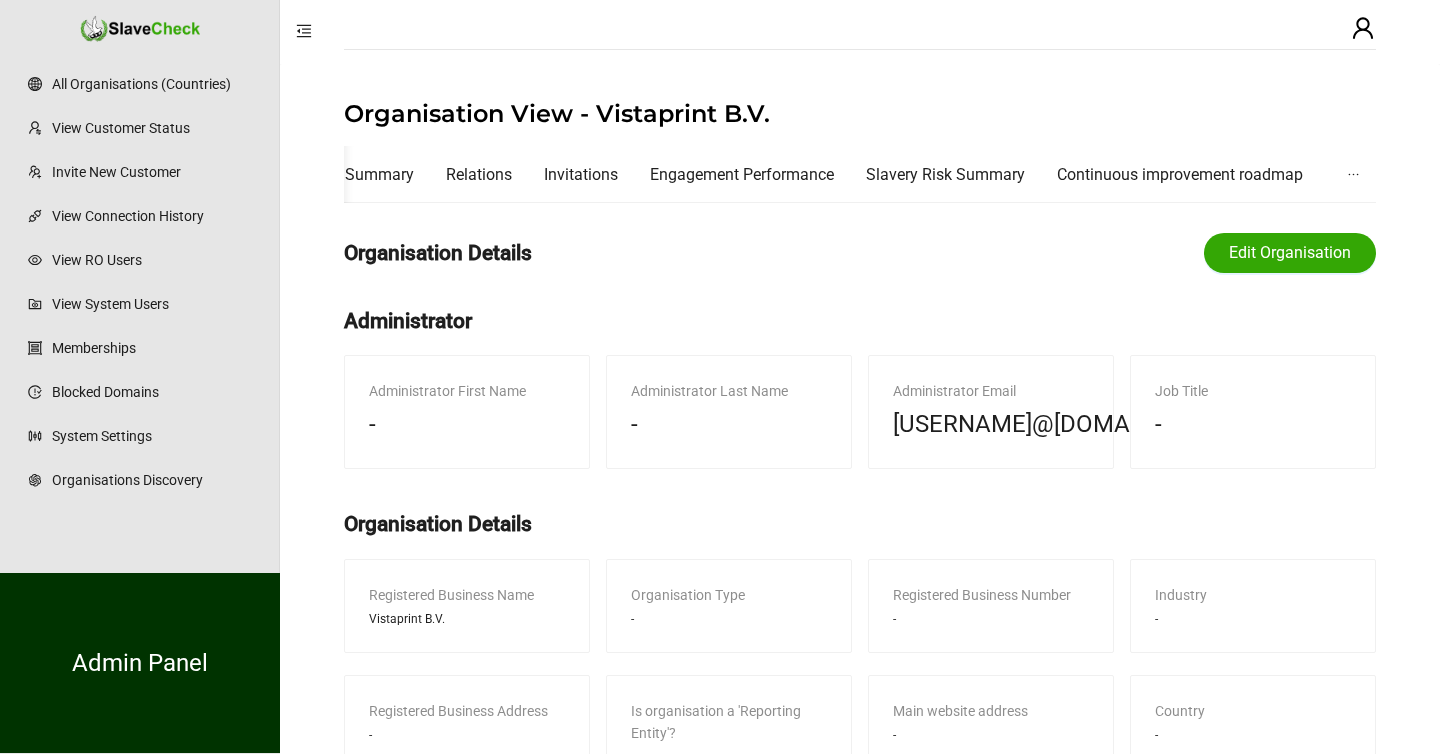 scroll, scrollTop: 630, scrollLeft: 0, axis: vertical 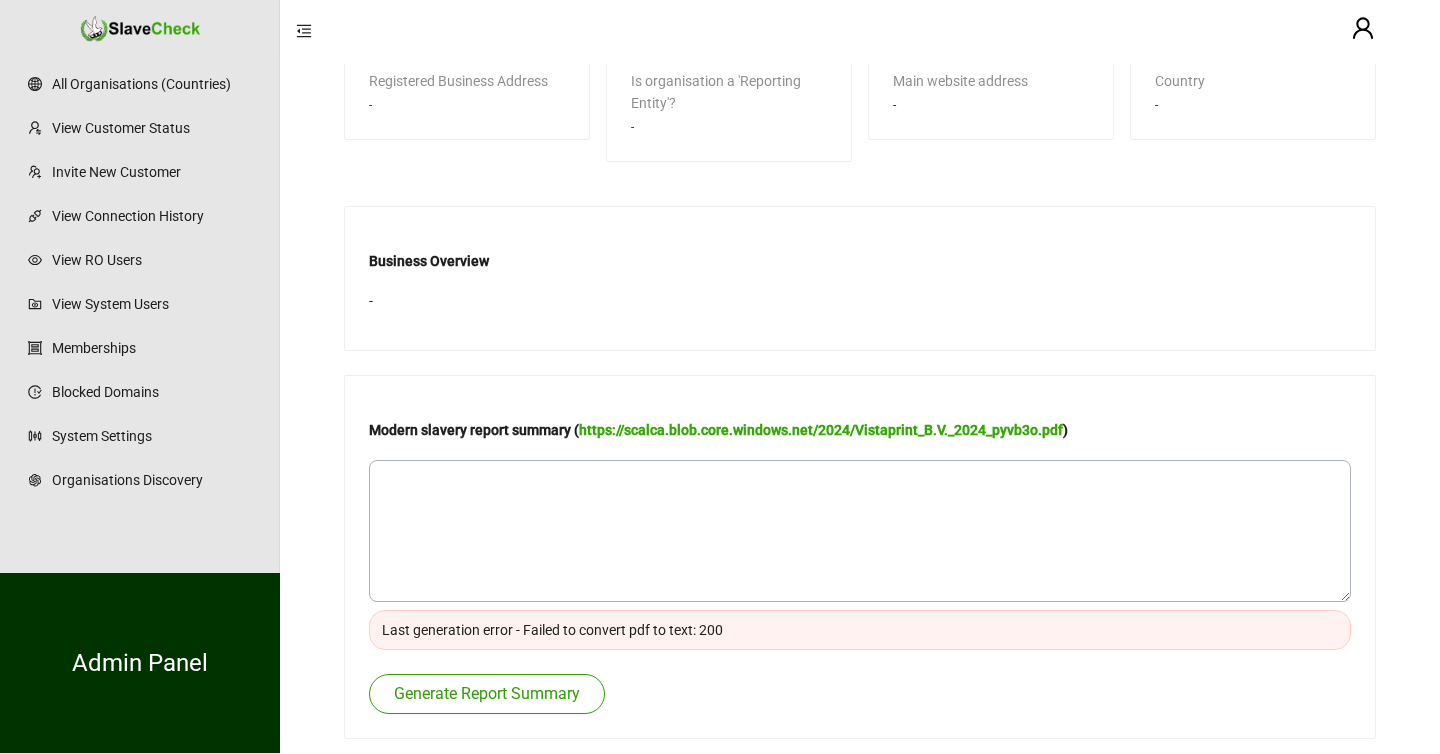click on "Generate Report Summary" at bounding box center [487, 694] 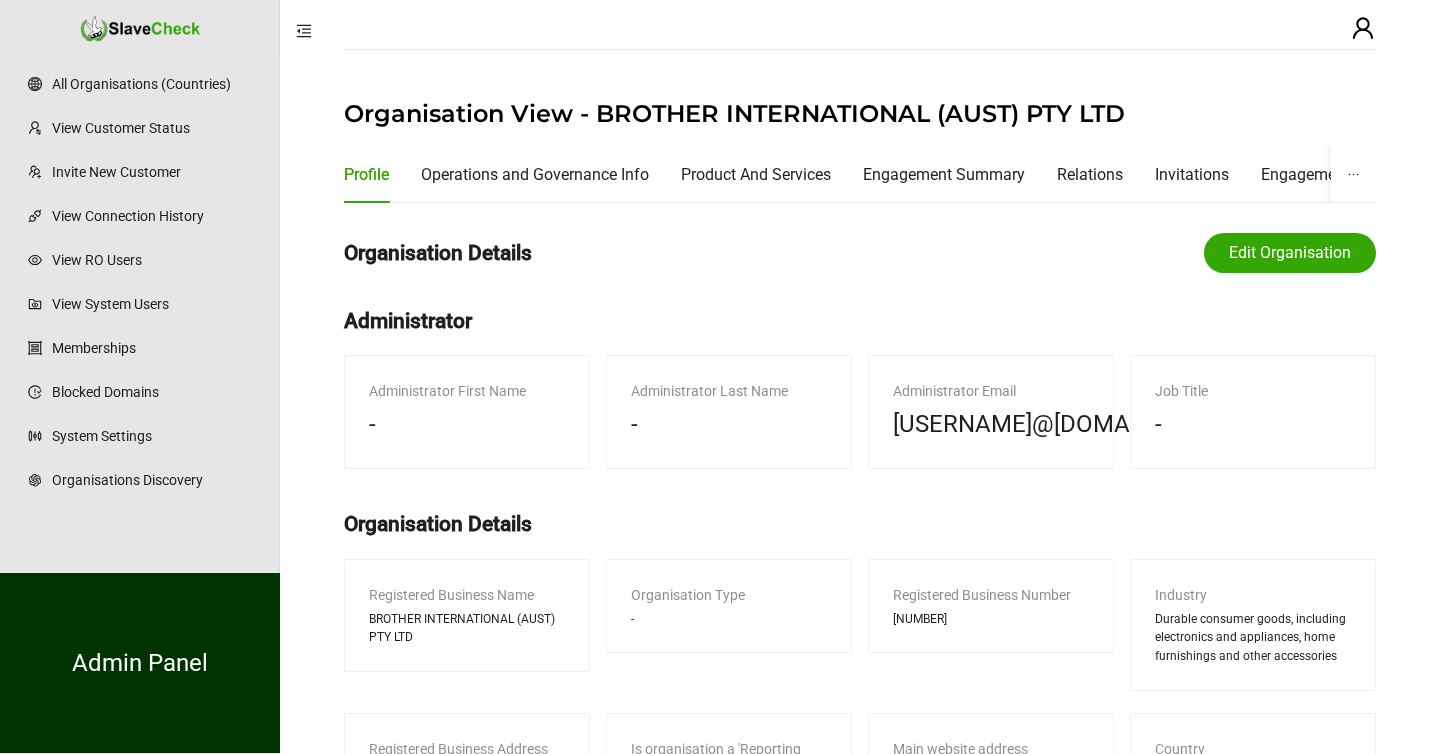 scroll, scrollTop: 654, scrollLeft: 0, axis: vertical 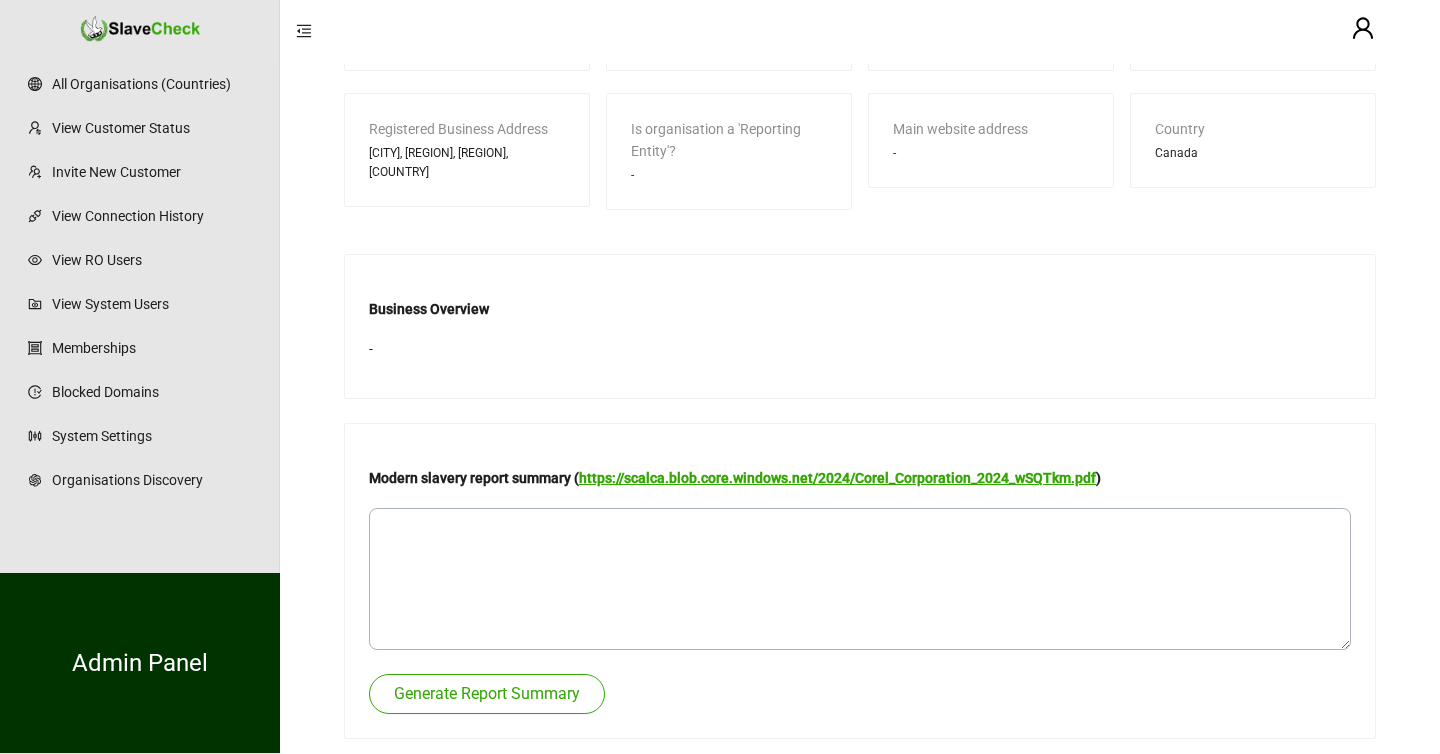 click on "https://scalca.blob.core.windows.net/2024/Corel_Corporation_2024_wSQTkm.pdf" at bounding box center (837, 478) 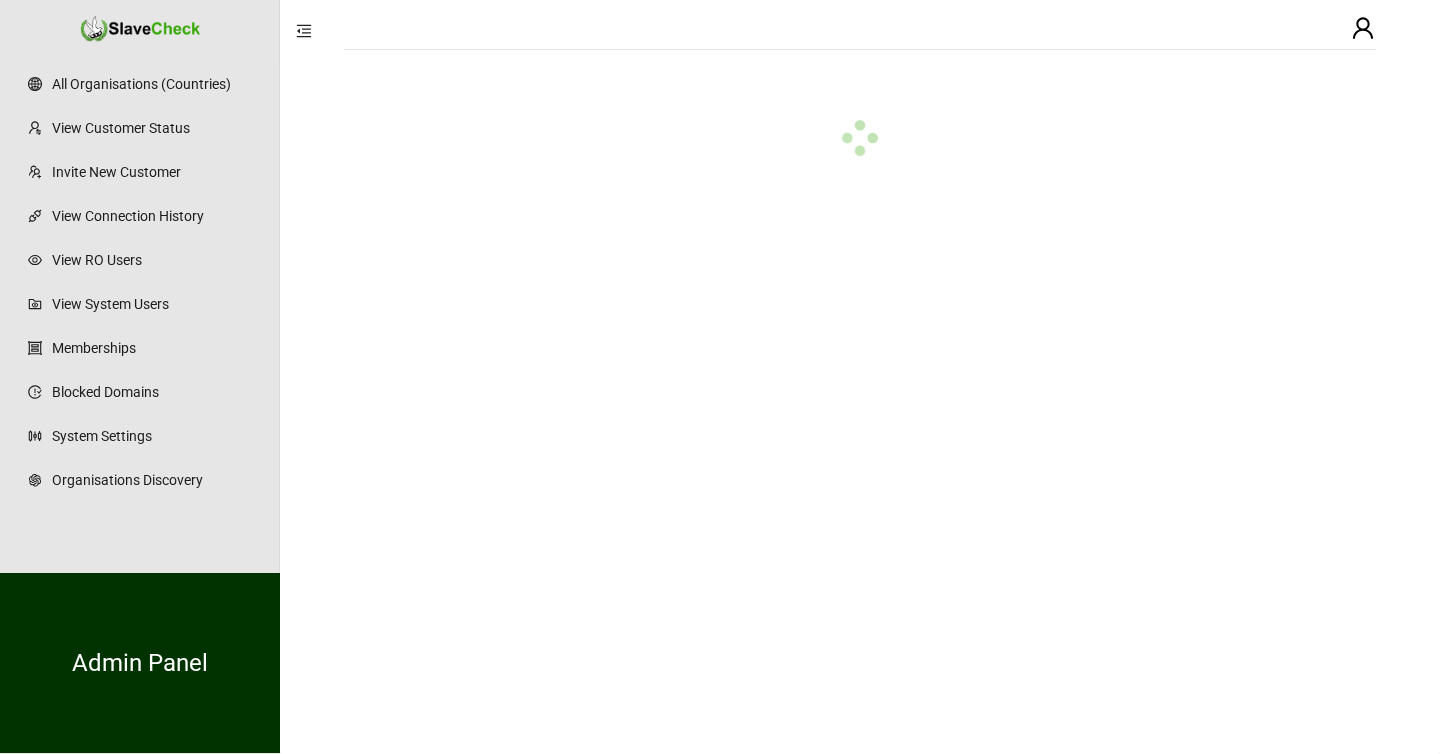 scroll, scrollTop: 0, scrollLeft: 0, axis: both 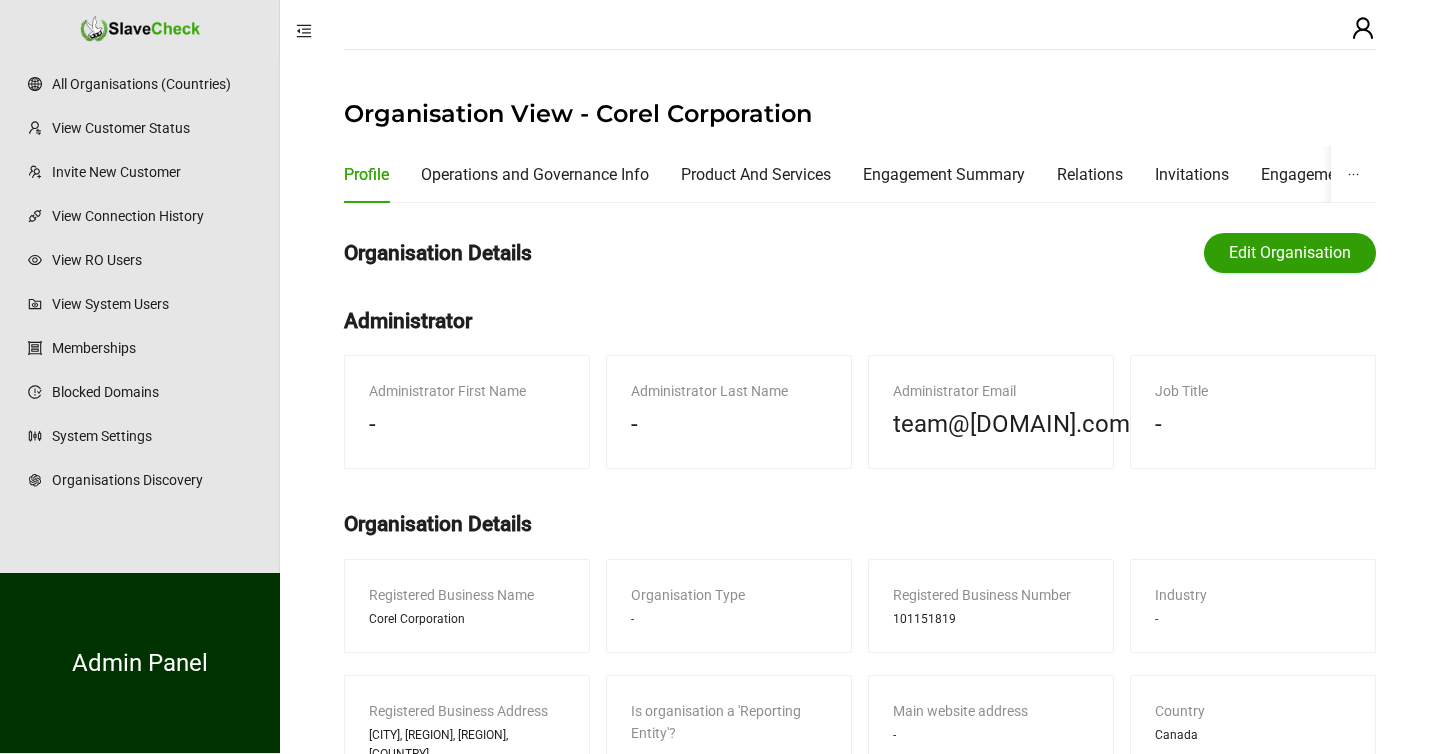 click on "Edit Organisation" at bounding box center (1290, 253) 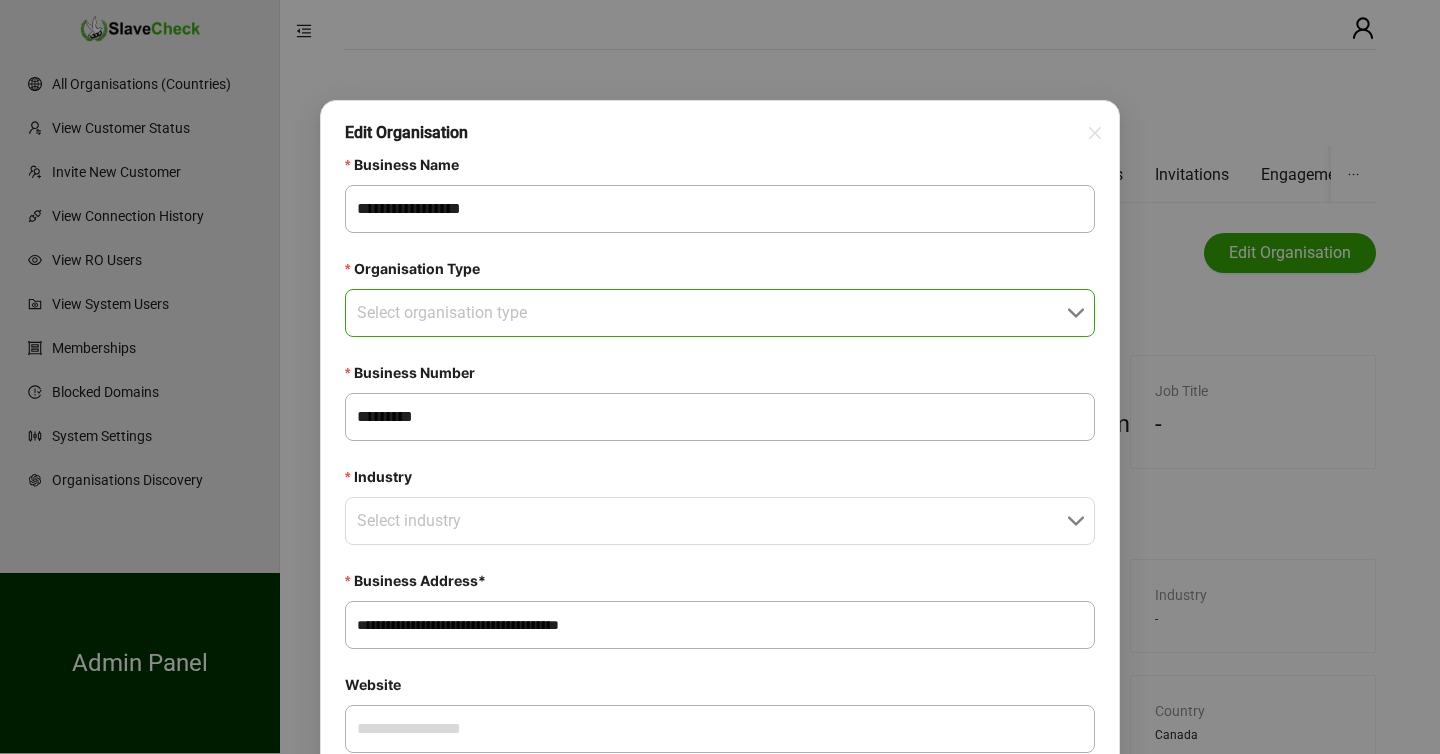 click on "Organisation Type" at bounding box center [714, 313] 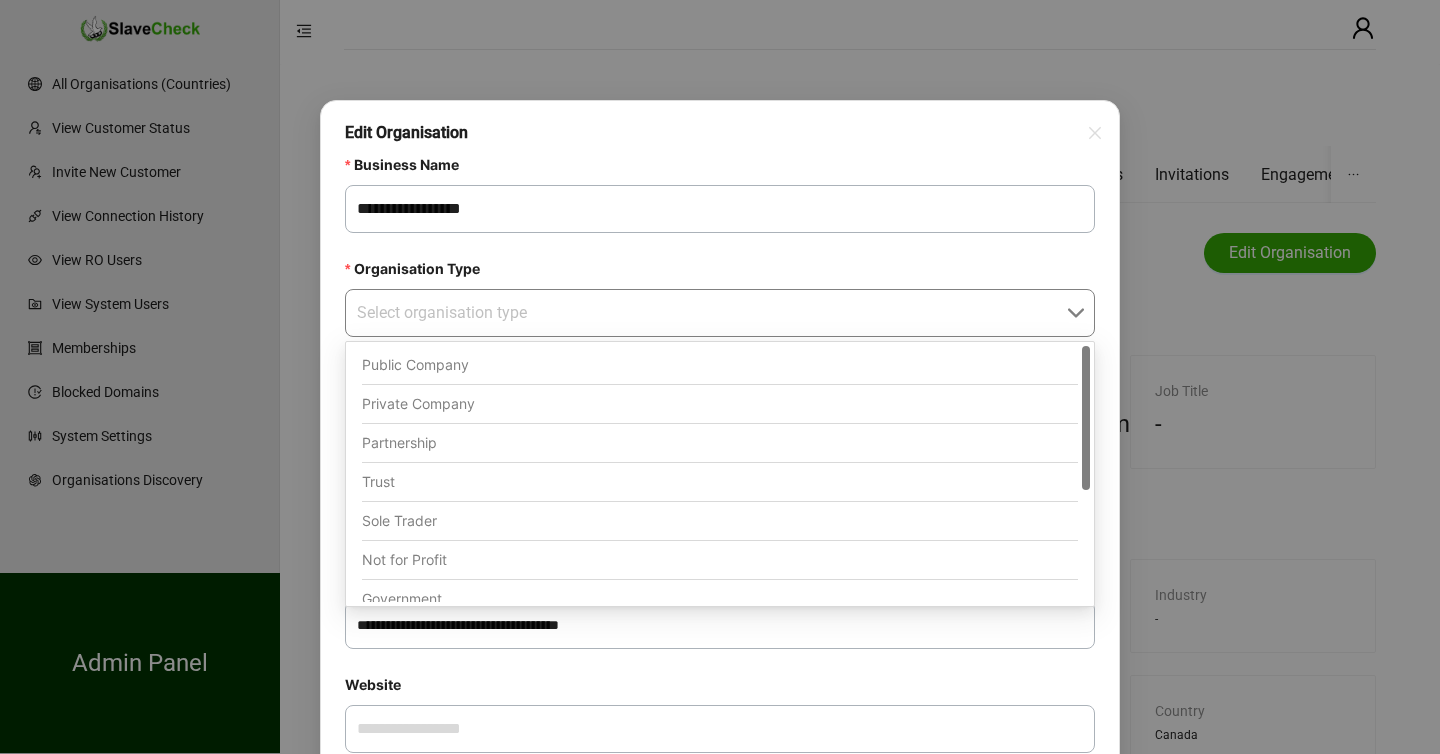 click on "Private Company" at bounding box center [720, 404] 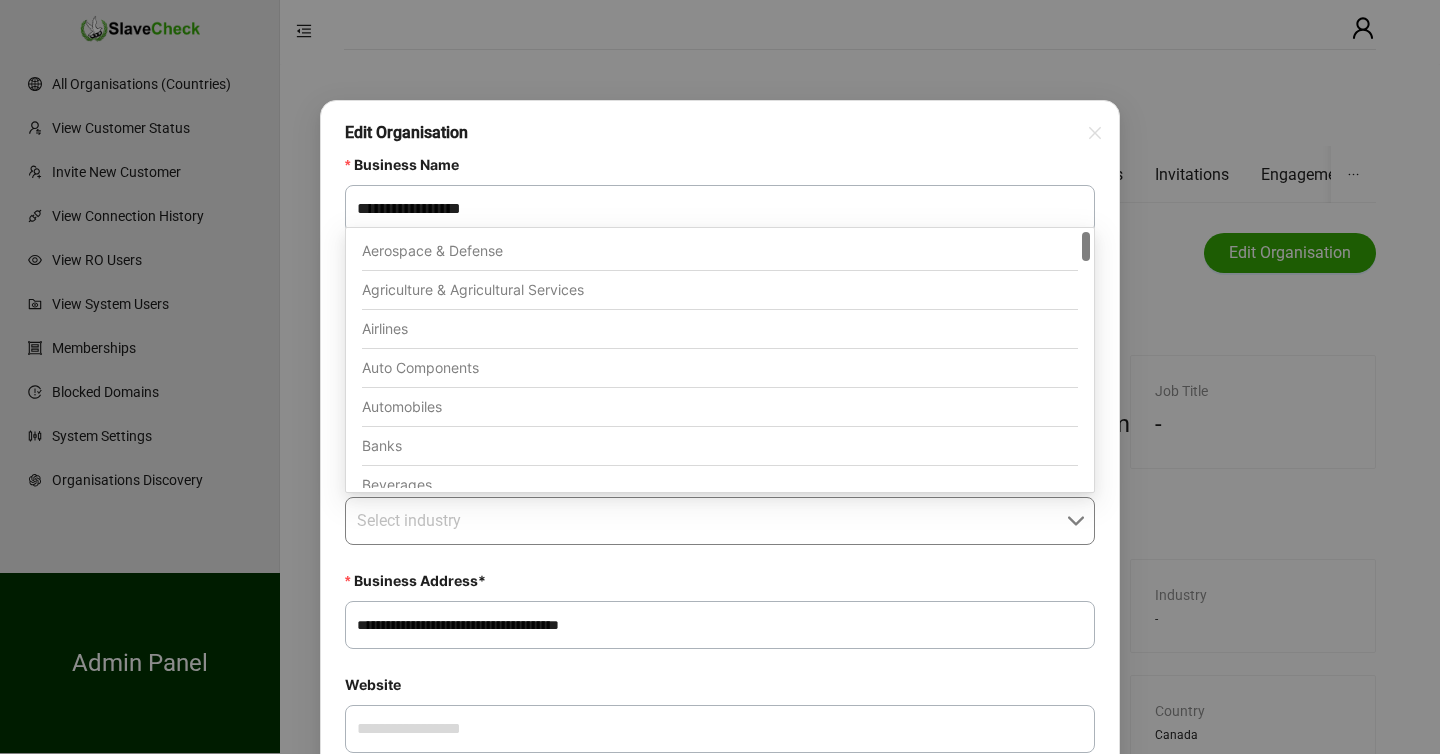 click on "Industry" at bounding box center (714, 521) 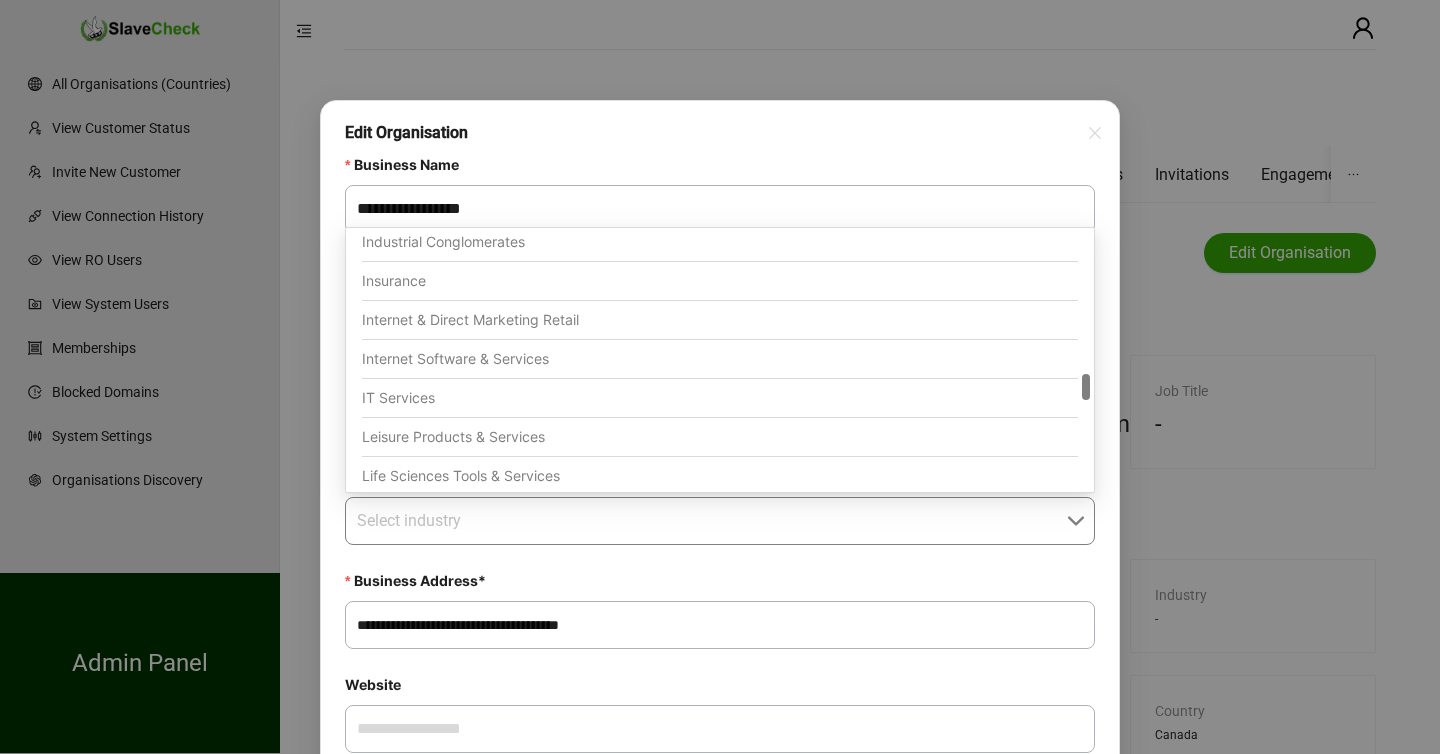 scroll, scrollTop: 1374, scrollLeft: 0, axis: vertical 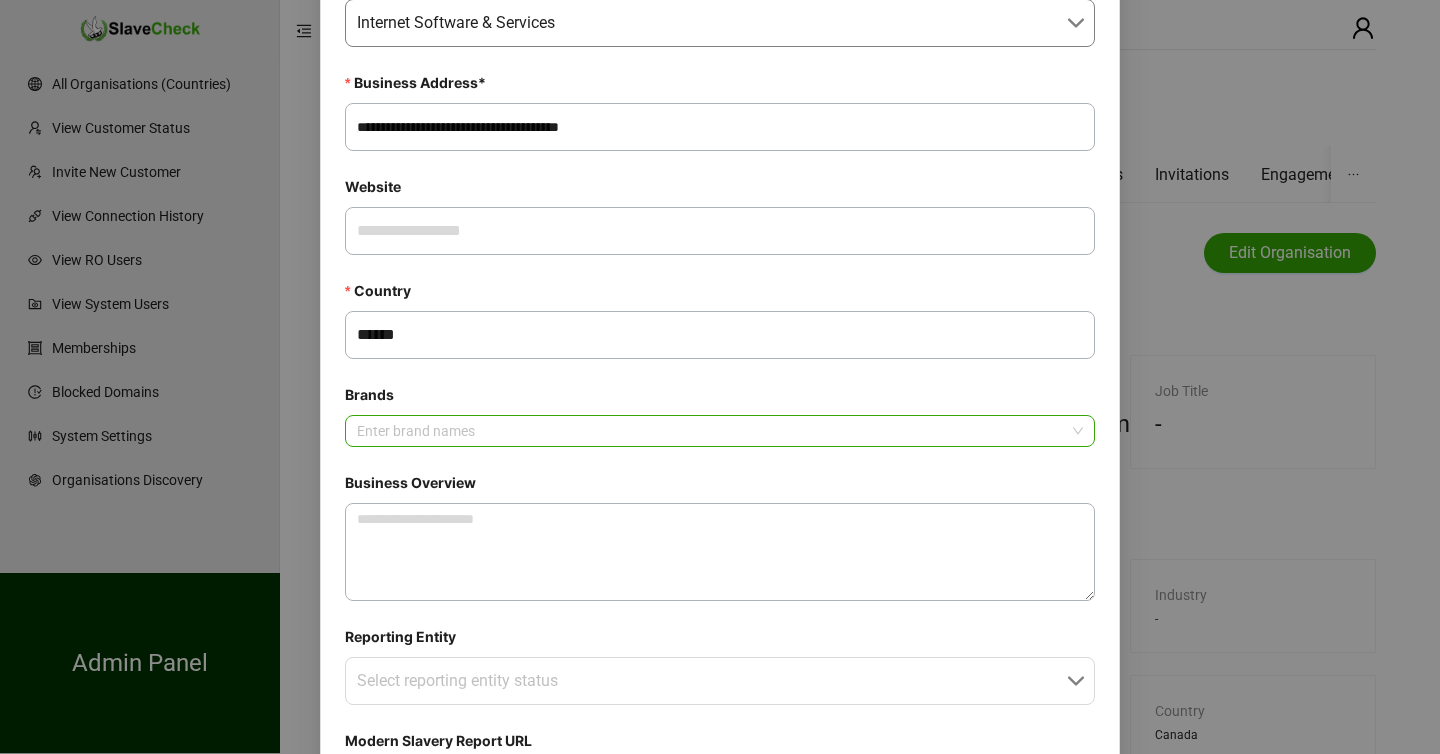 click at bounding box center (709, 431) 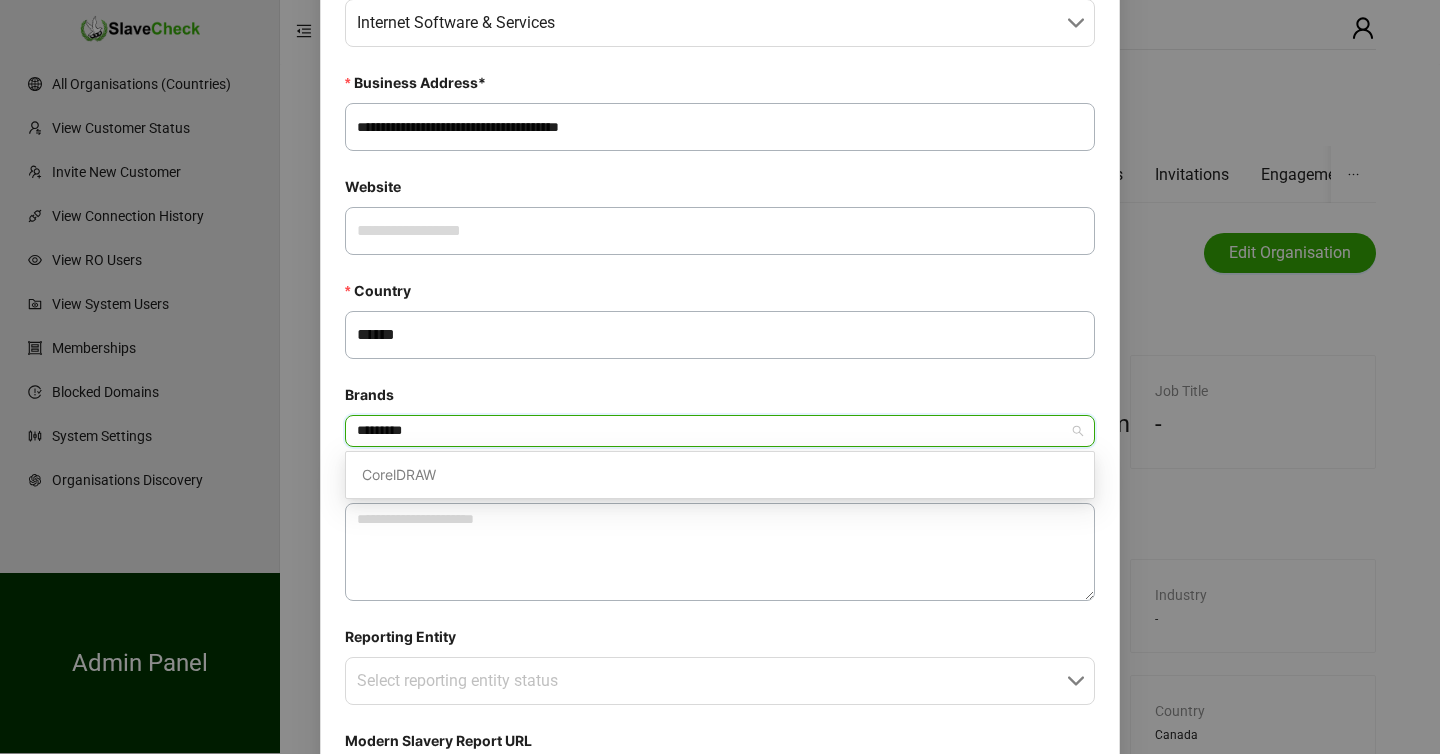 type on "*********" 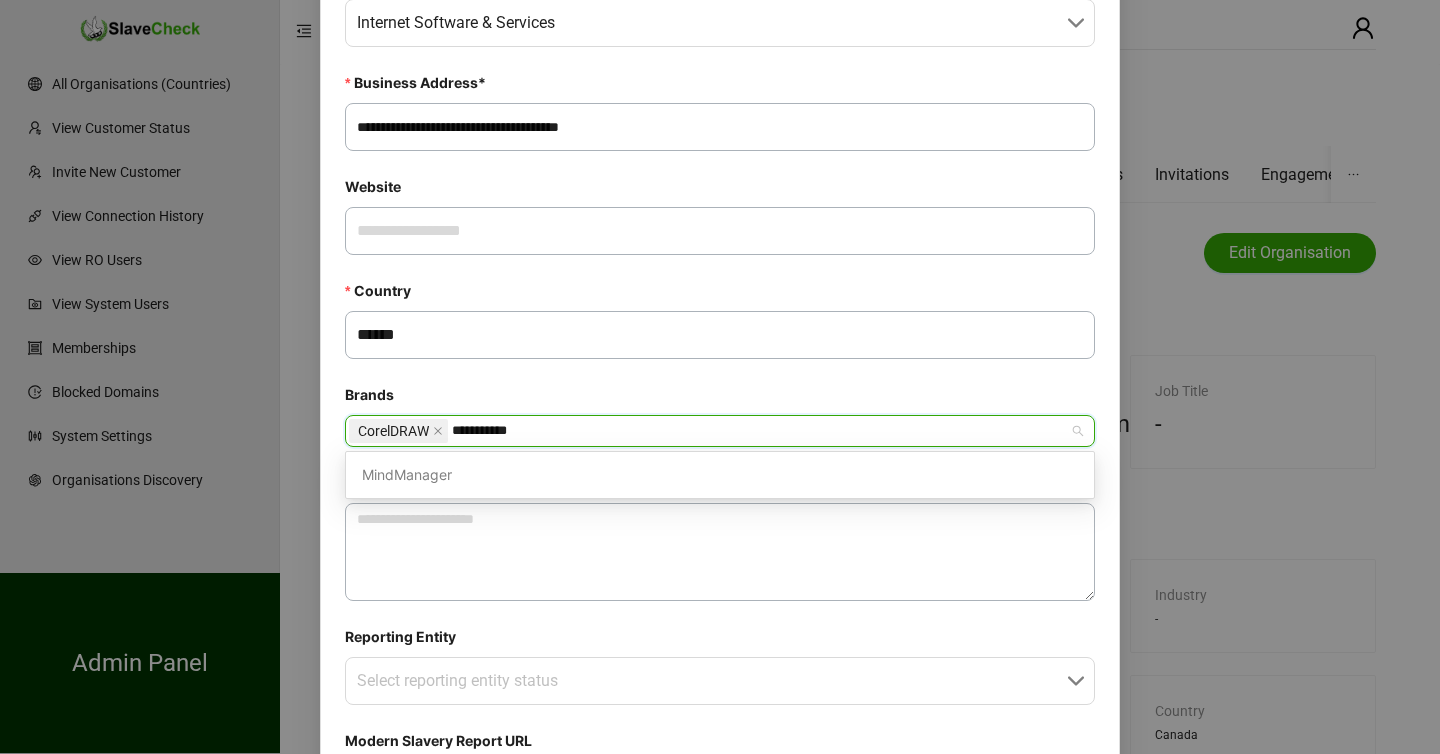 type on "**********" 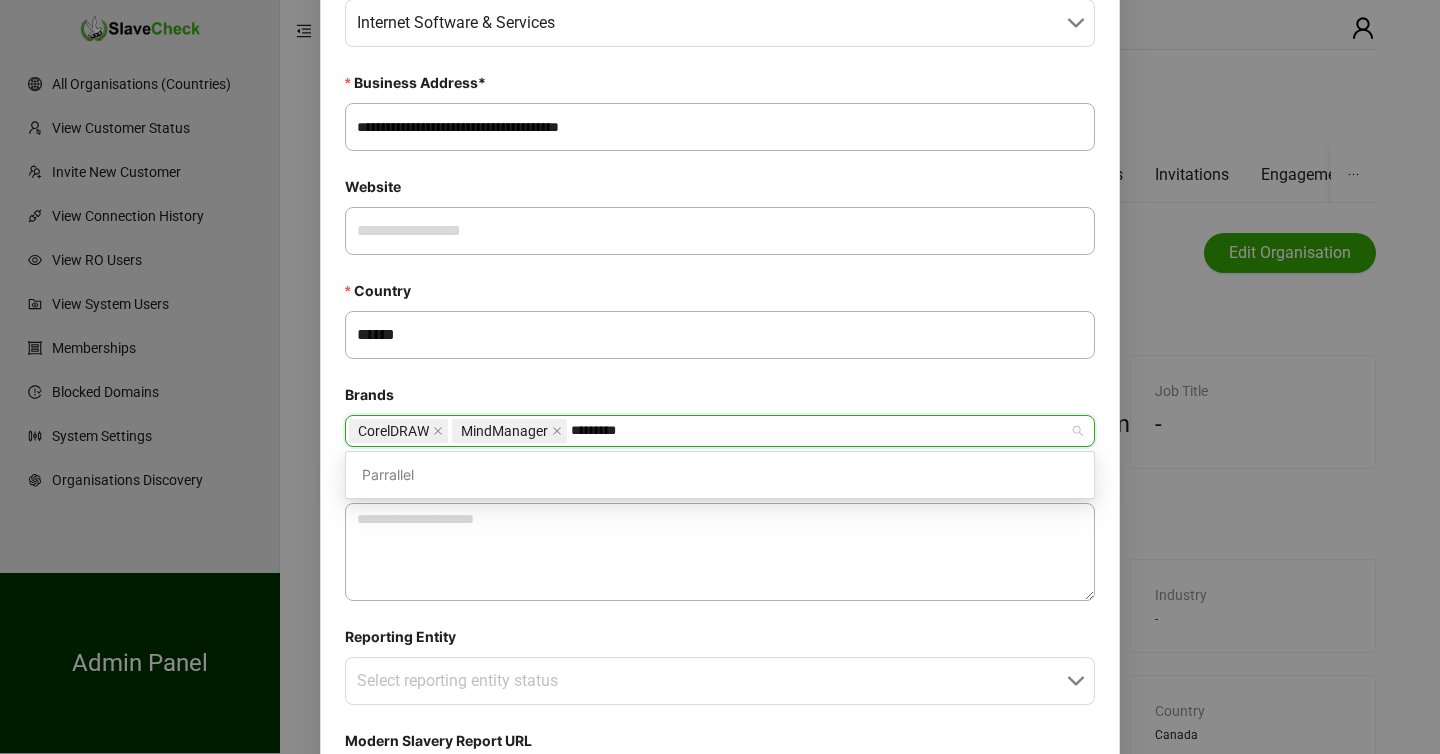 type on "**********" 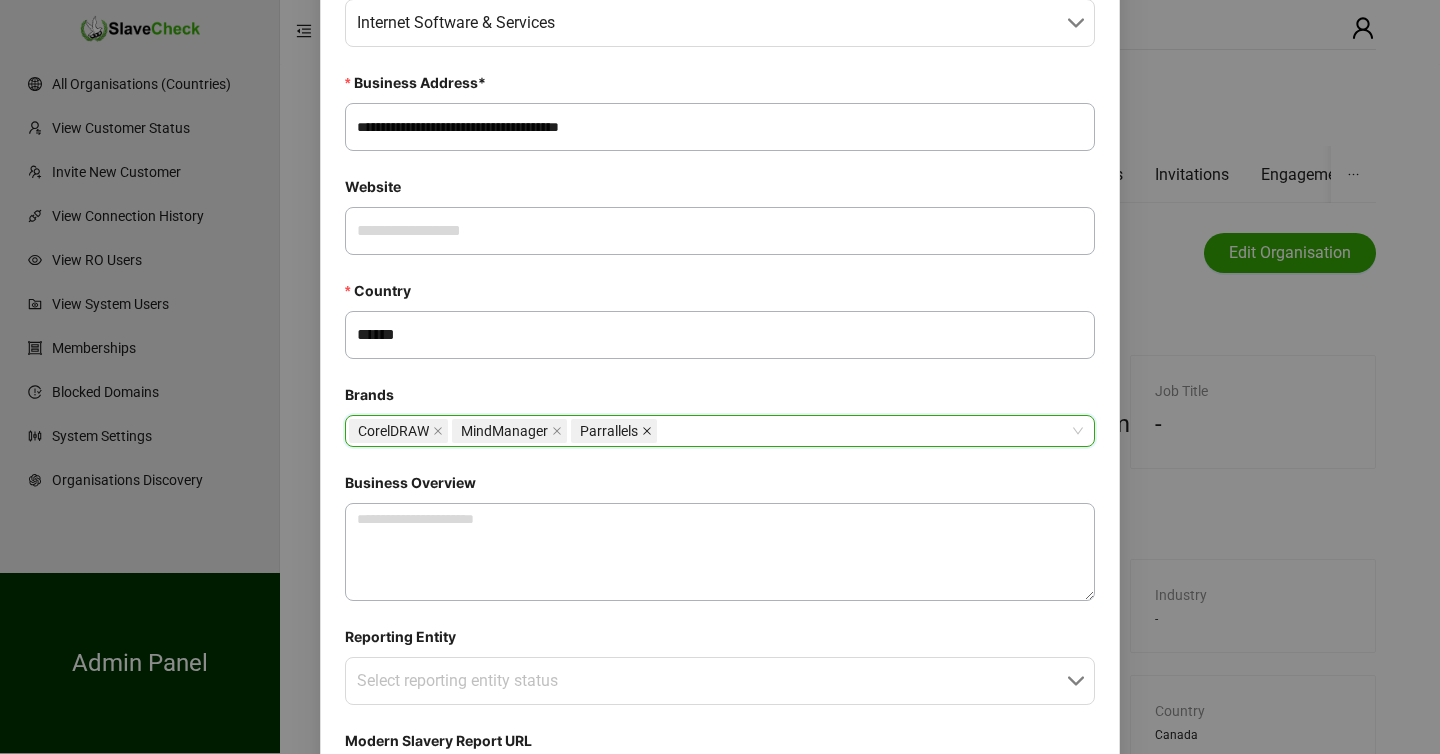 click 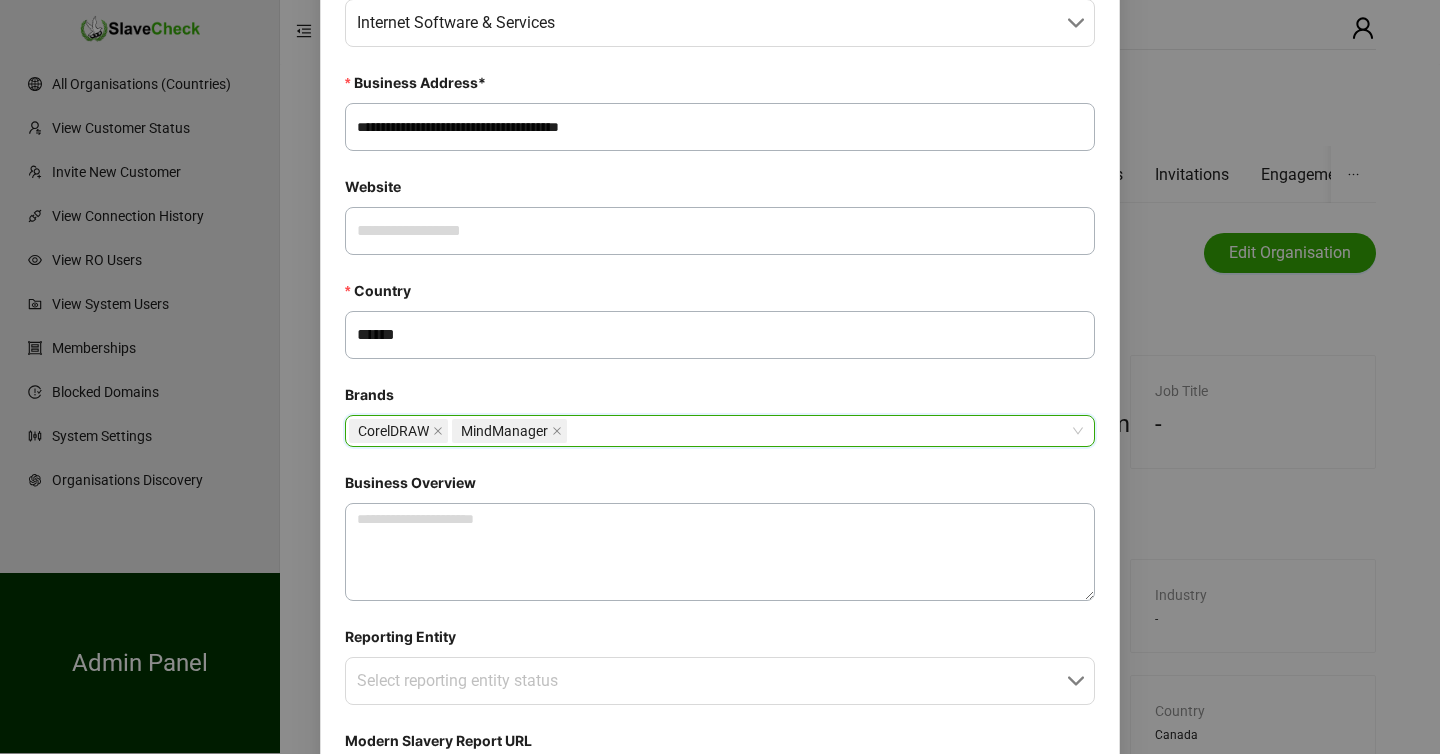 click on "CorelDRAW MindManager" at bounding box center [709, 431] 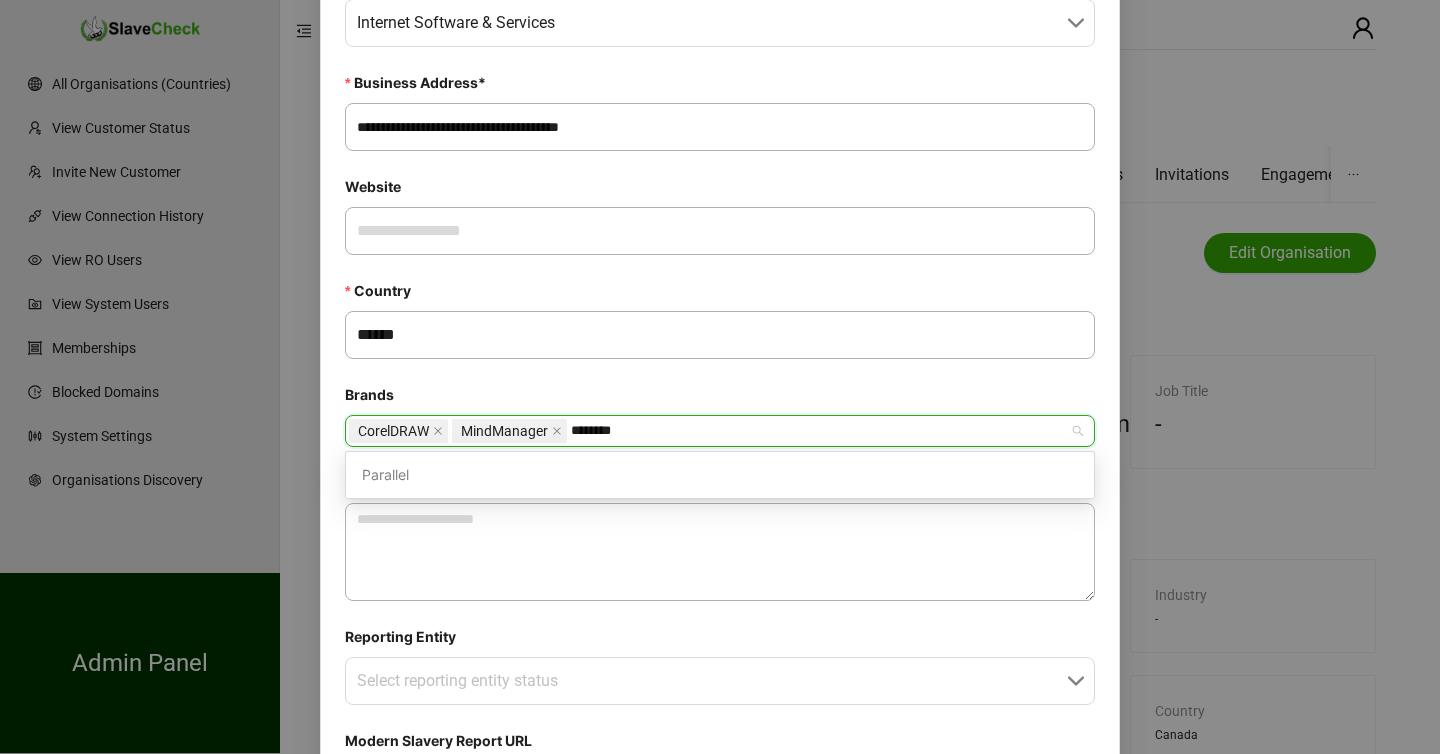 type on "*********" 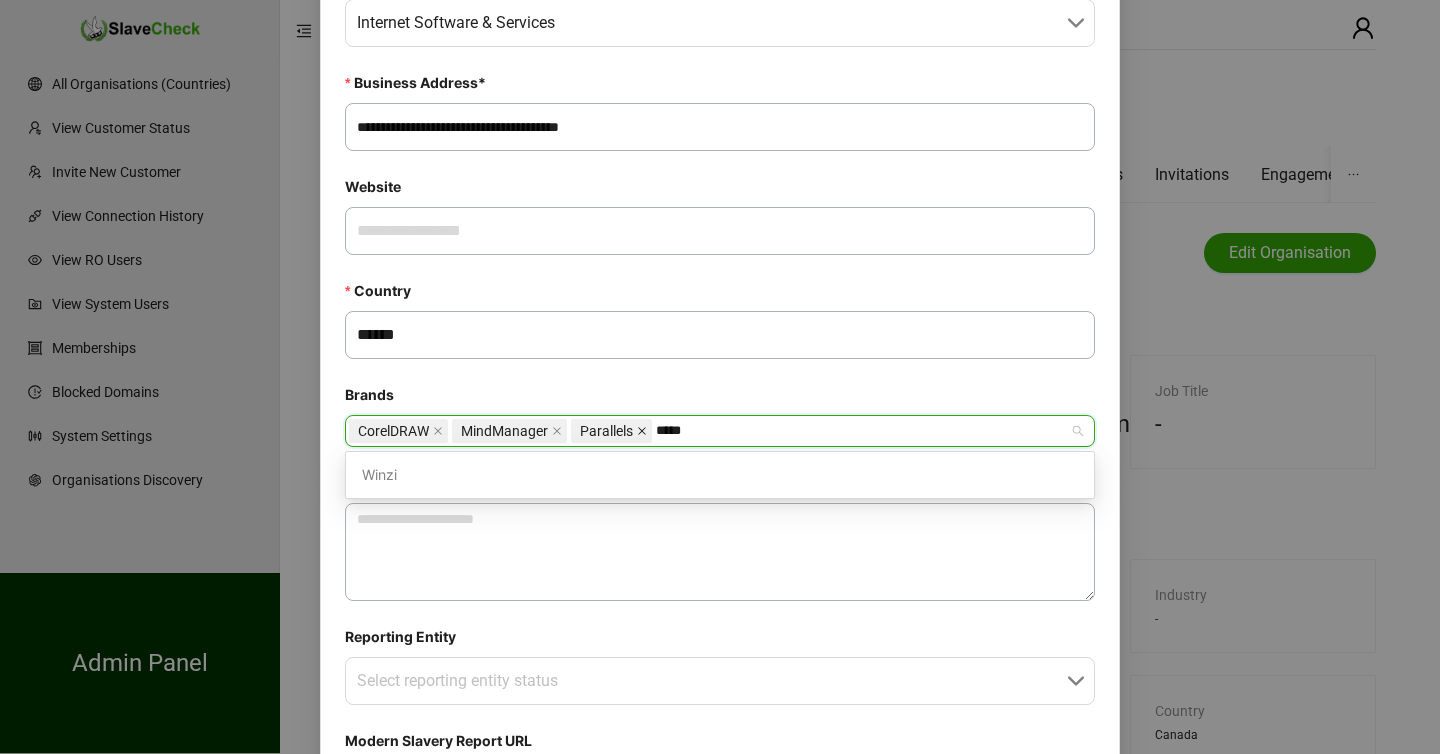 type on "******" 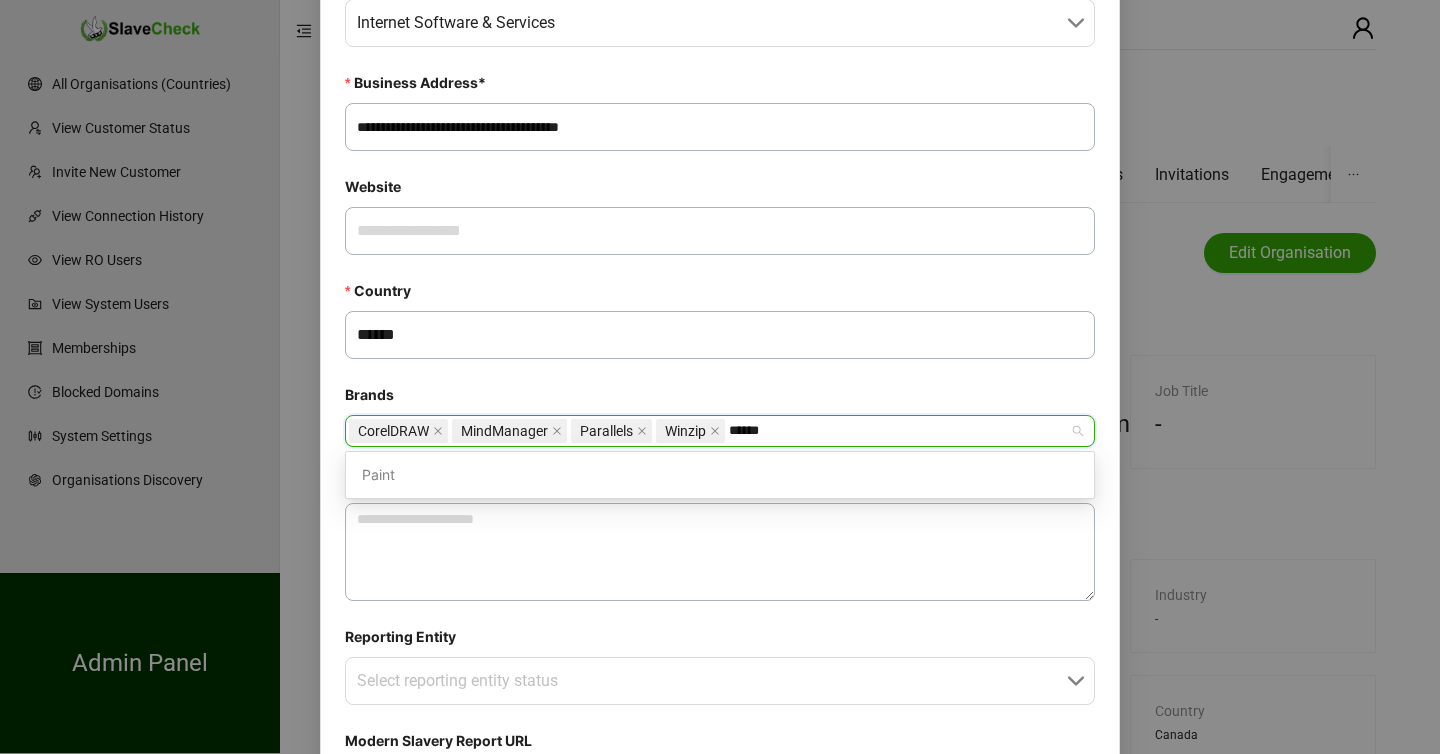 type on "*******" 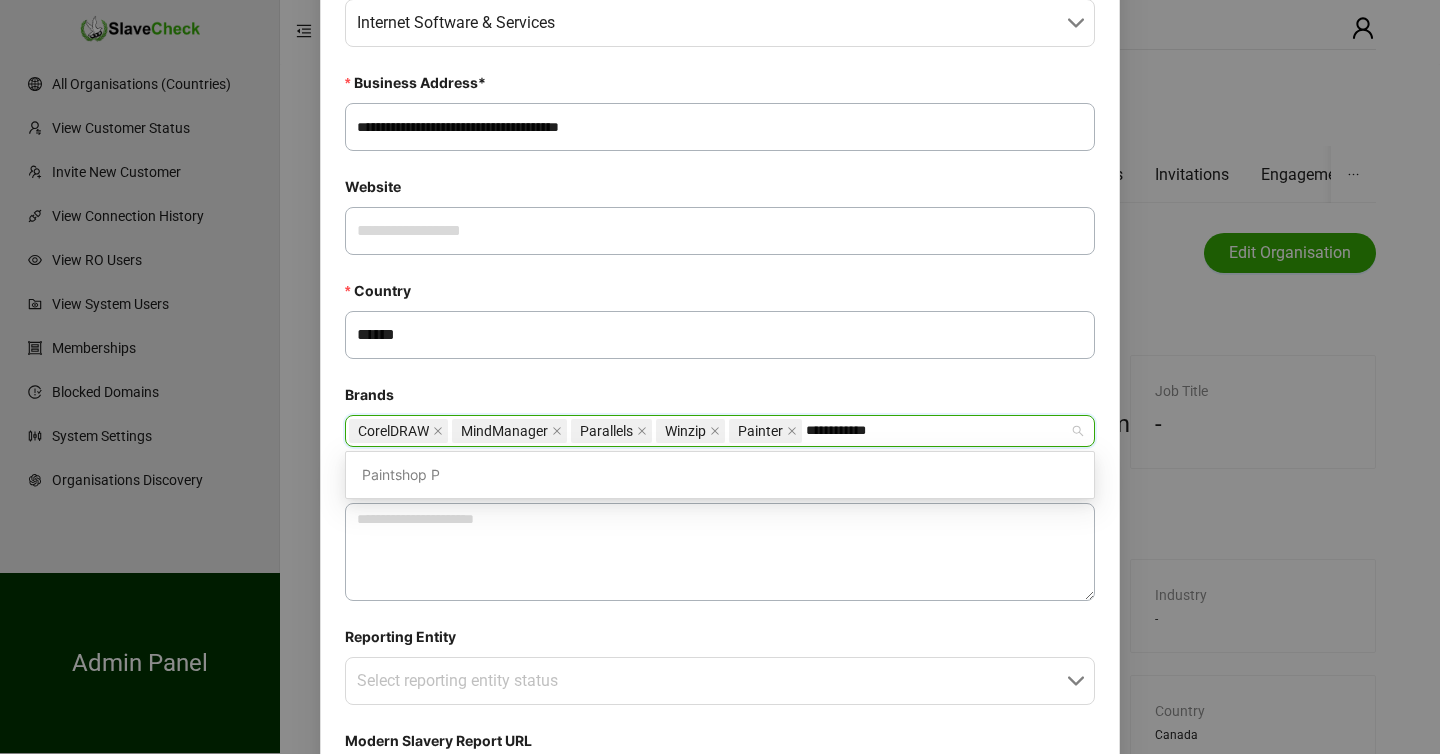 type on "**********" 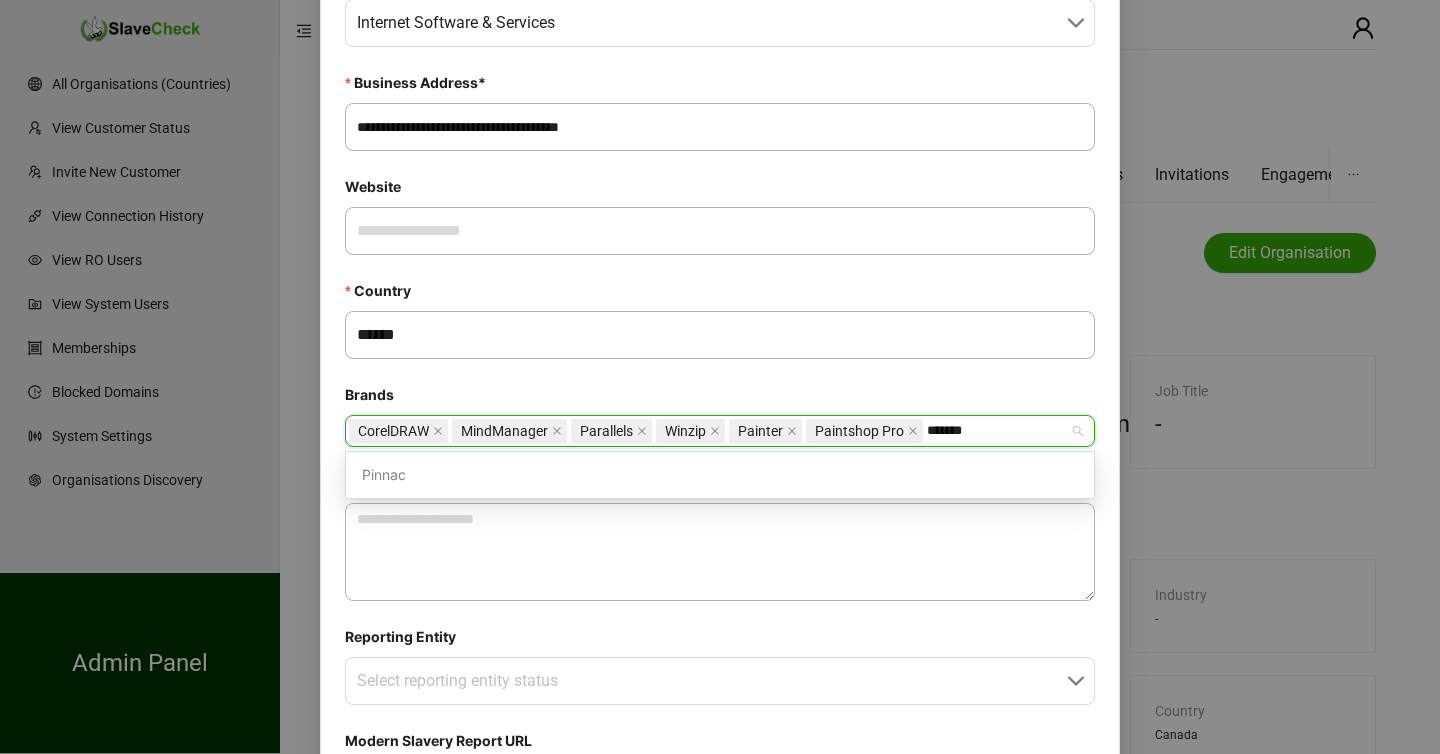type on "********" 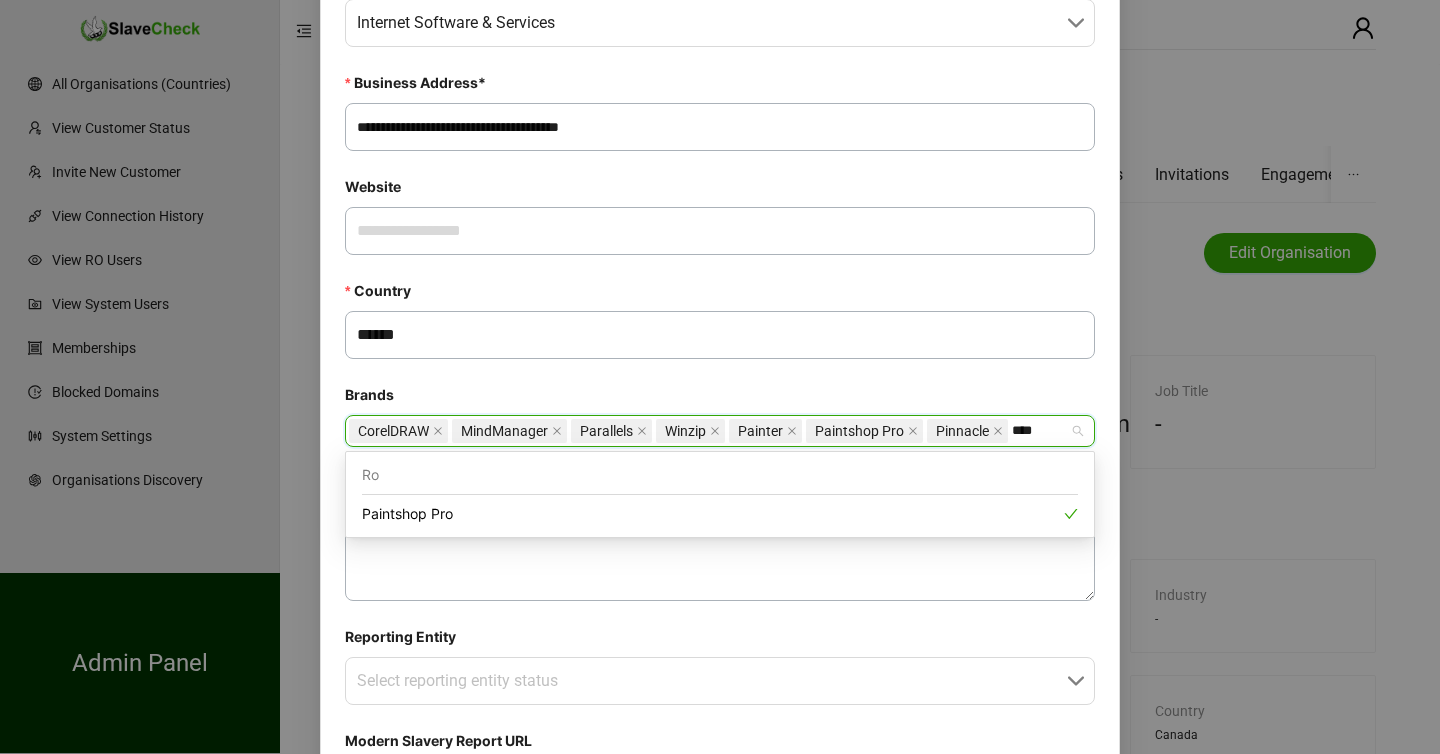 type on "*****" 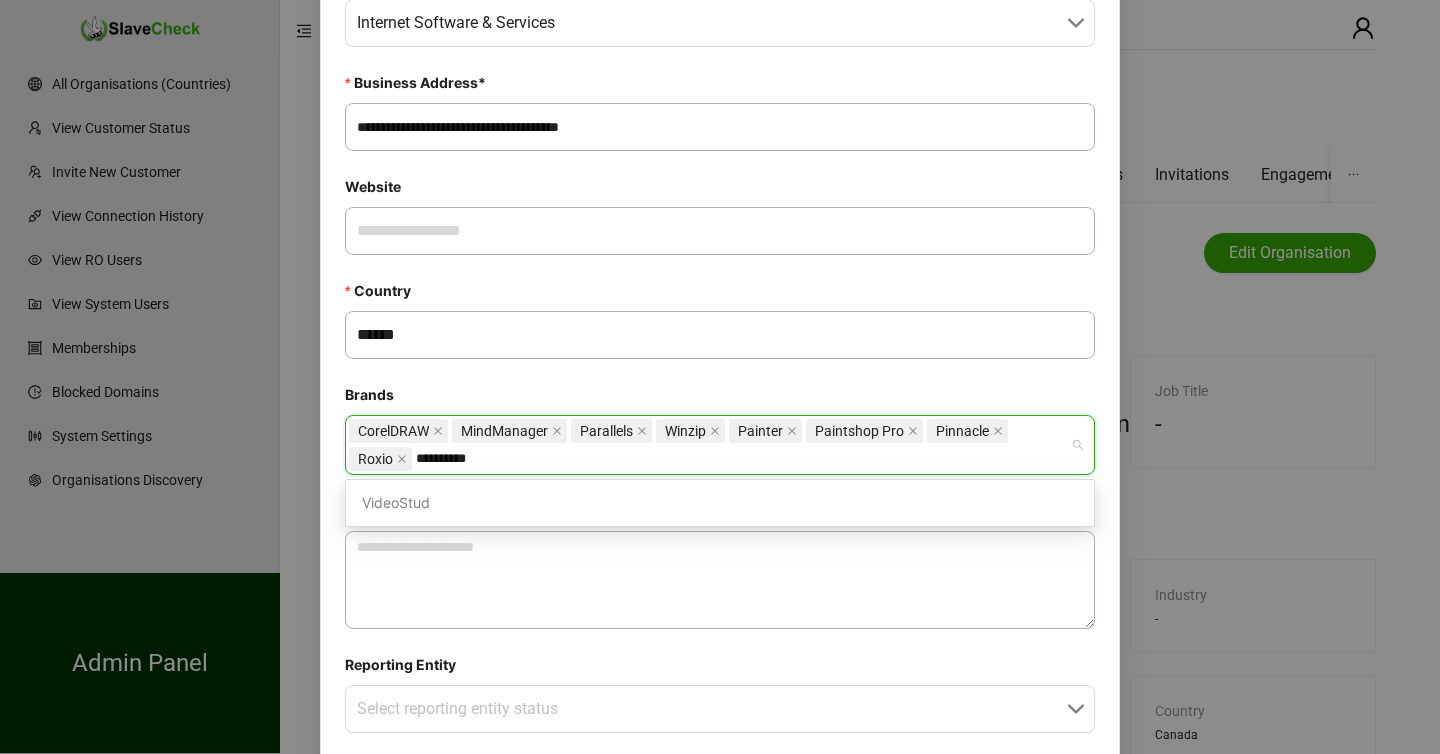 type on "**********" 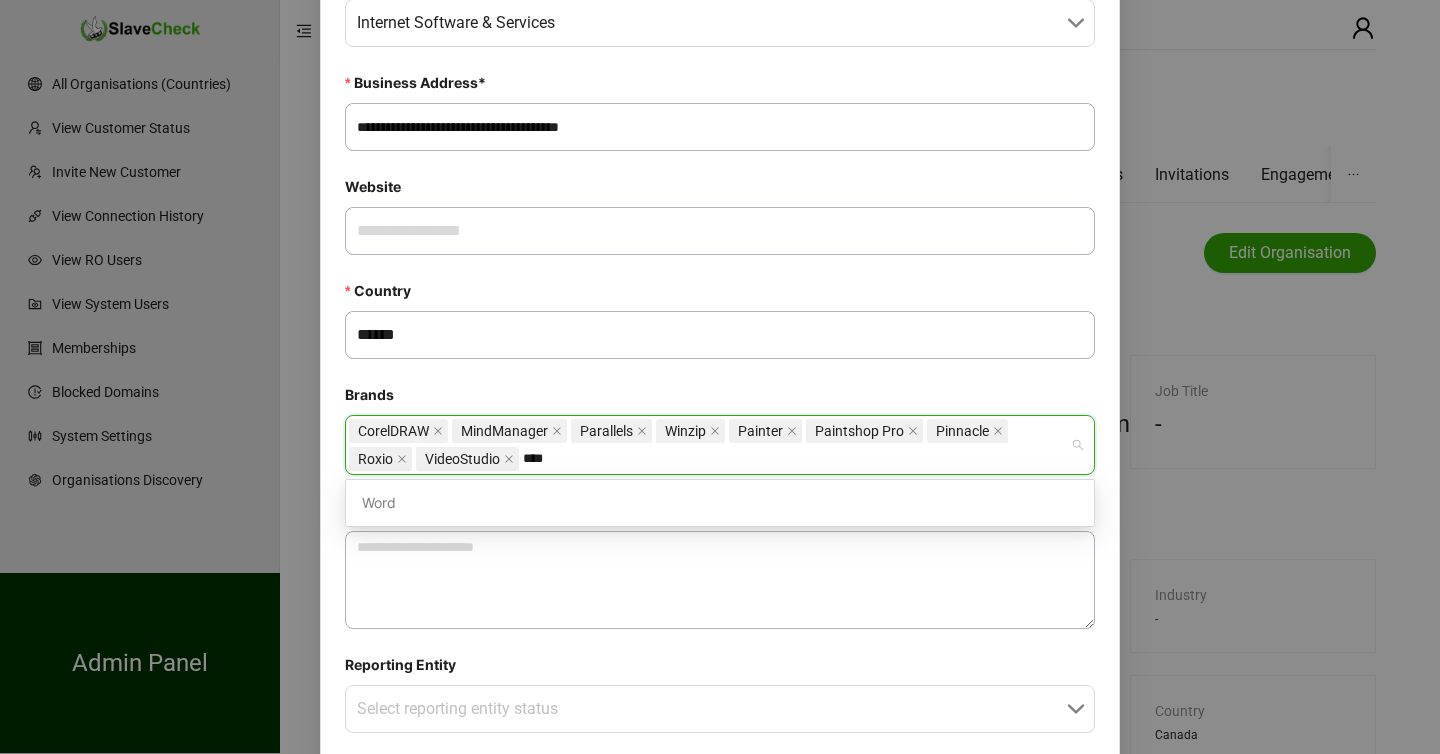 type on "****" 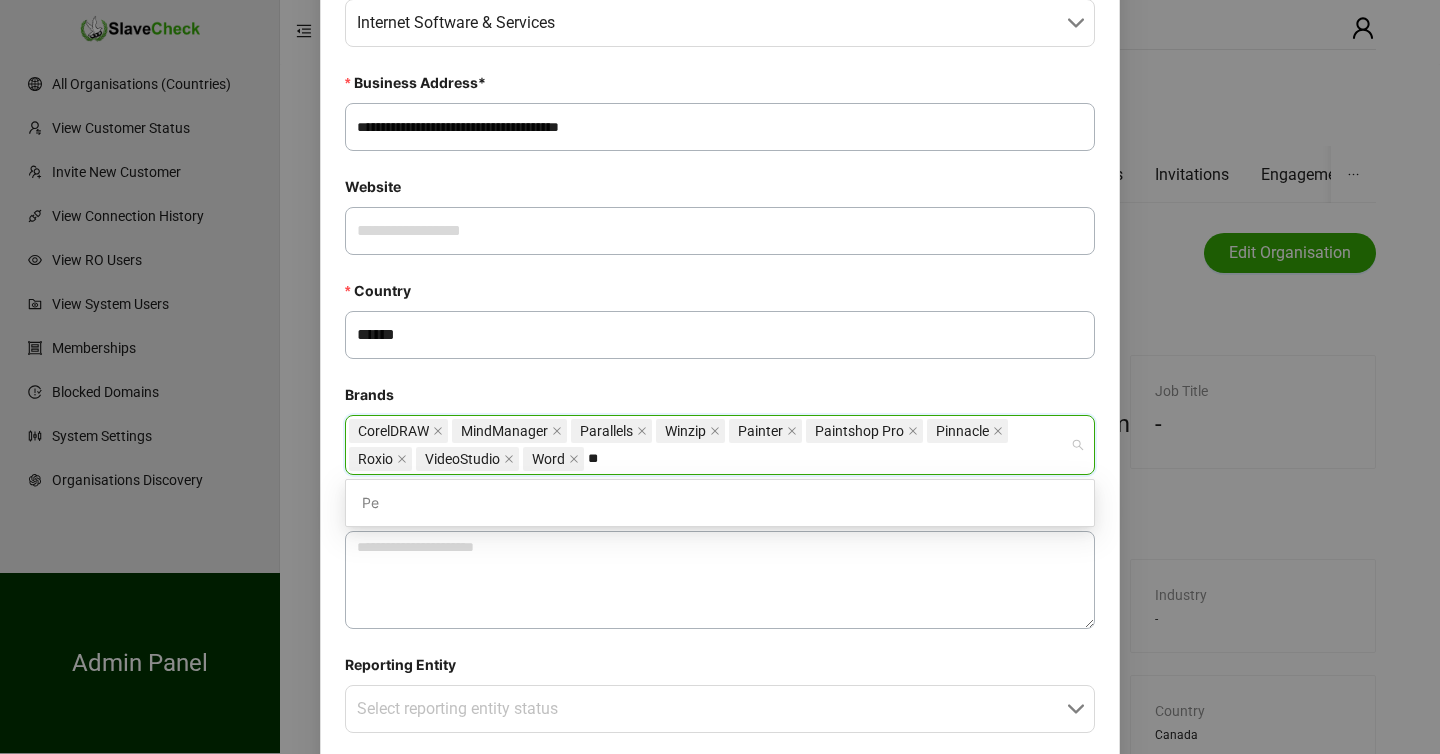 type on "*" 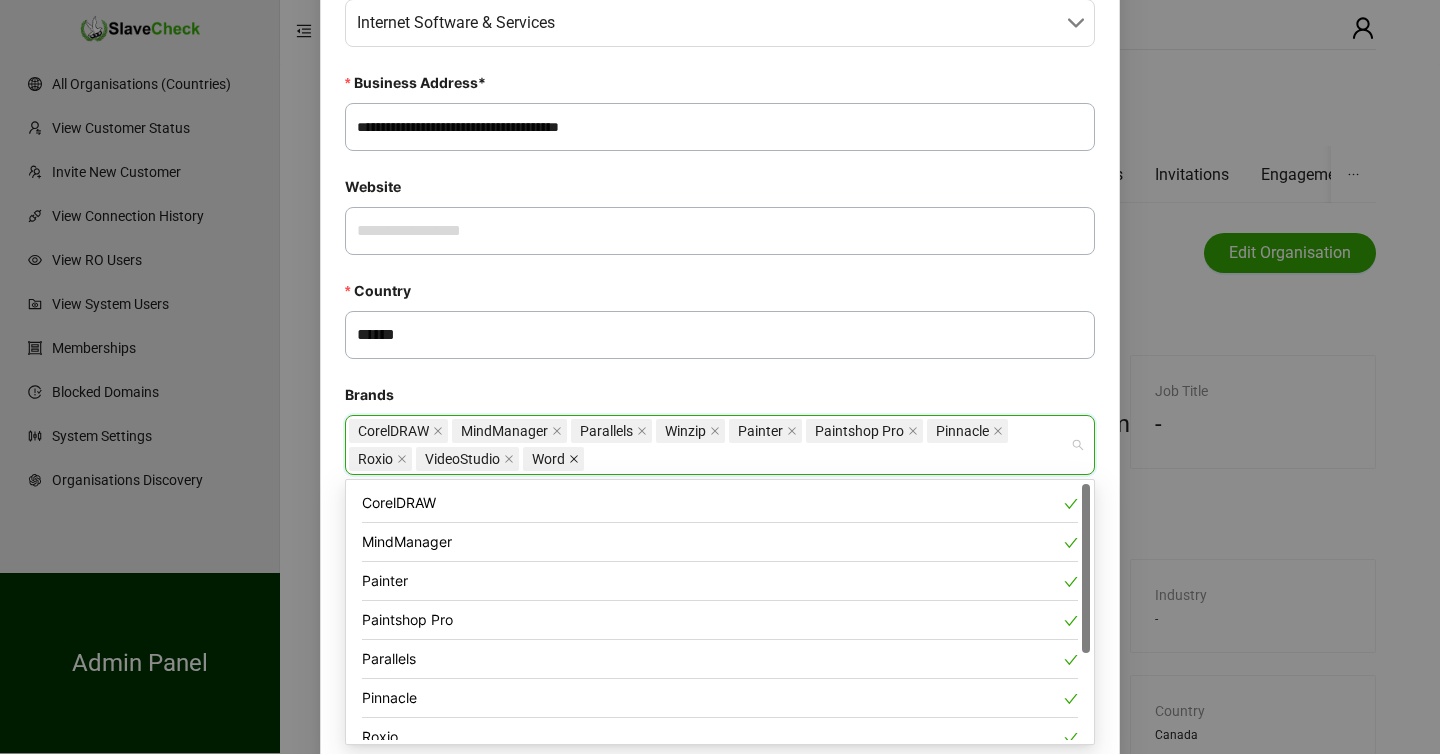 click 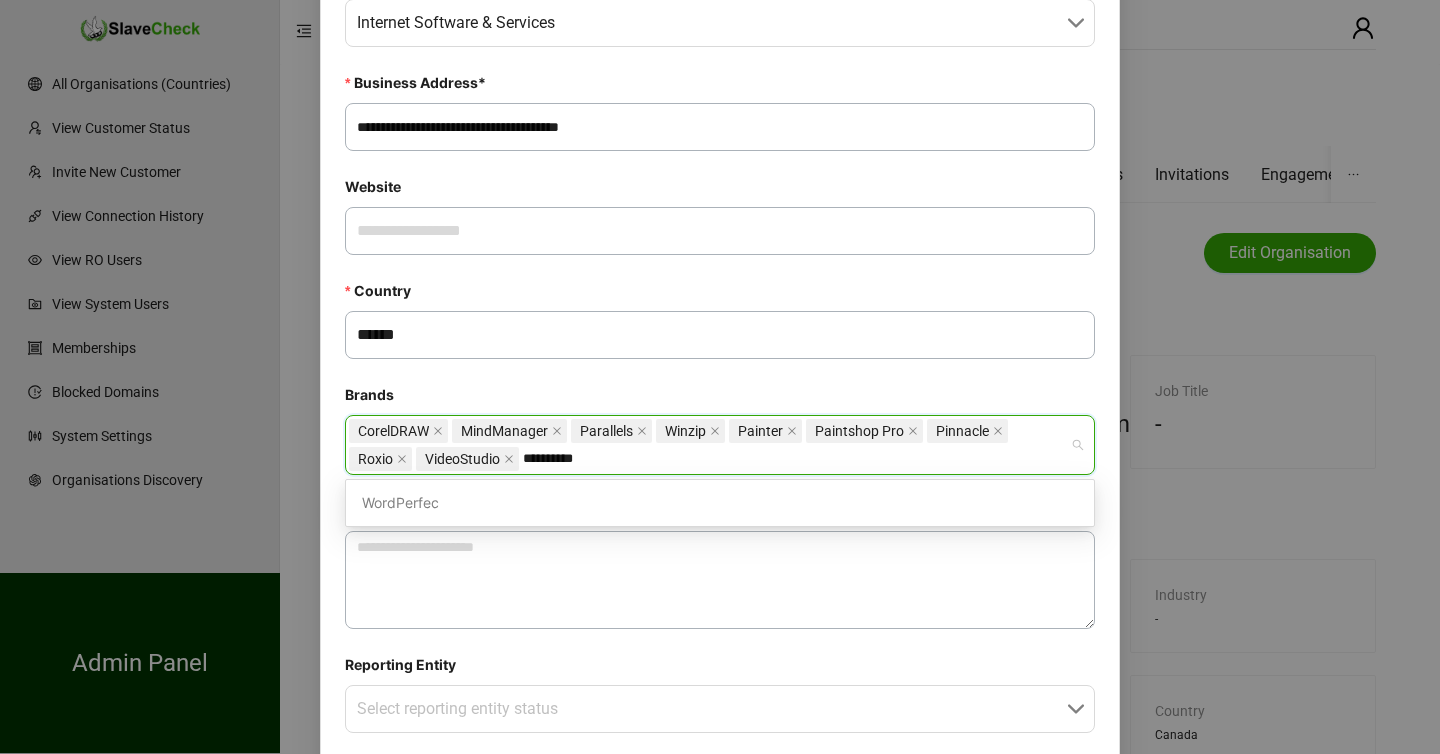 type on "**********" 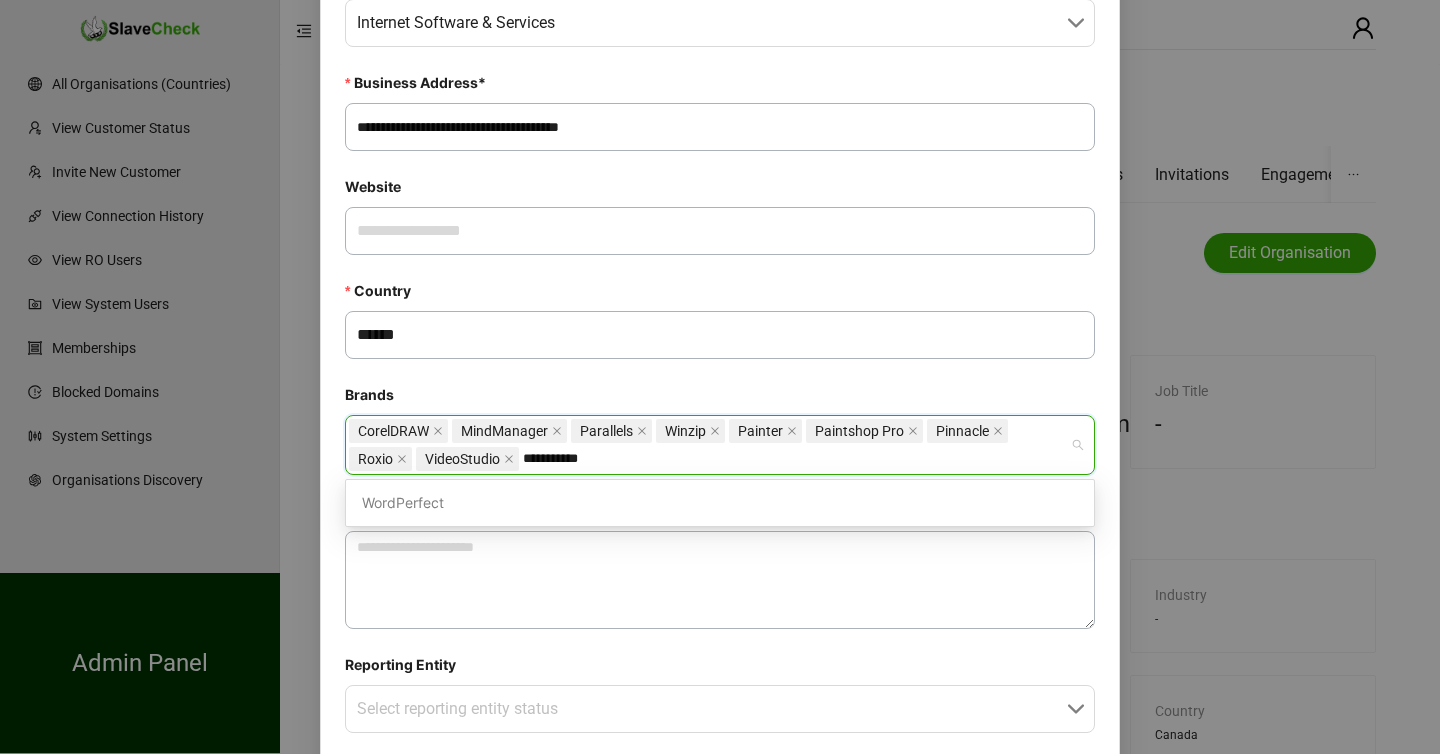 type 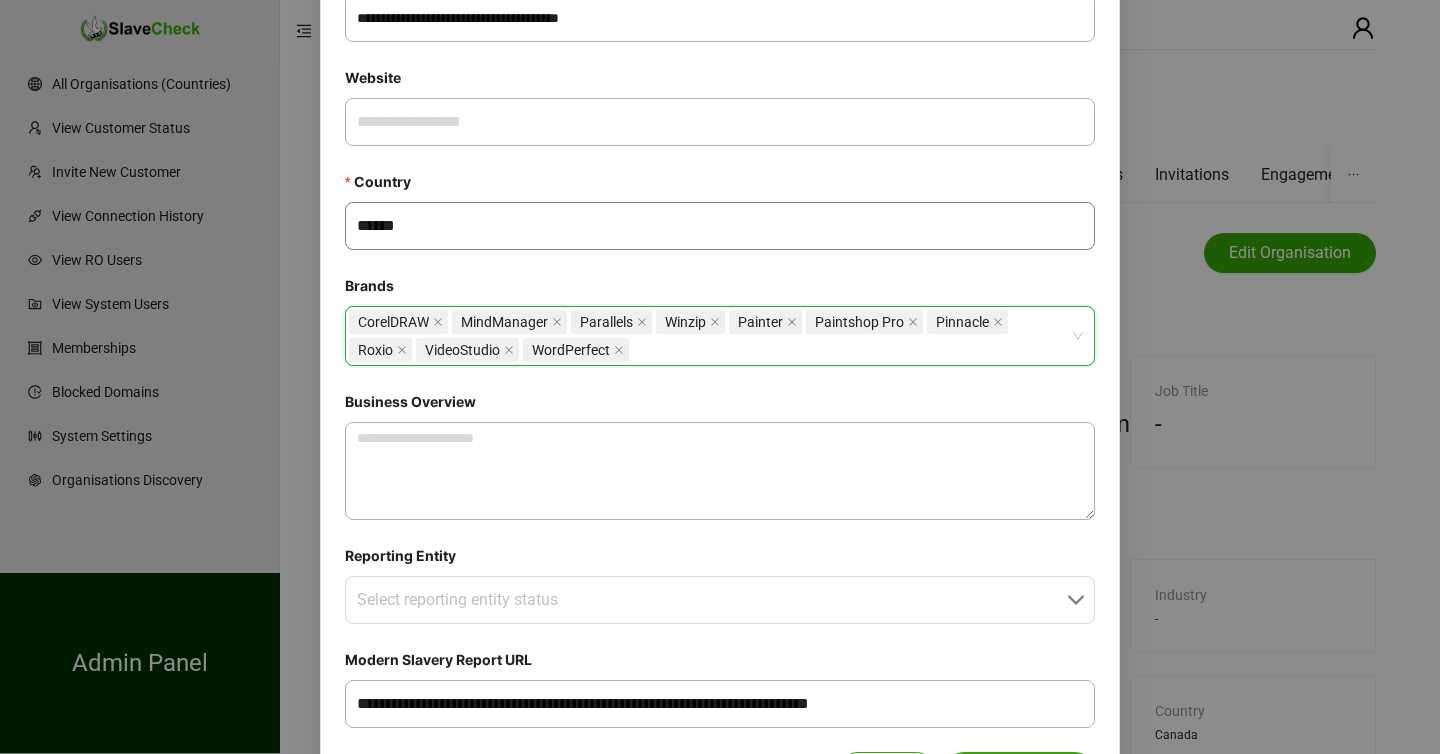 scroll, scrollTop: 690, scrollLeft: 0, axis: vertical 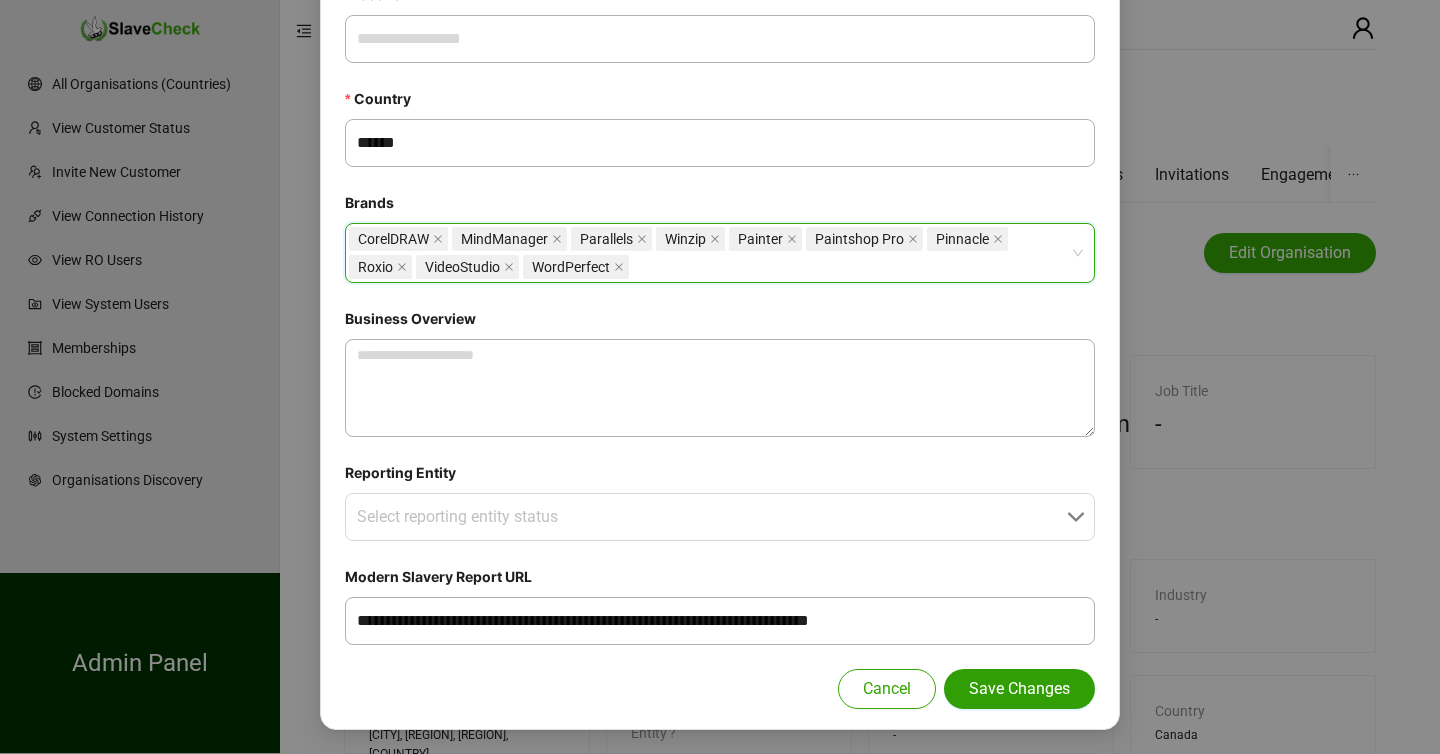 click on "Save Changes" at bounding box center [1019, 689] 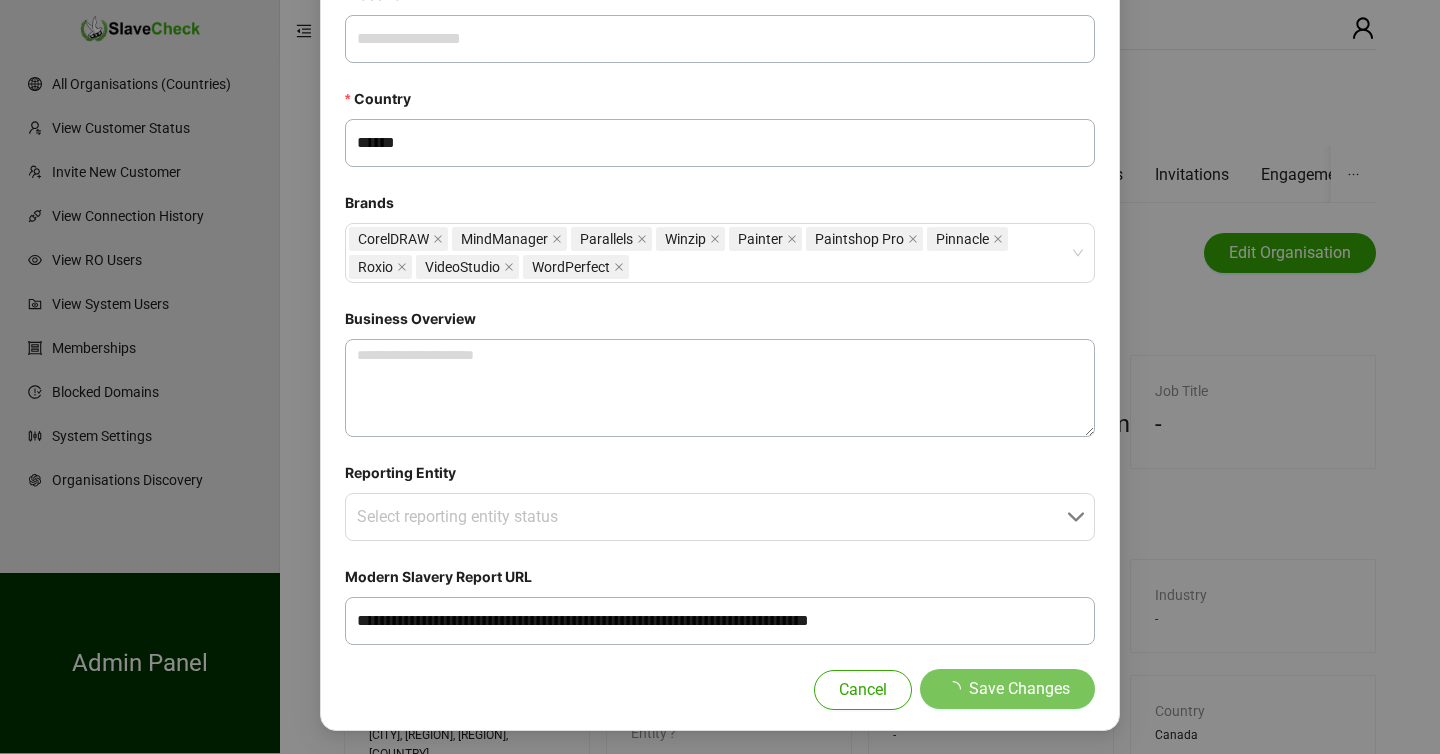 type 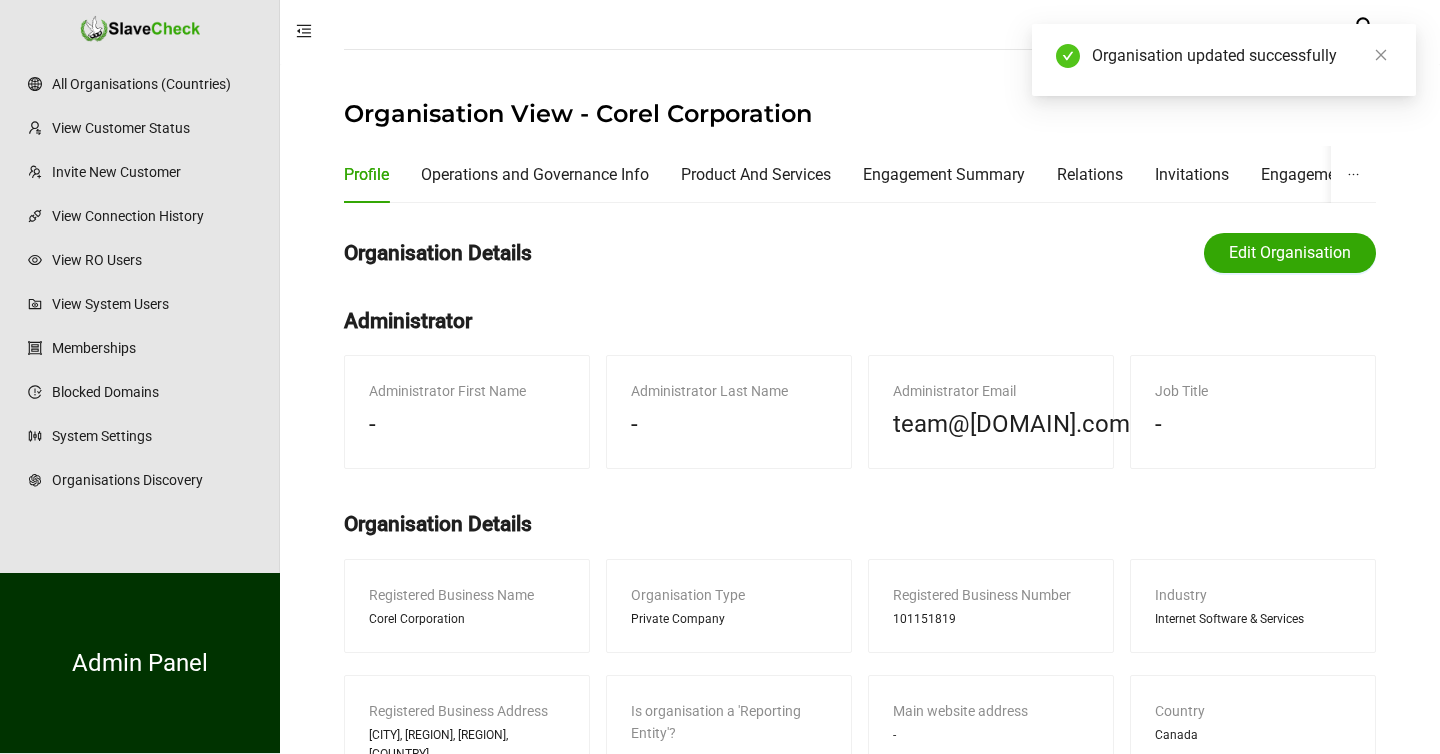 scroll, scrollTop: 562, scrollLeft: 0, axis: vertical 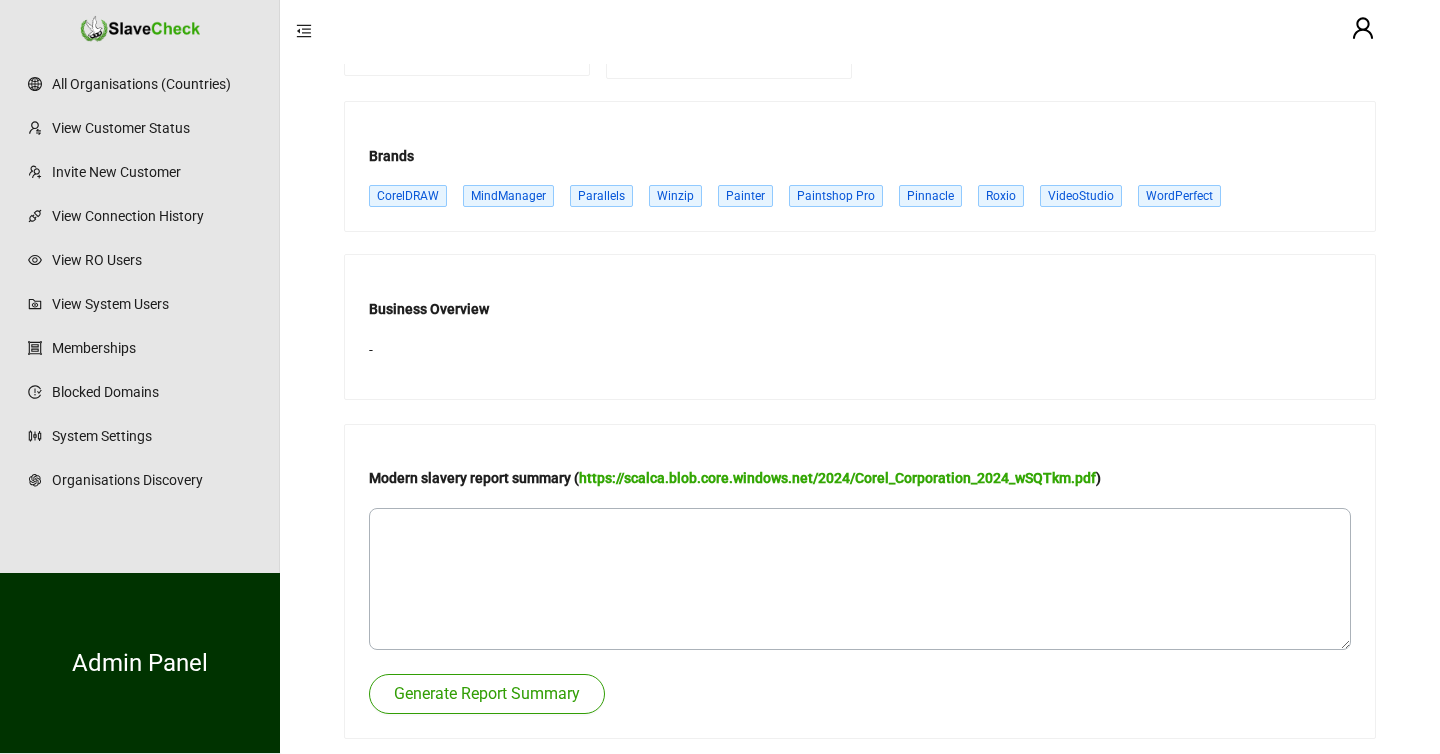 click on "Generate Report Summary" at bounding box center (487, 694) 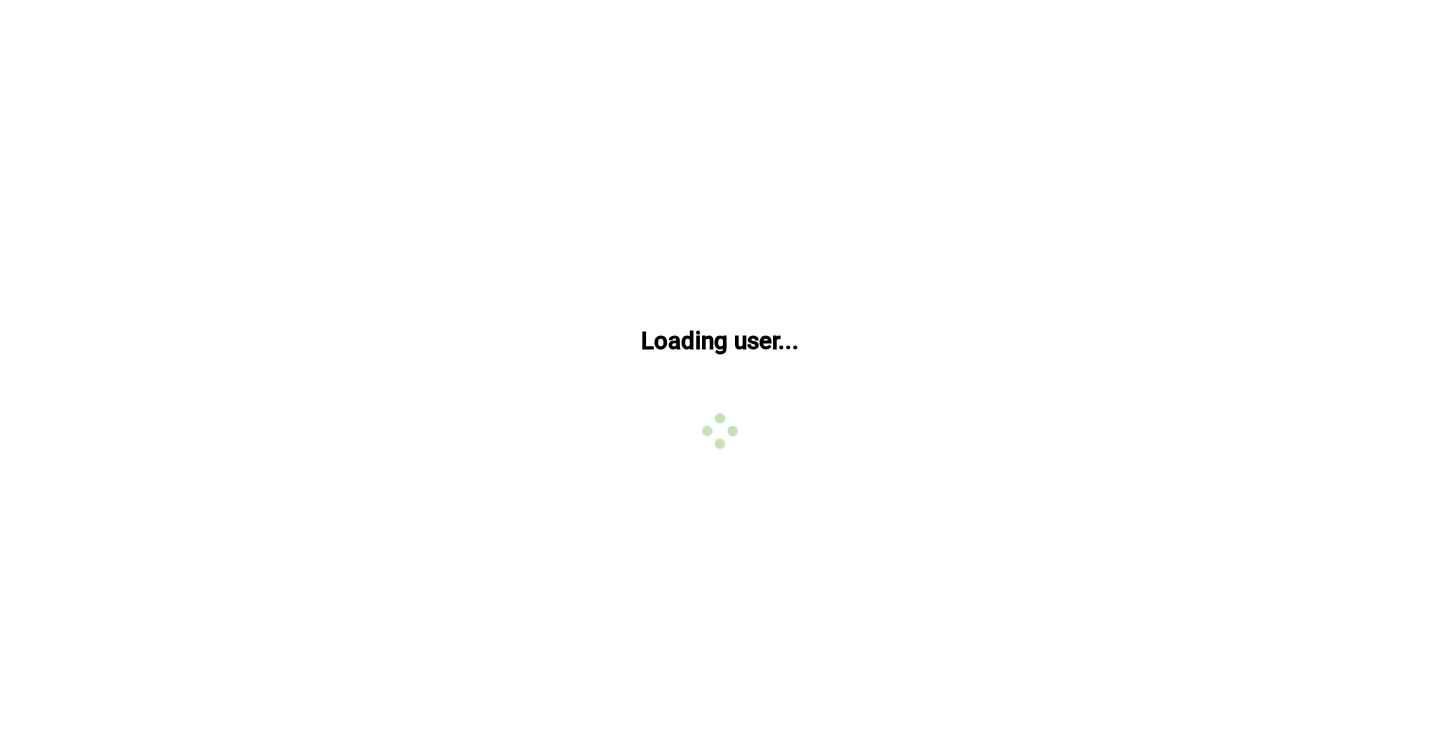 scroll, scrollTop: 0, scrollLeft: 0, axis: both 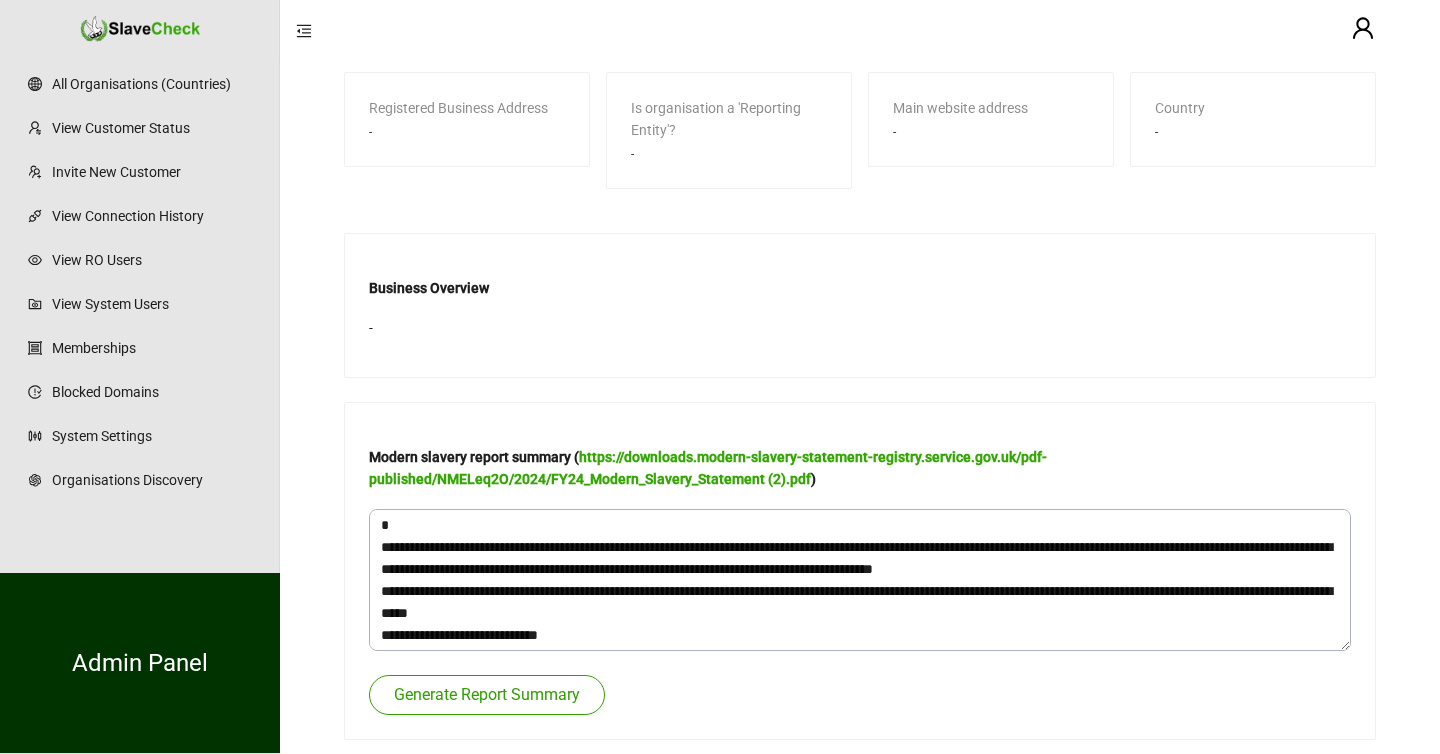 click on "Generate Report Summary" at bounding box center (487, 695) 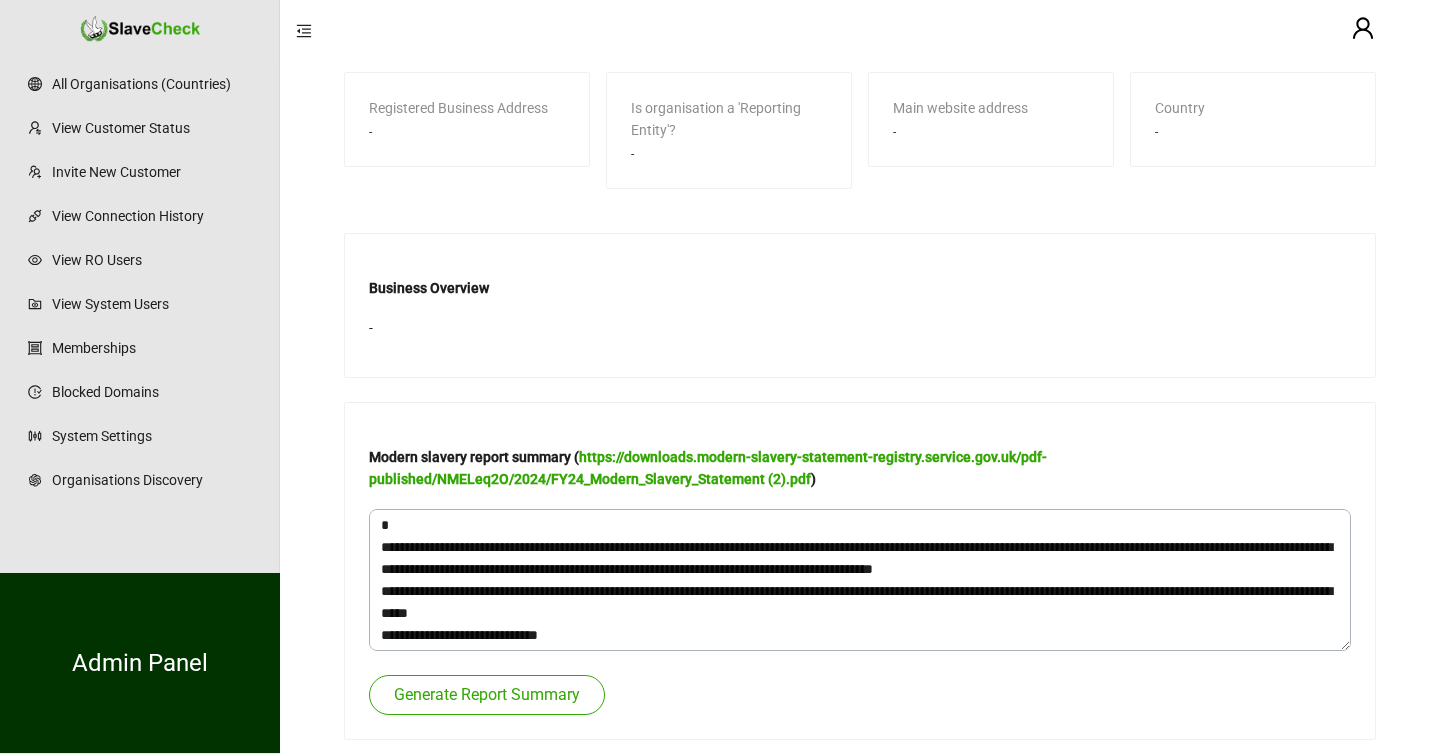 type 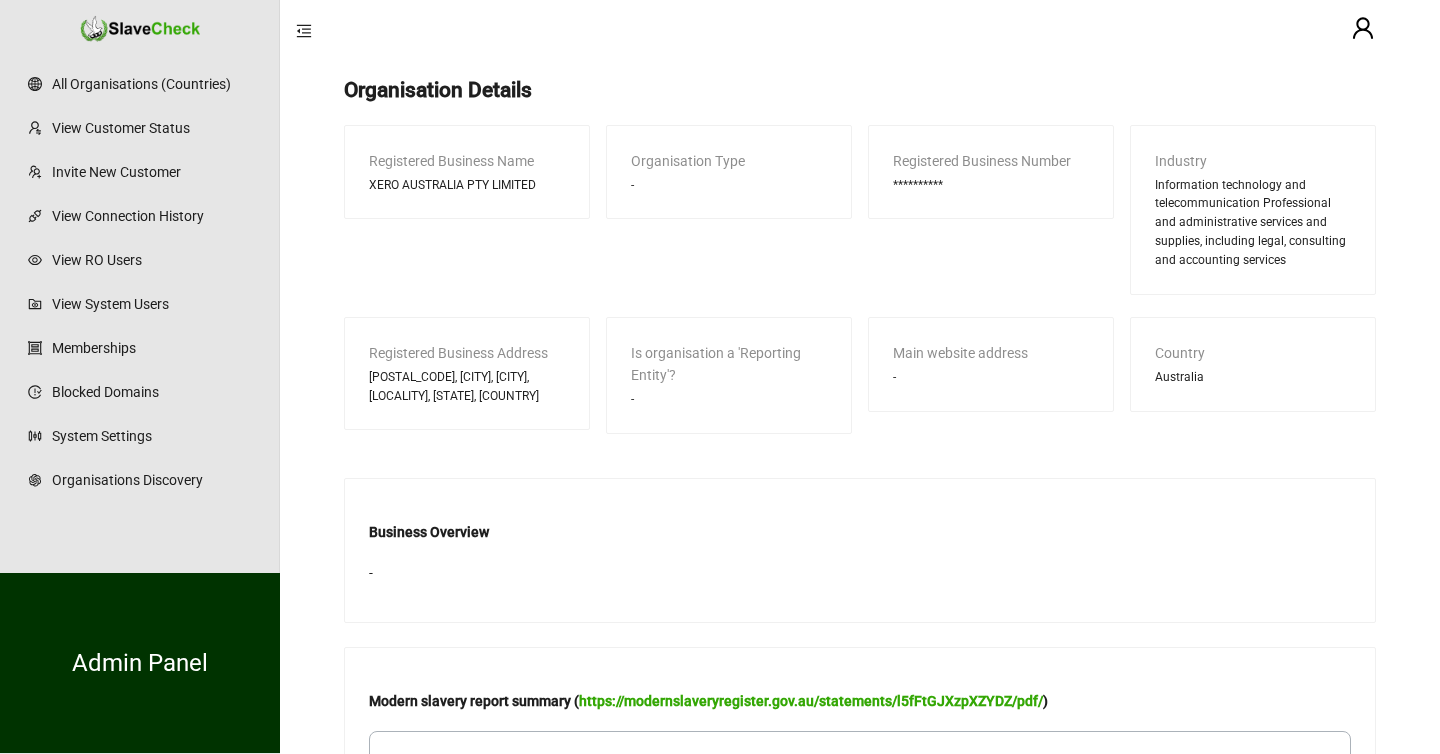 scroll, scrollTop: 676, scrollLeft: 0, axis: vertical 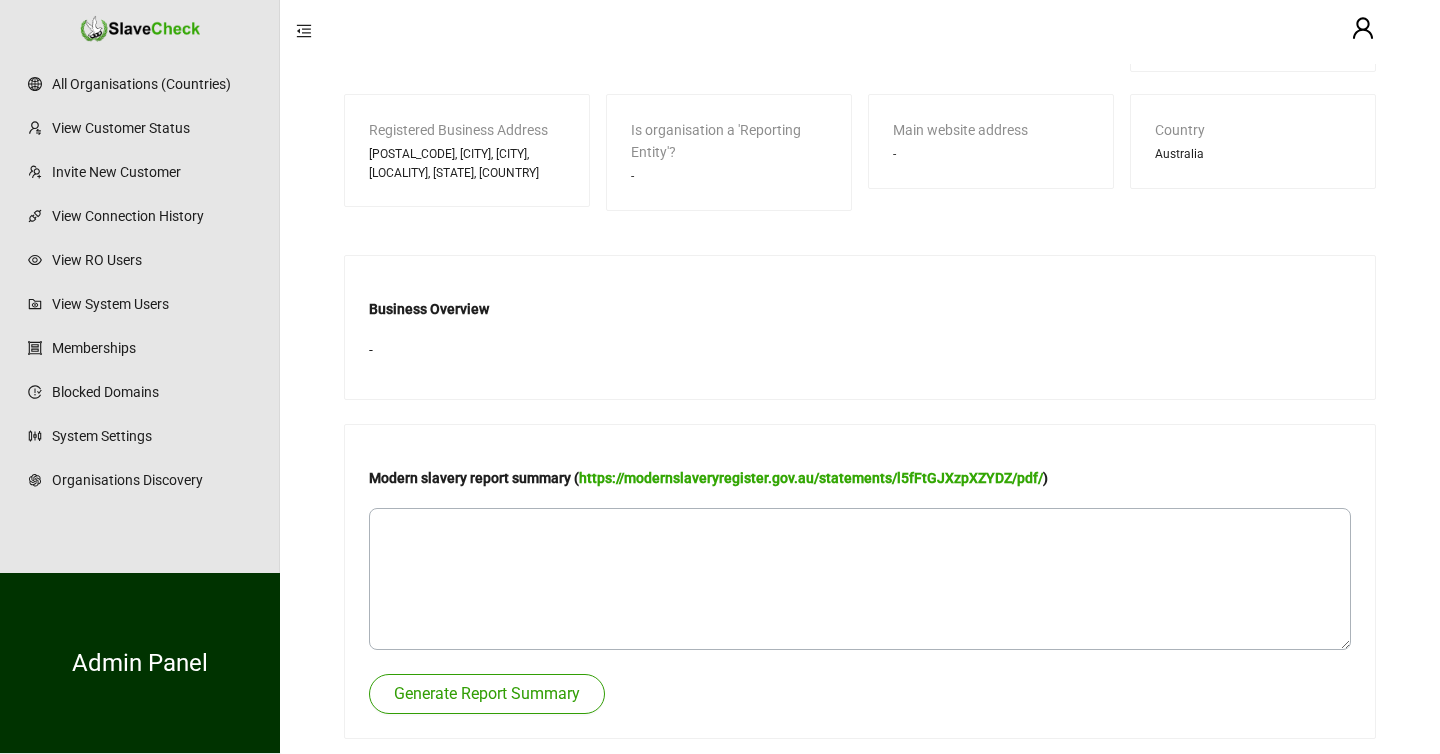 click on "Generate Report Summary" at bounding box center (487, 694) 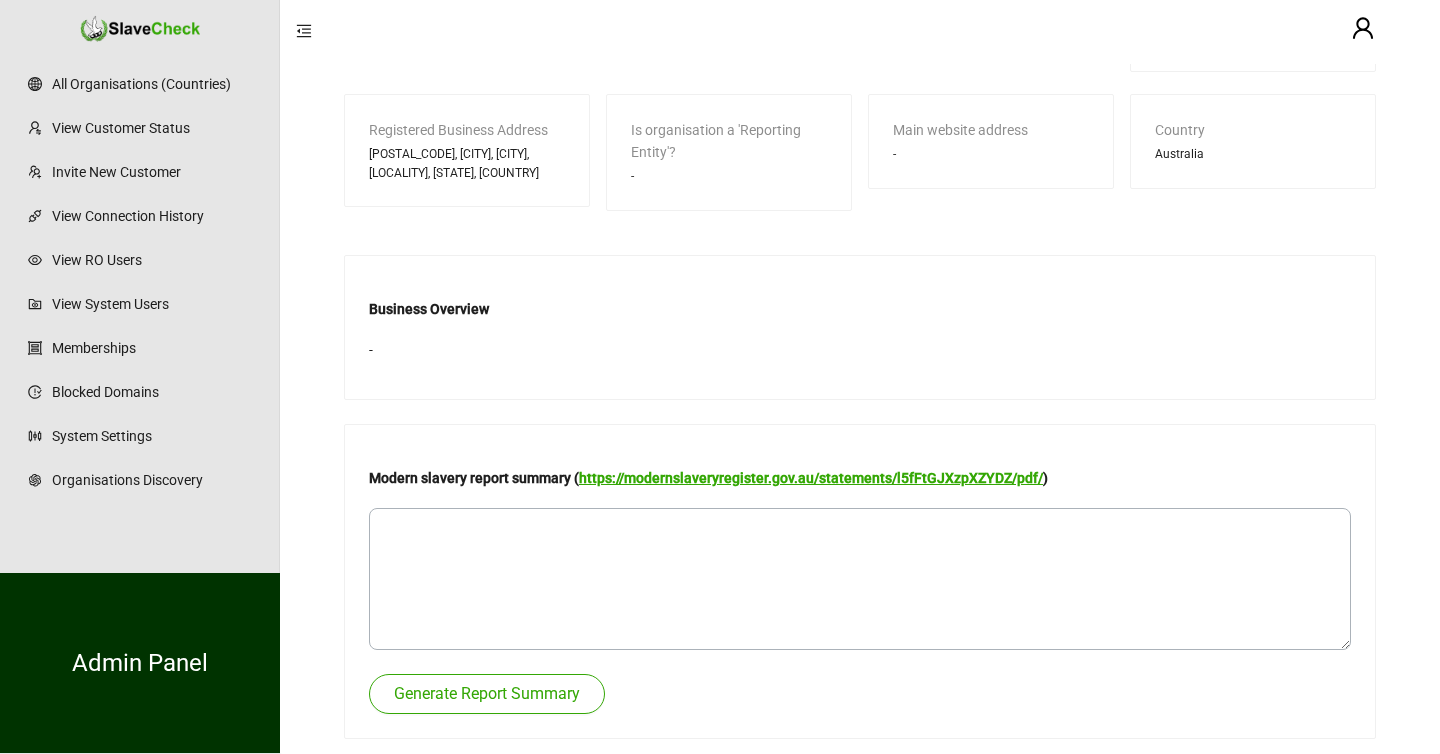 type 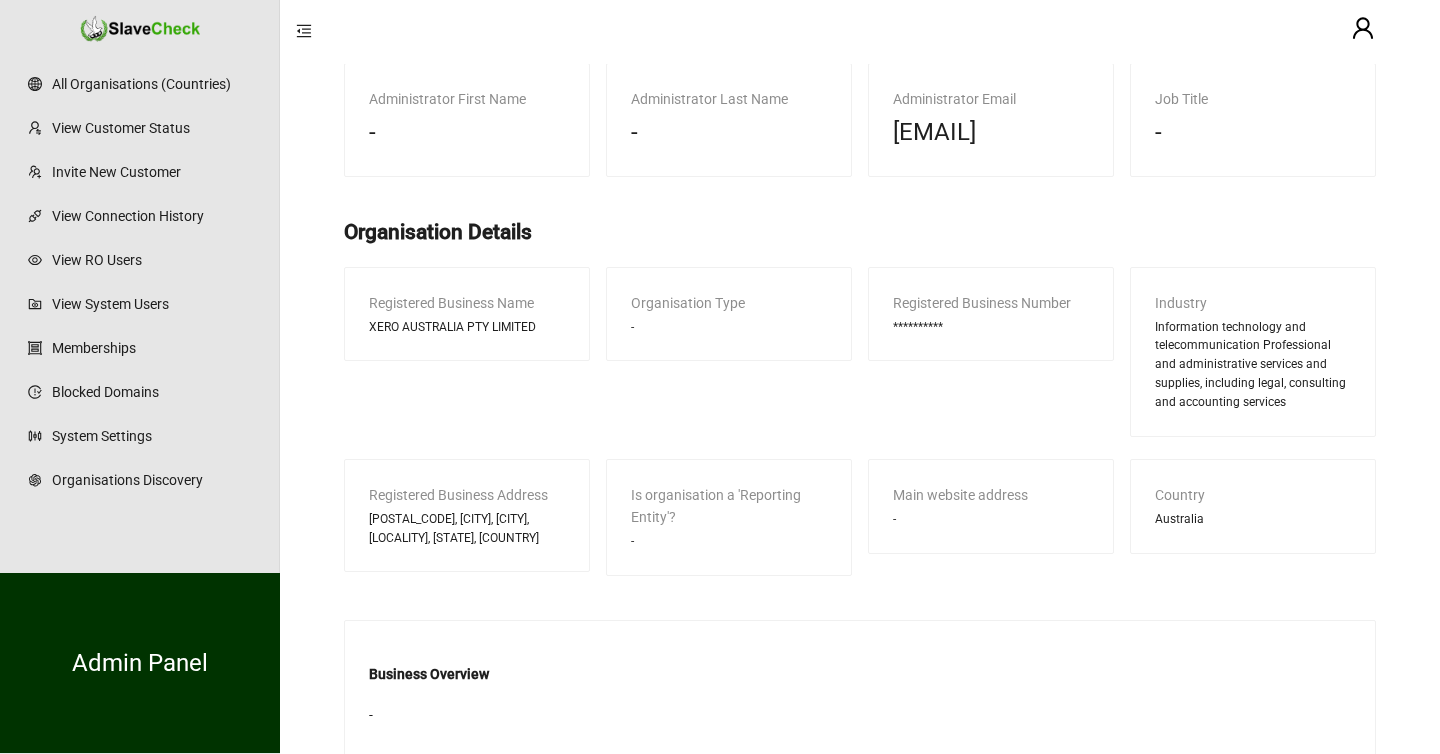 scroll, scrollTop: 0, scrollLeft: 0, axis: both 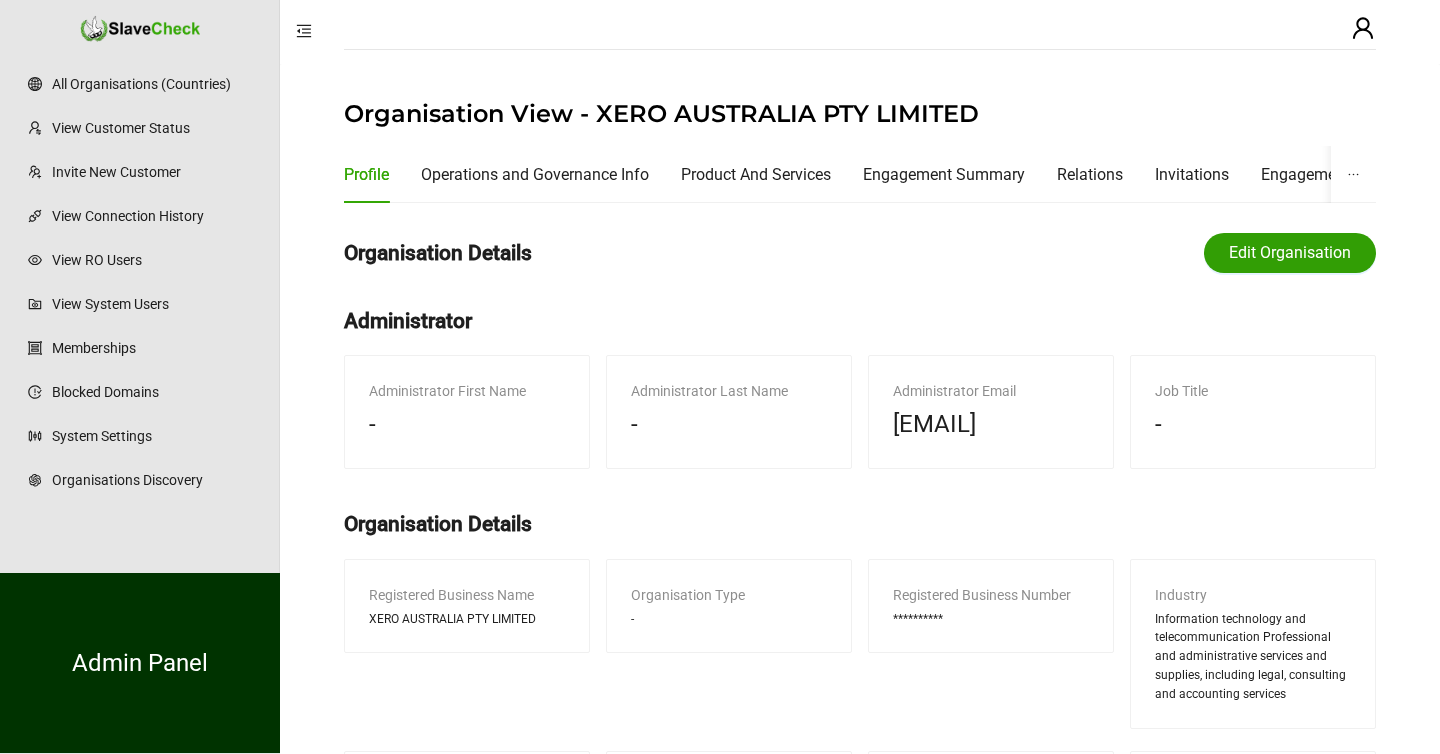 click on "Edit Organisation" at bounding box center (1290, 253) 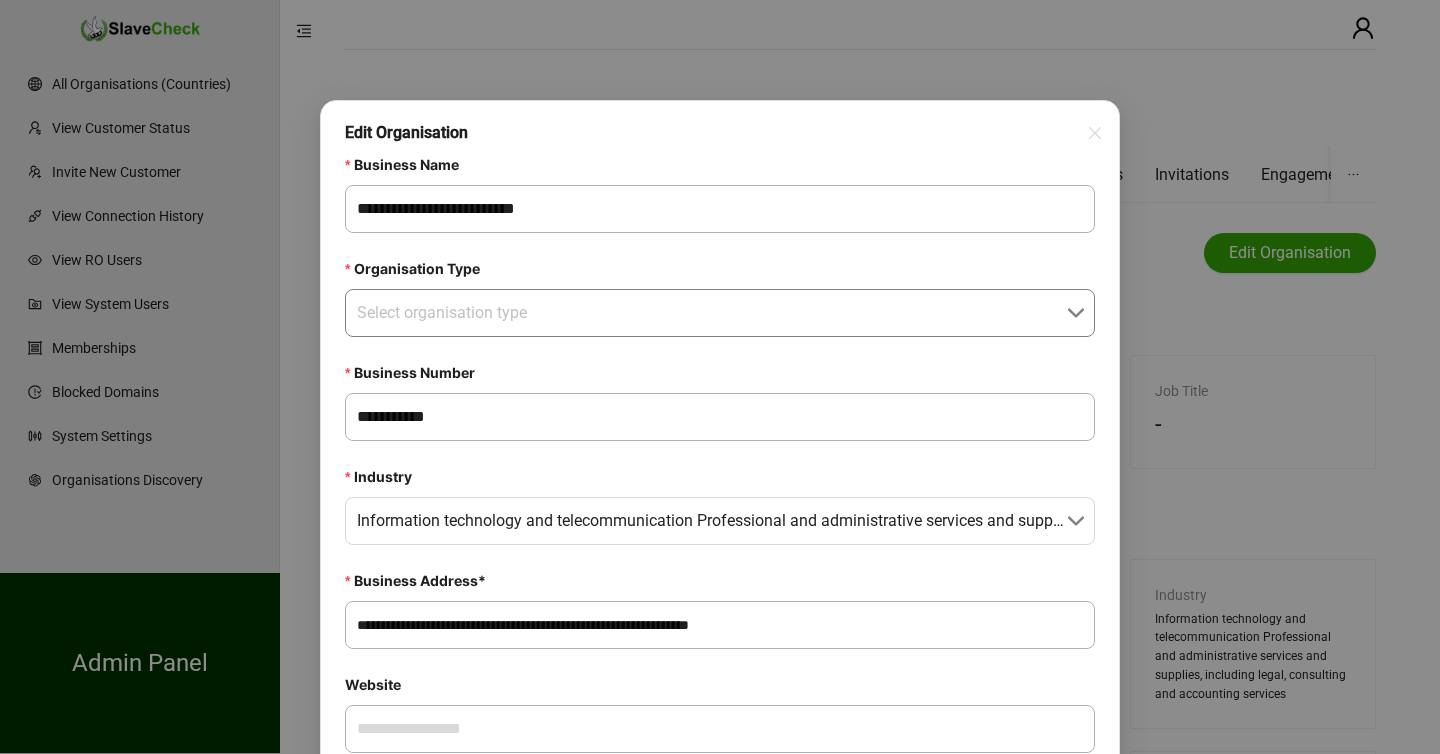 click on "Organisation Type" at bounding box center (714, 313) 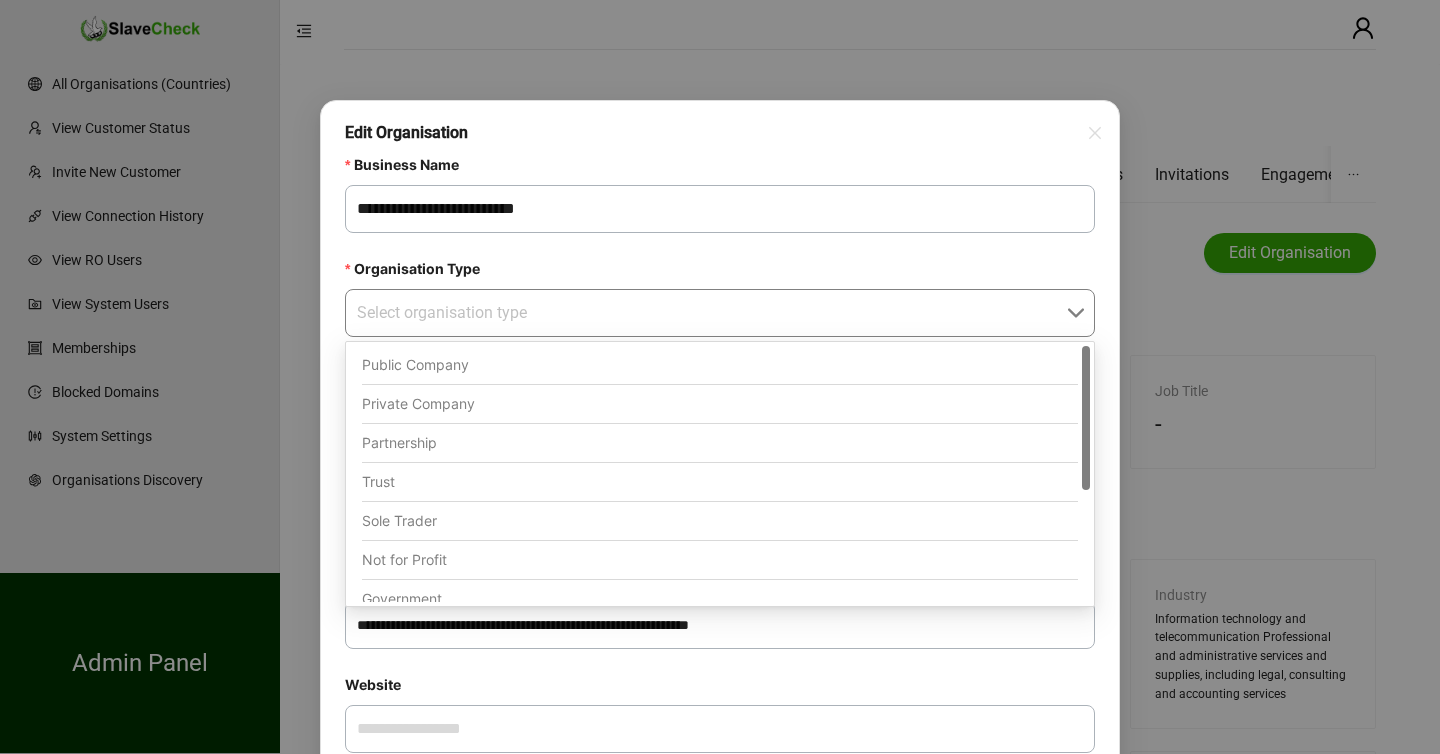 click on "Public Company" at bounding box center (720, 365) 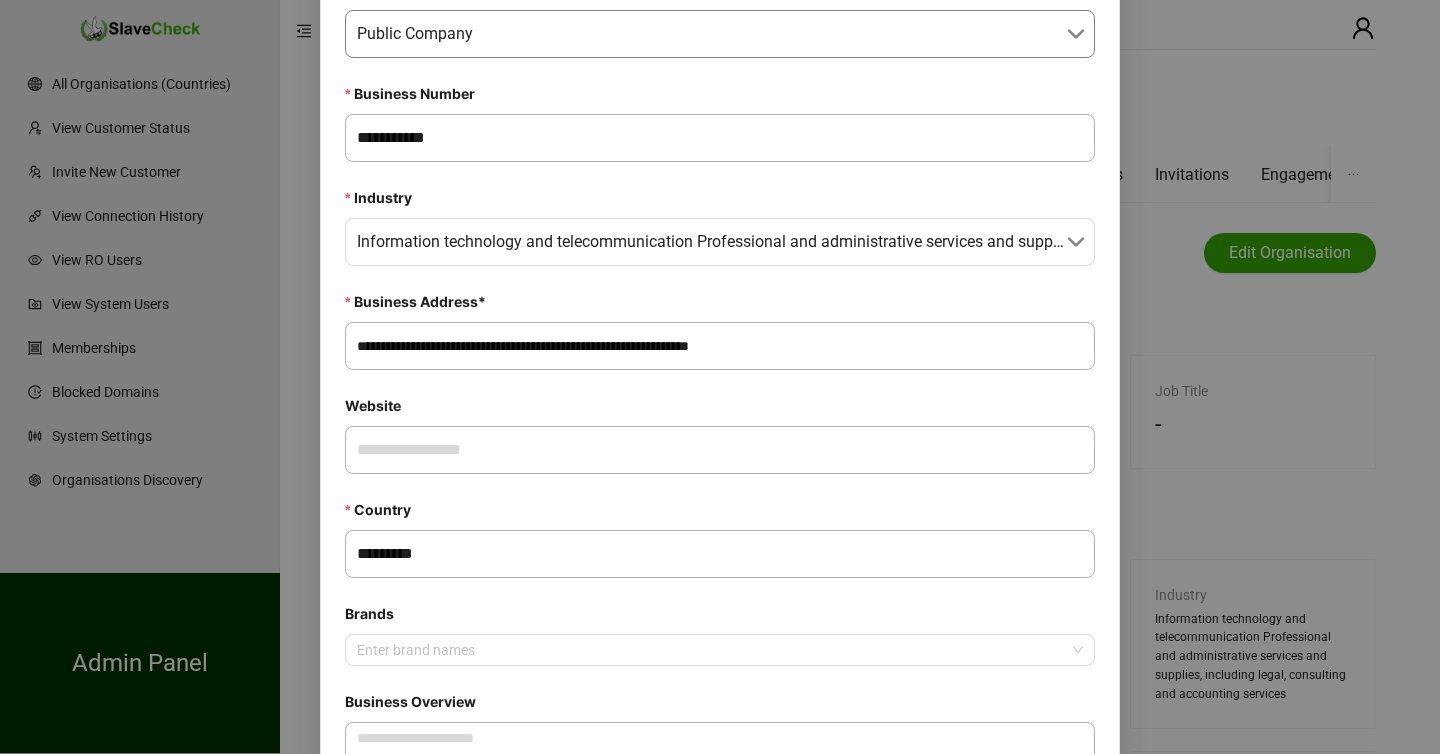 scroll, scrollTop: 282, scrollLeft: 0, axis: vertical 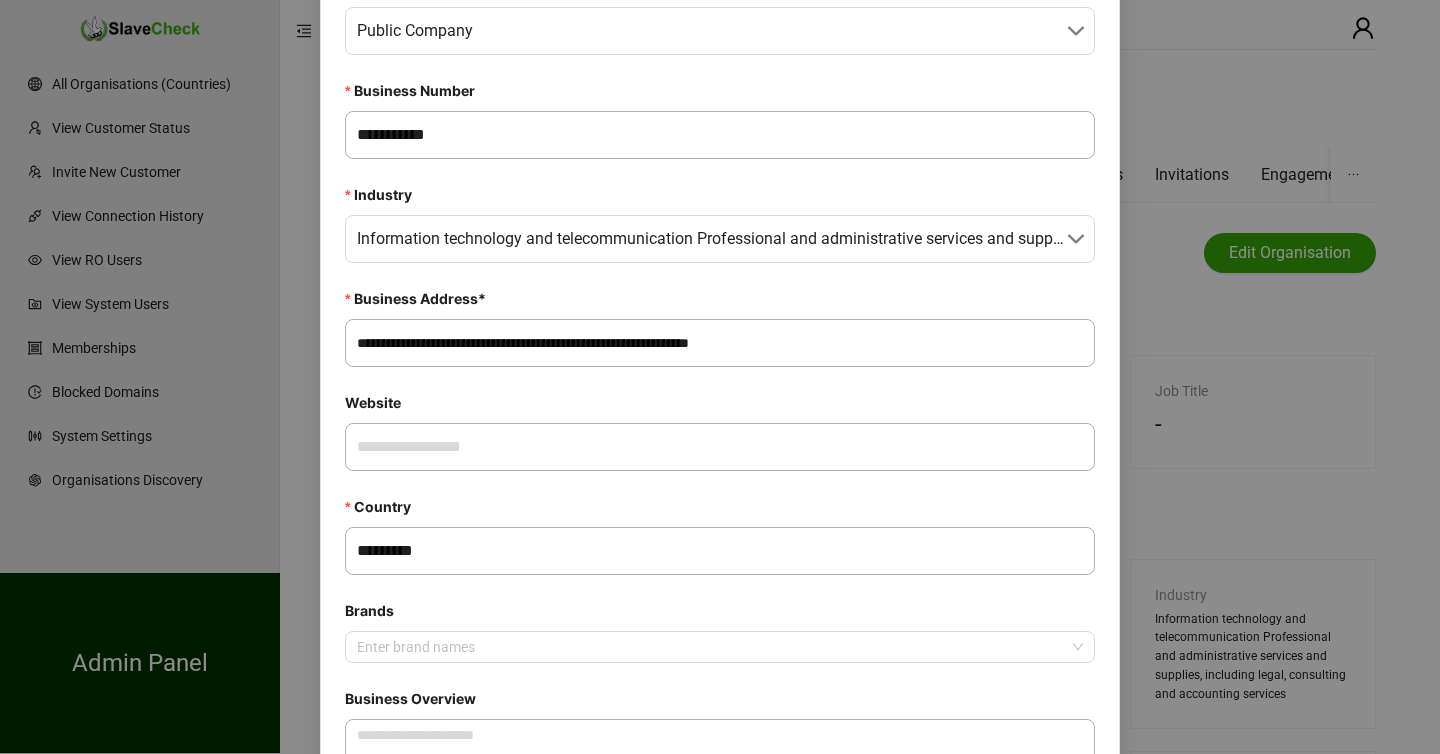 drag, startPoint x: 470, startPoint y: 344, endPoint x: 675, endPoint y: 346, distance: 205.00975 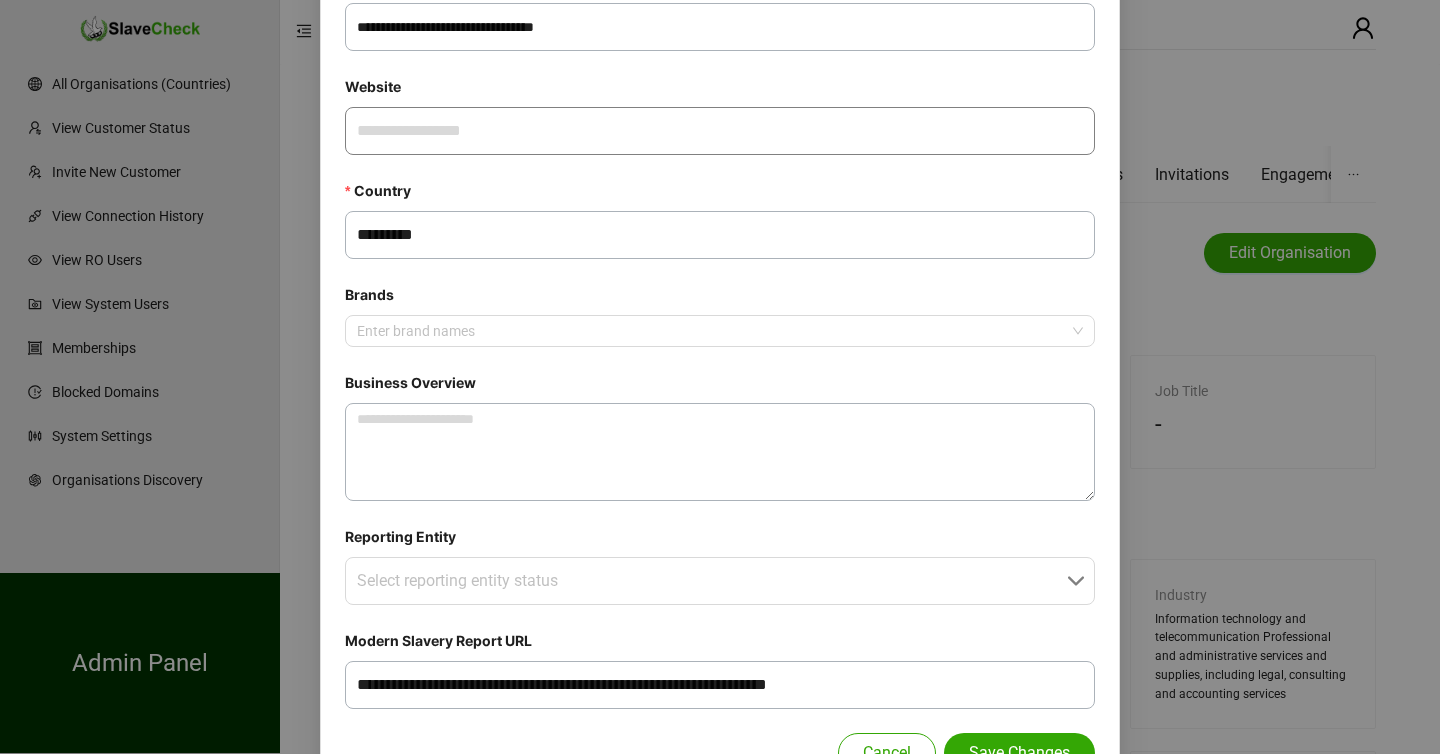 scroll, scrollTop: 596, scrollLeft: 0, axis: vertical 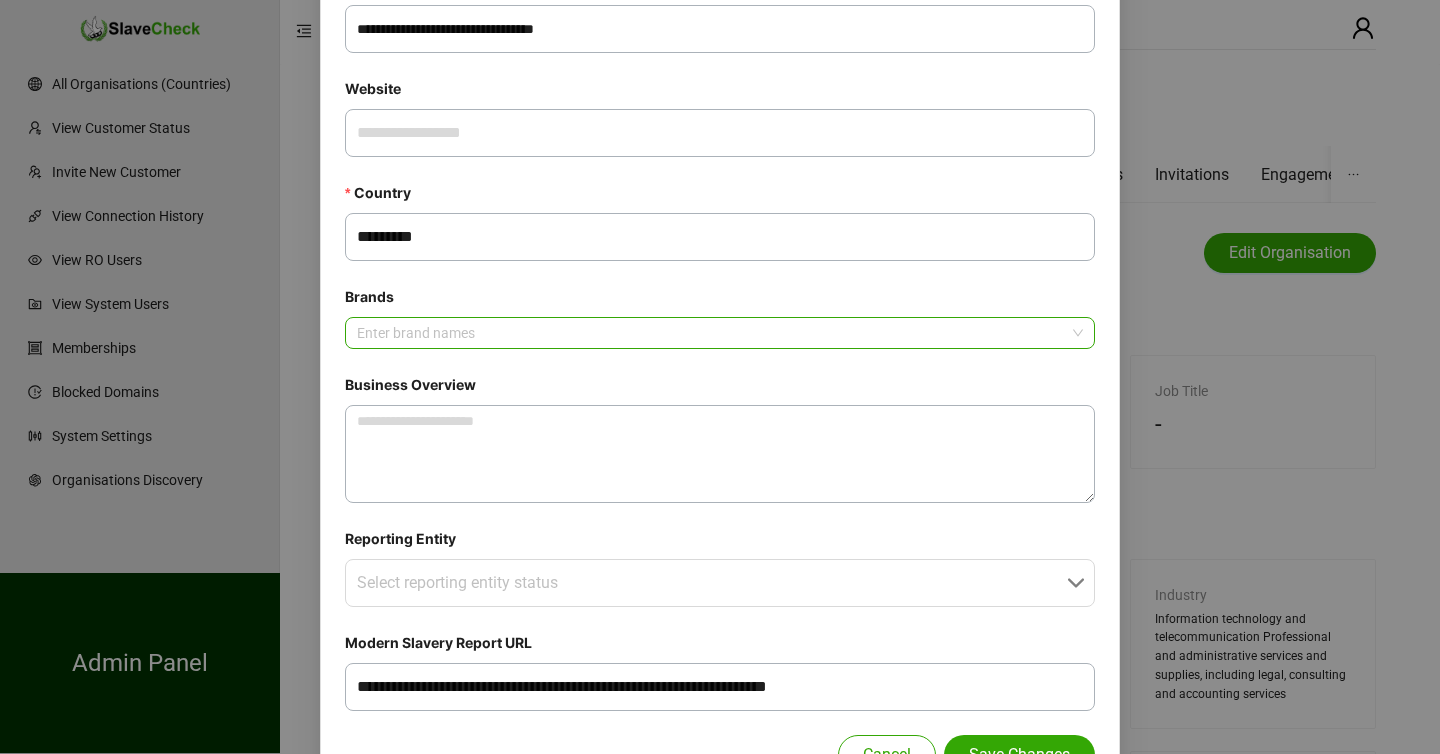 click at bounding box center (709, 333) 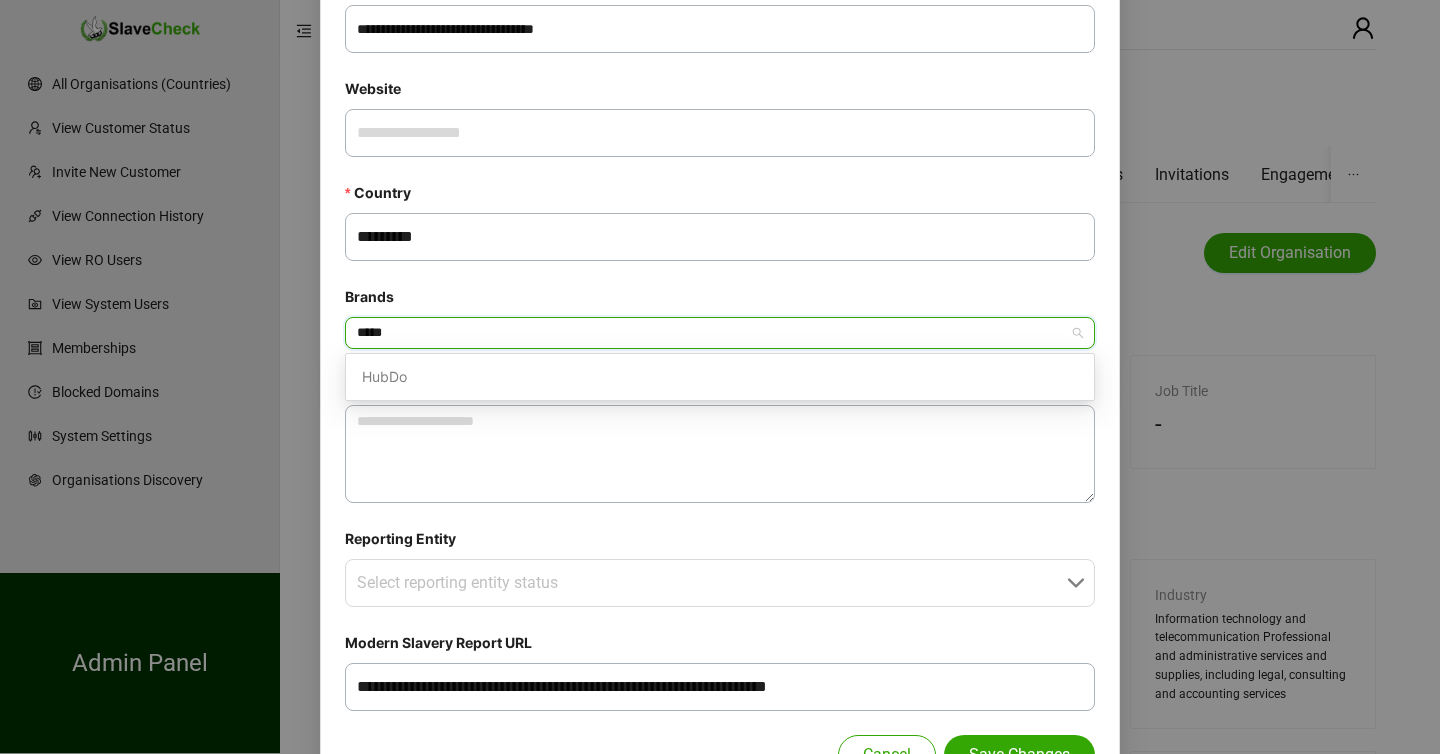 type on "******" 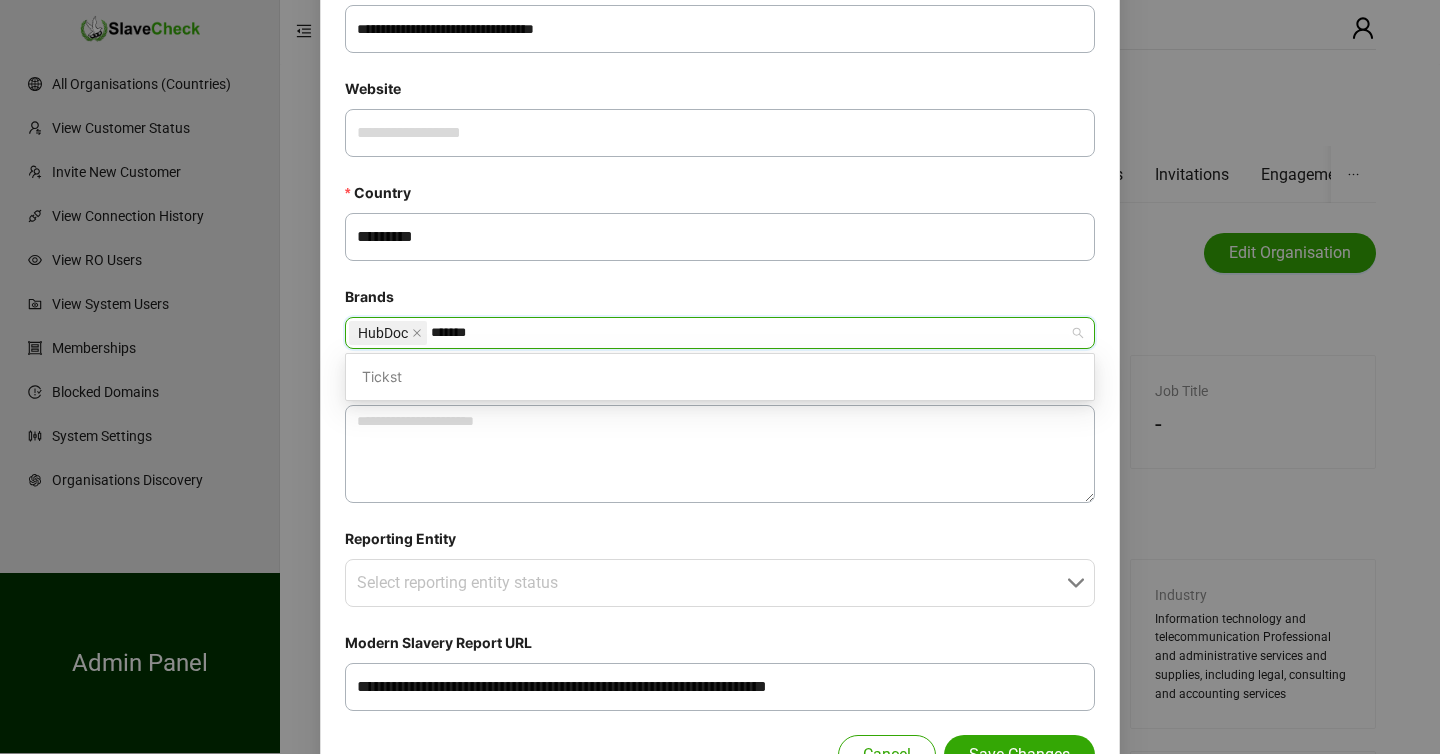 type on "********" 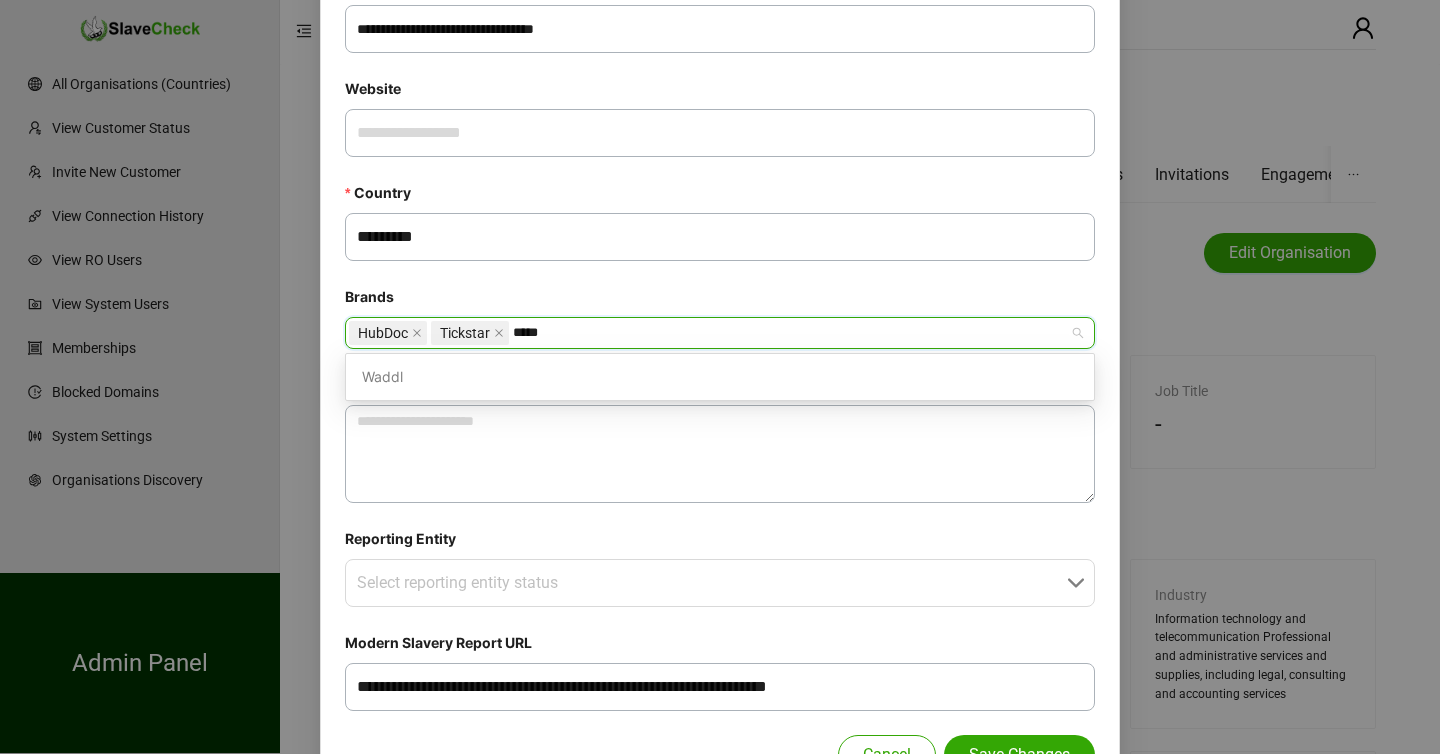 type on "******" 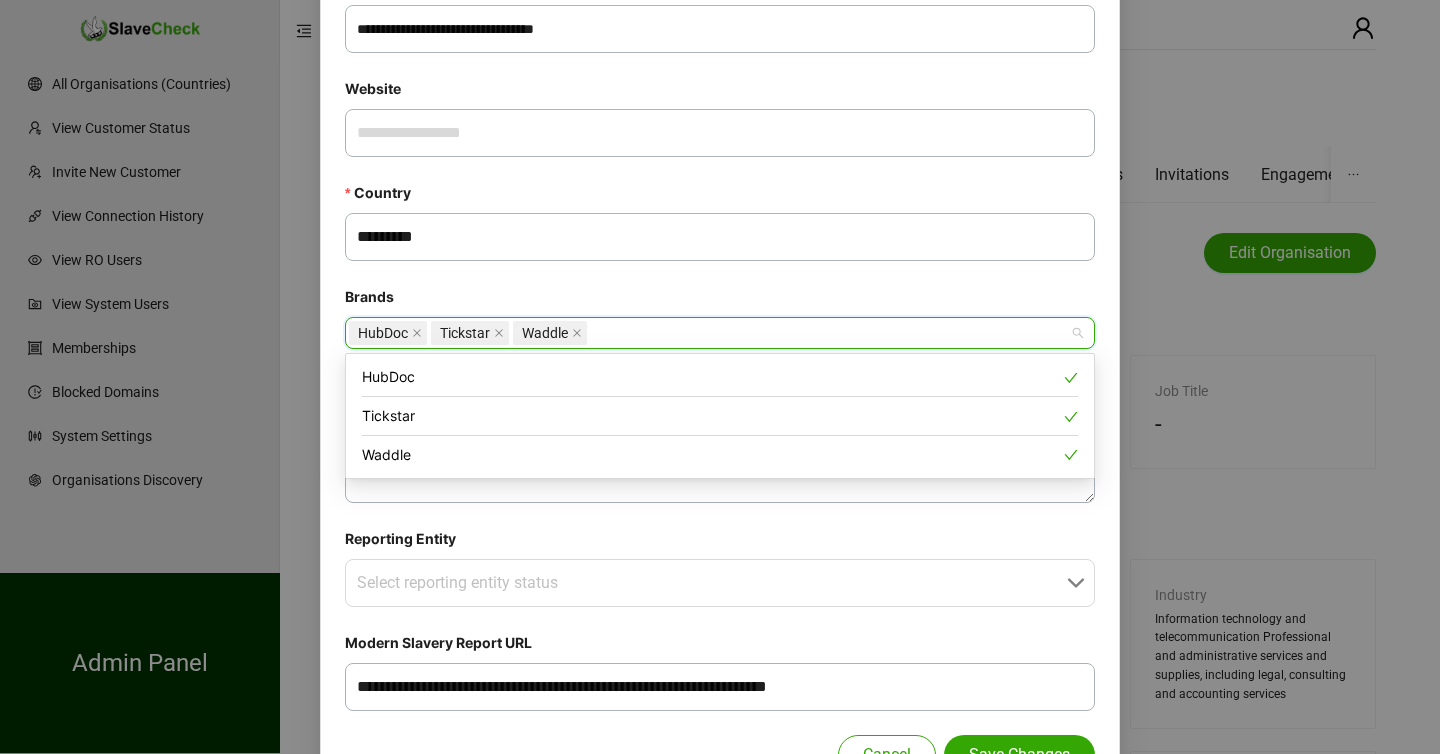 click on "HubDoc Tickstar Waddle" at bounding box center [709, 333] 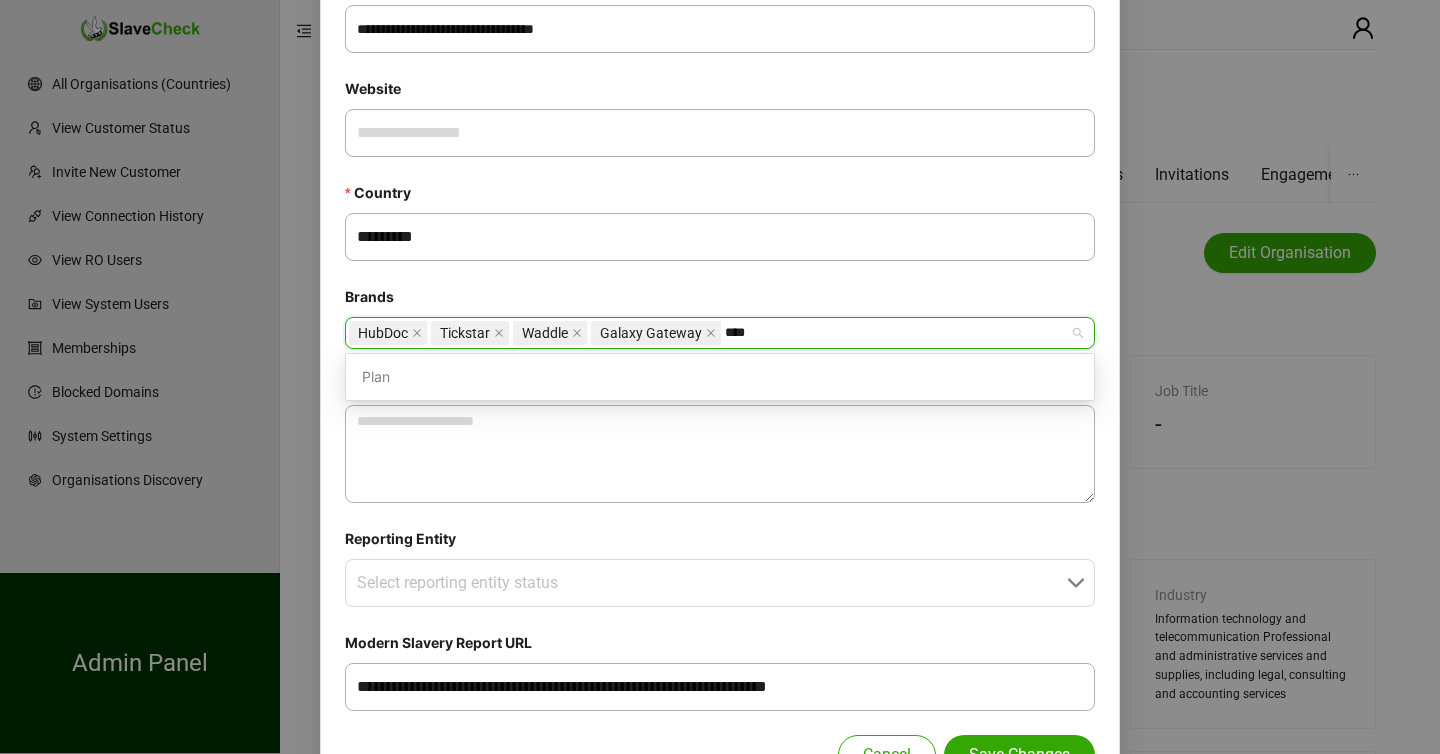 type on "****" 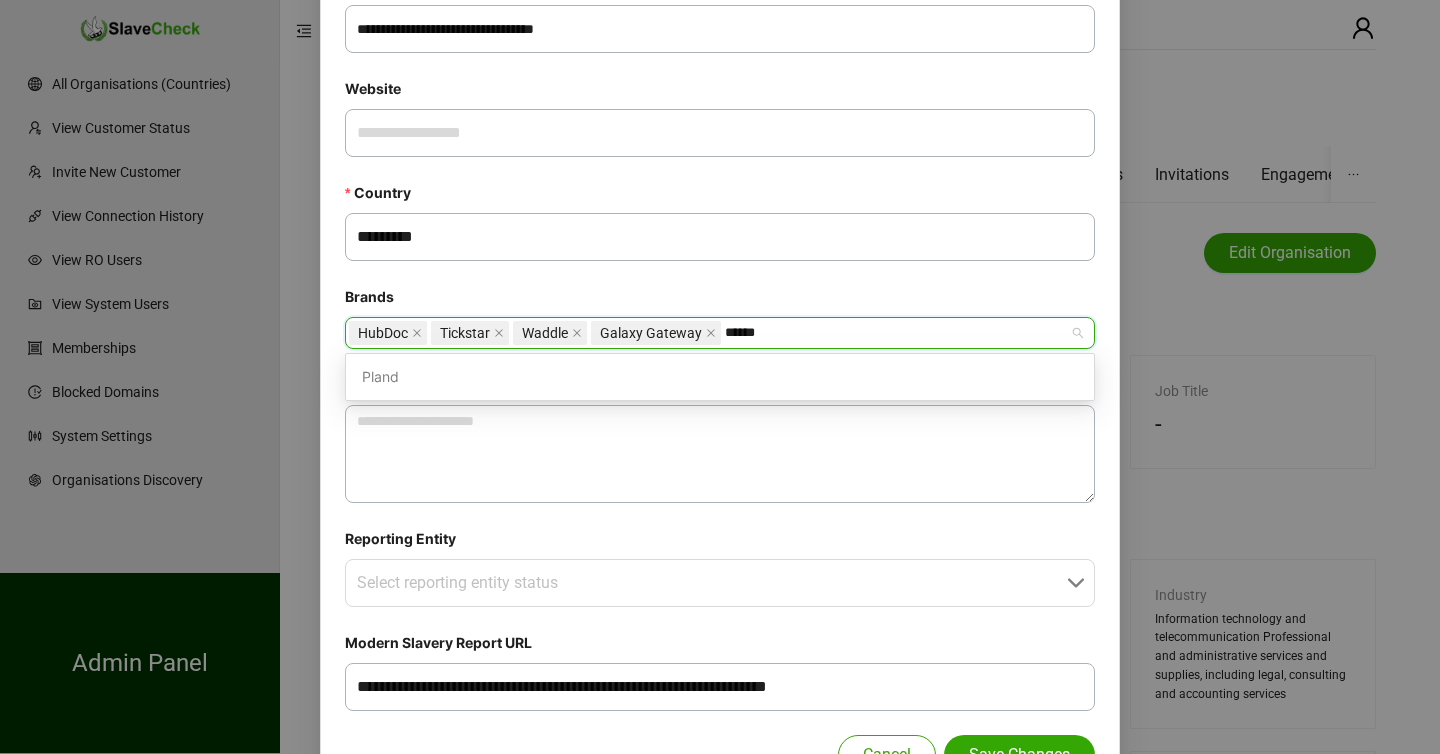 type on "*******" 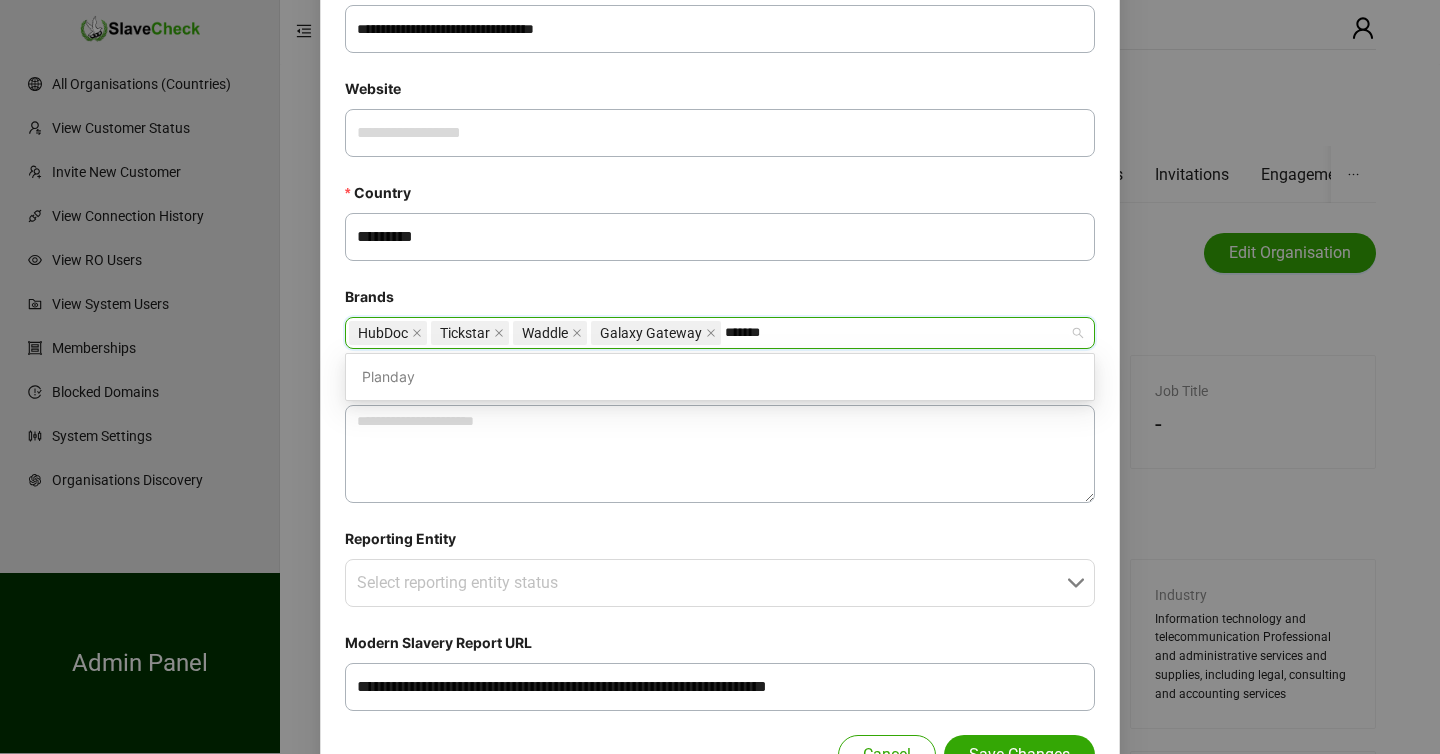 type 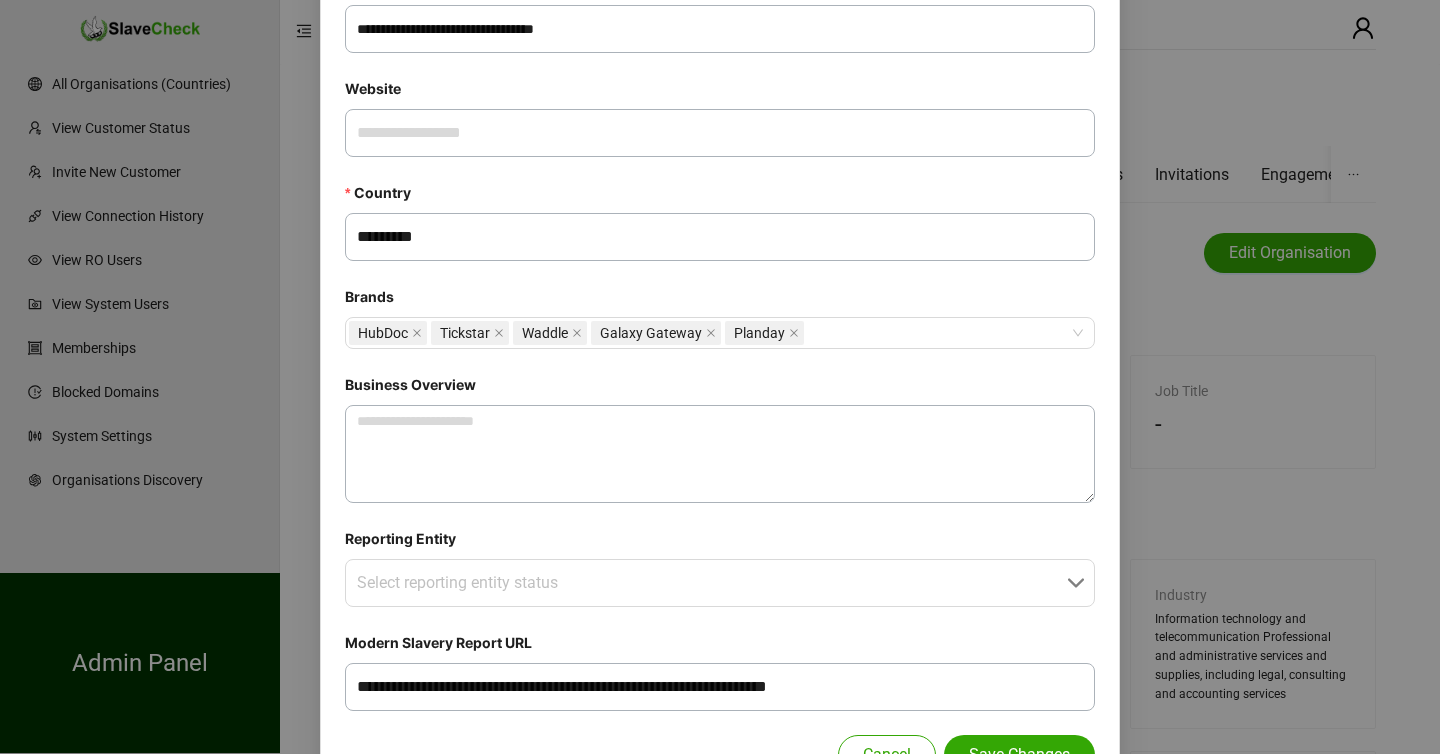click on "Brands" at bounding box center [720, 301] 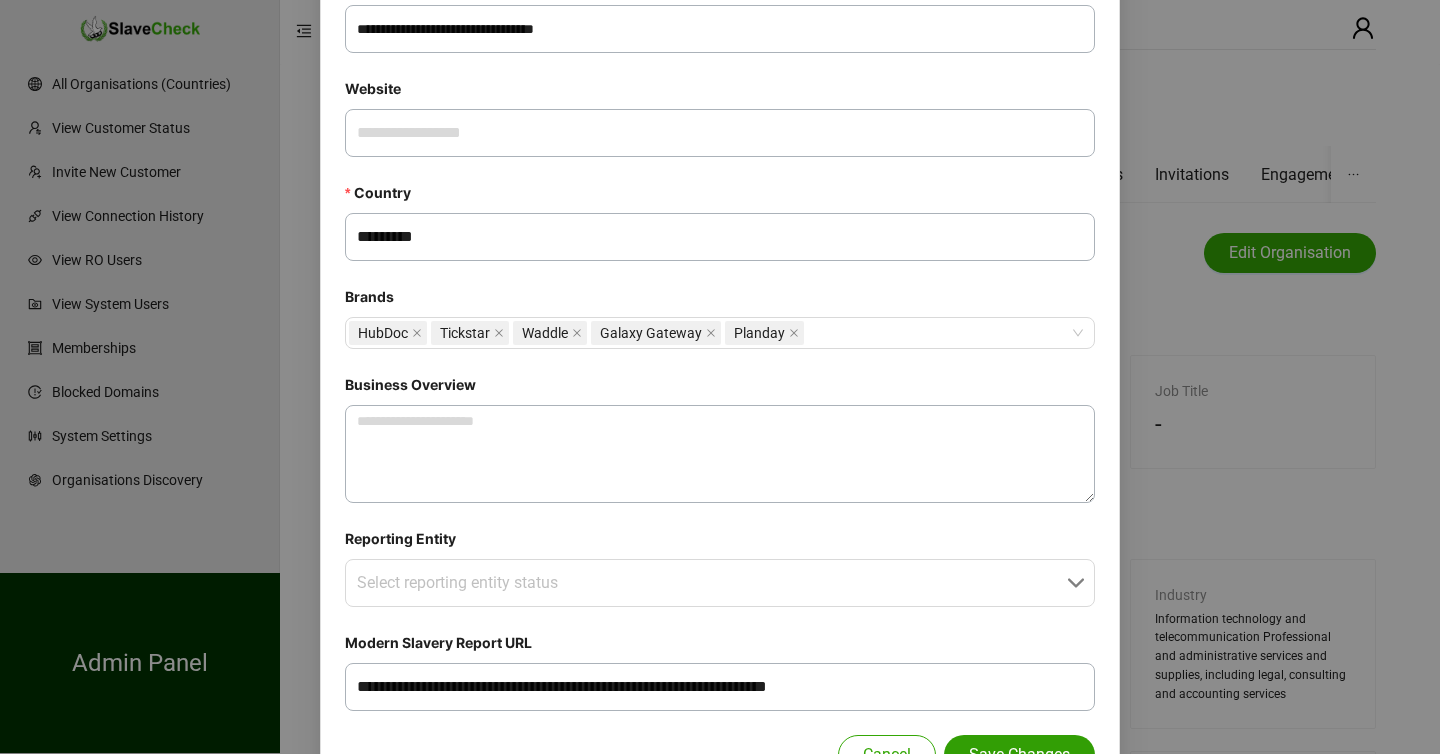 click on "Save Changes" at bounding box center (1019, 755) 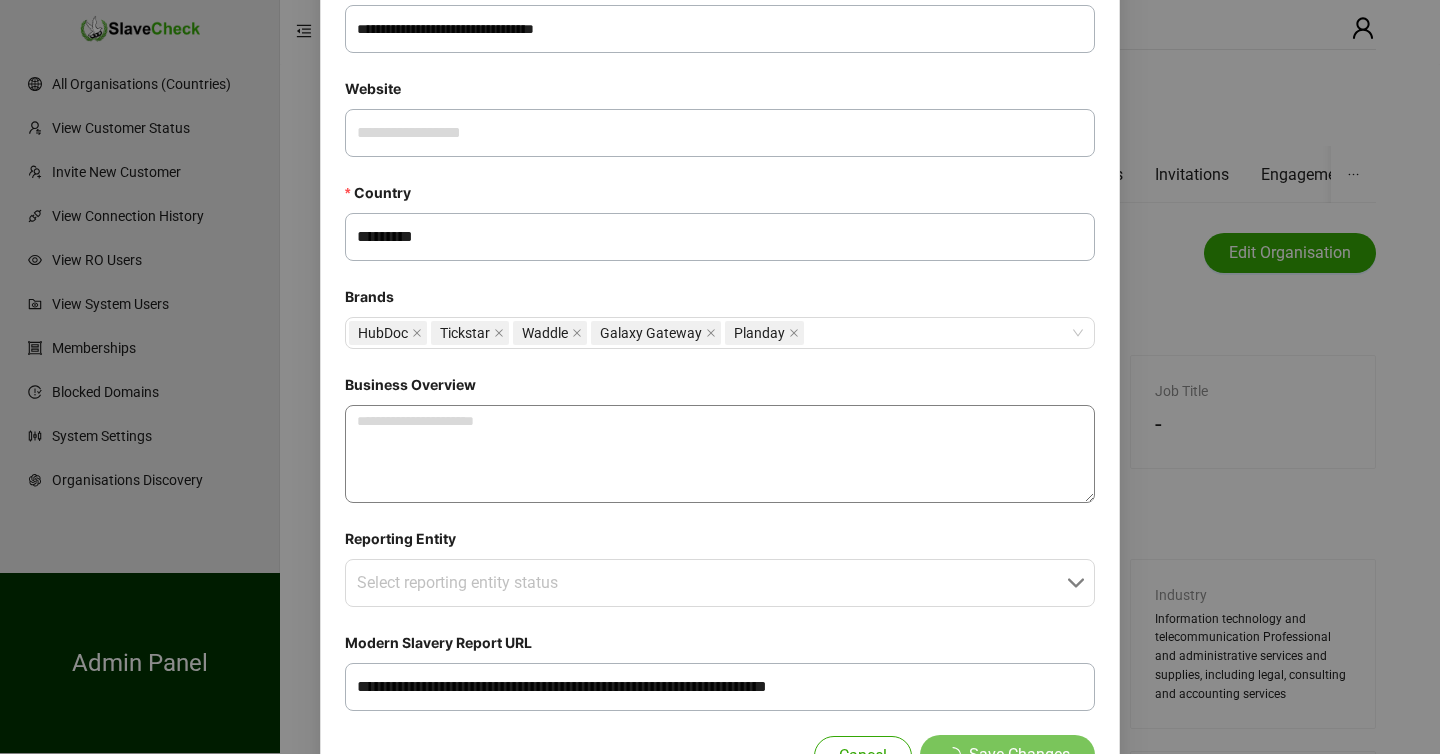 type 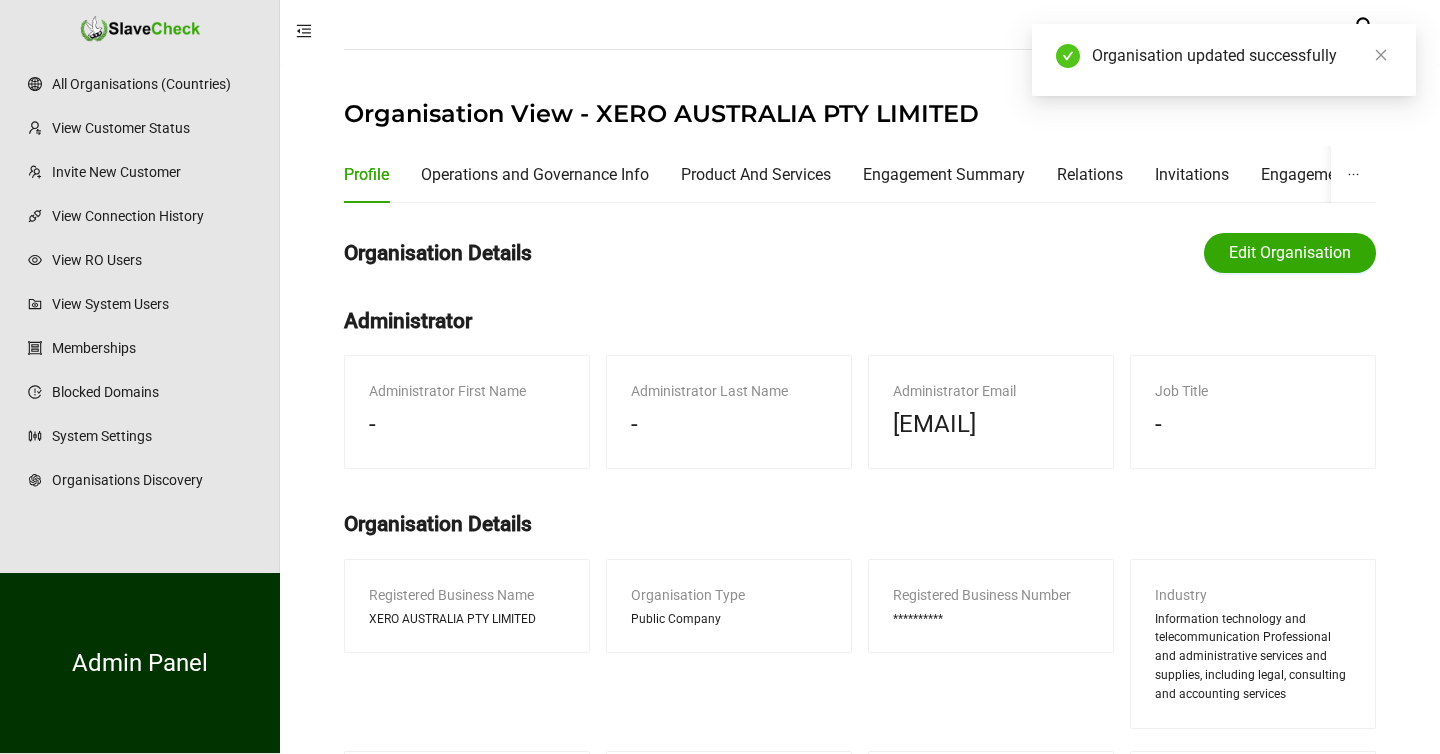 scroll, scrollTop: 562, scrollLeft: 0, axis: vertical 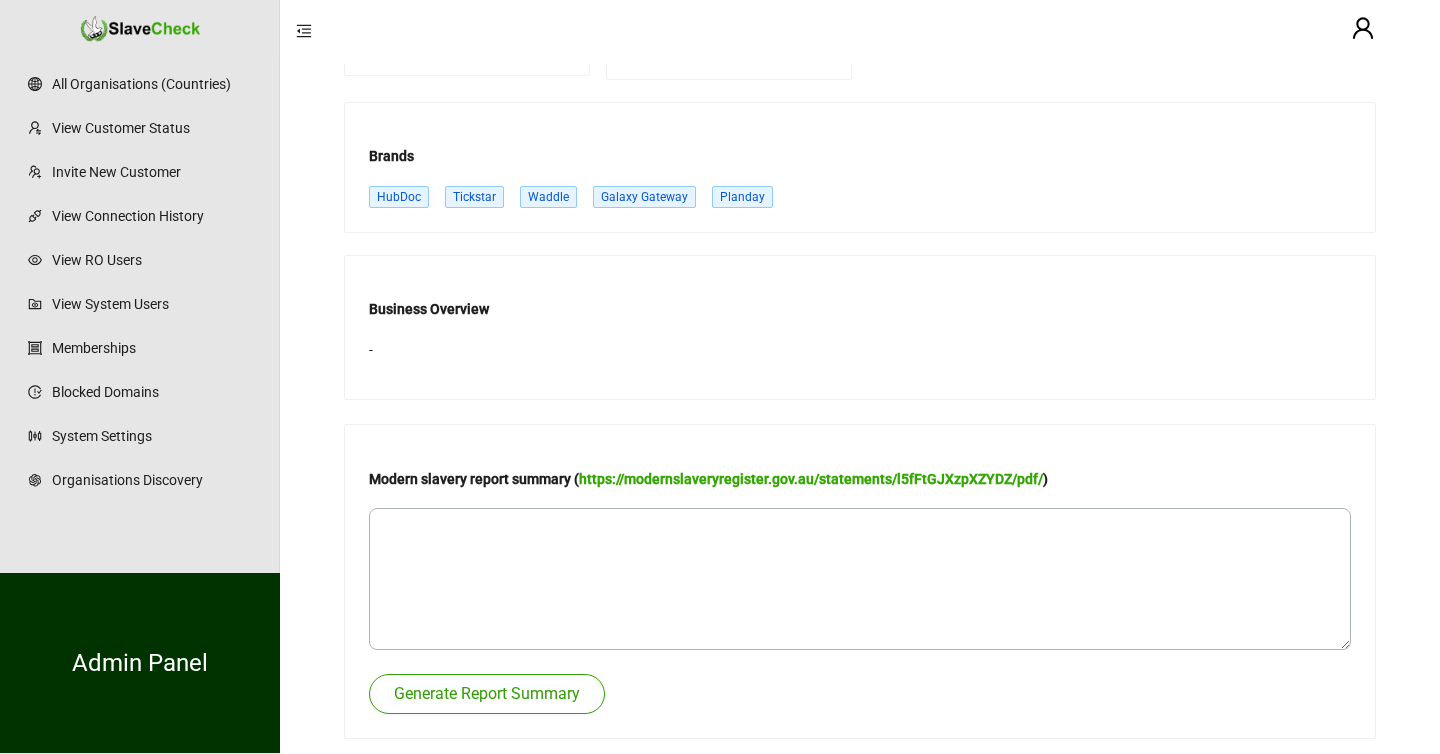 click on "Generate Report Summary" at bounding box center (487, 694) 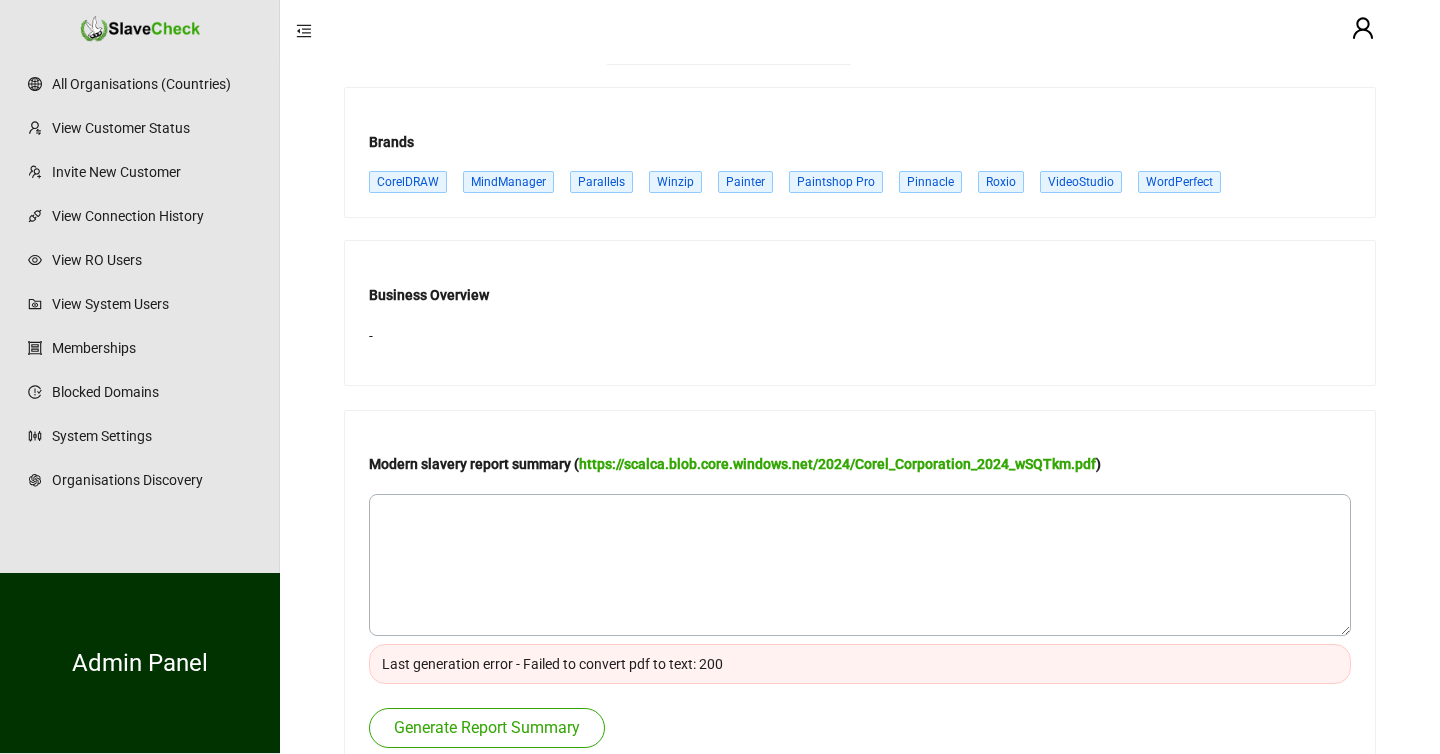 scroll, scrollTop: 761, scrollLeft: 0, axis: vertical 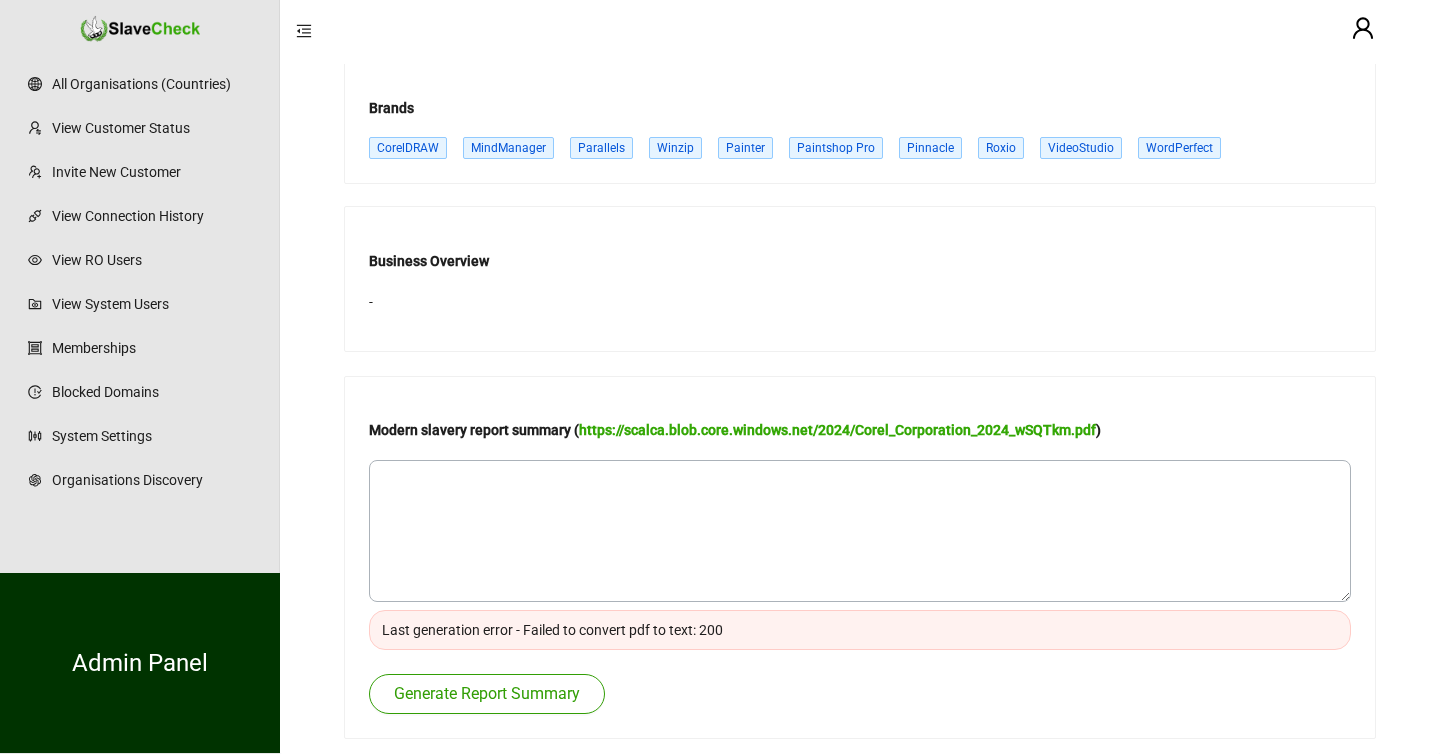 click on "Generate Report Summary" at bounding box center (487, 694) 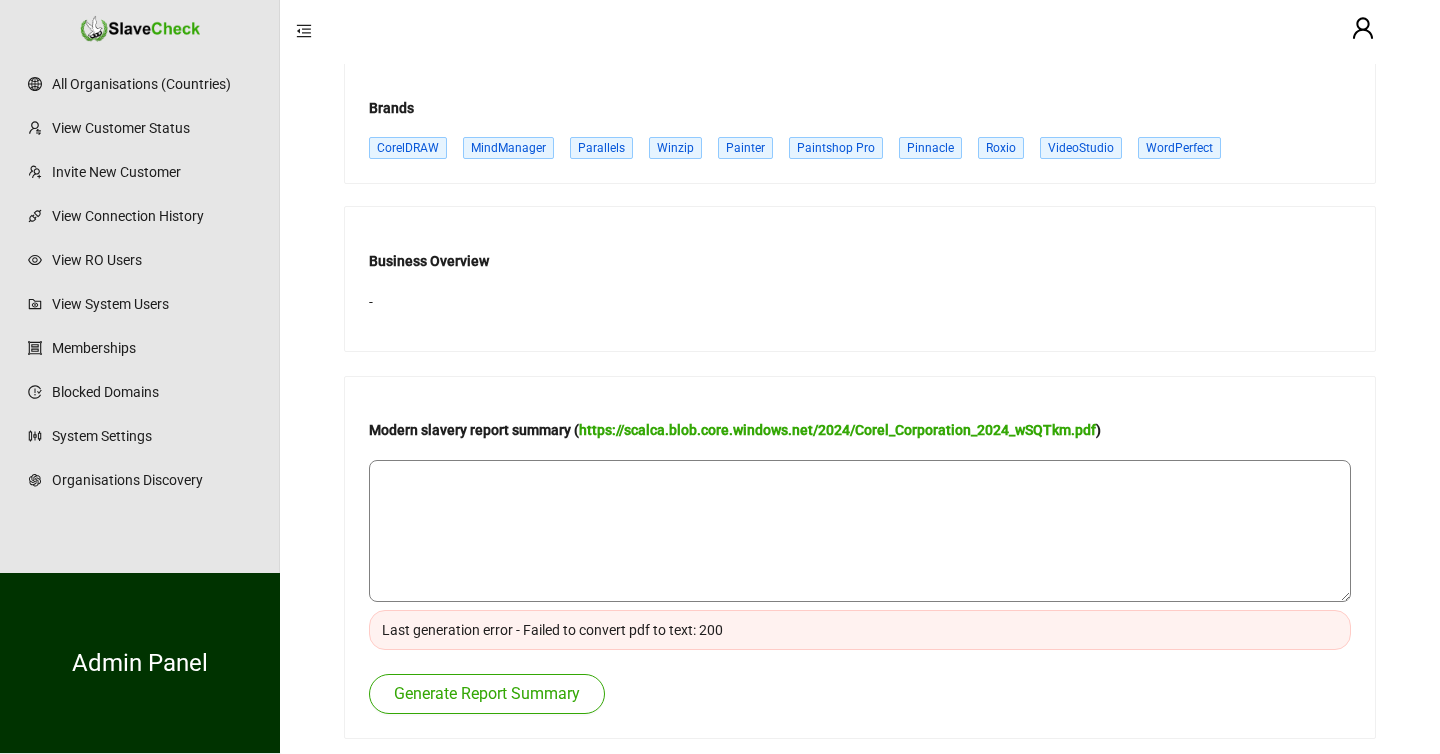 type 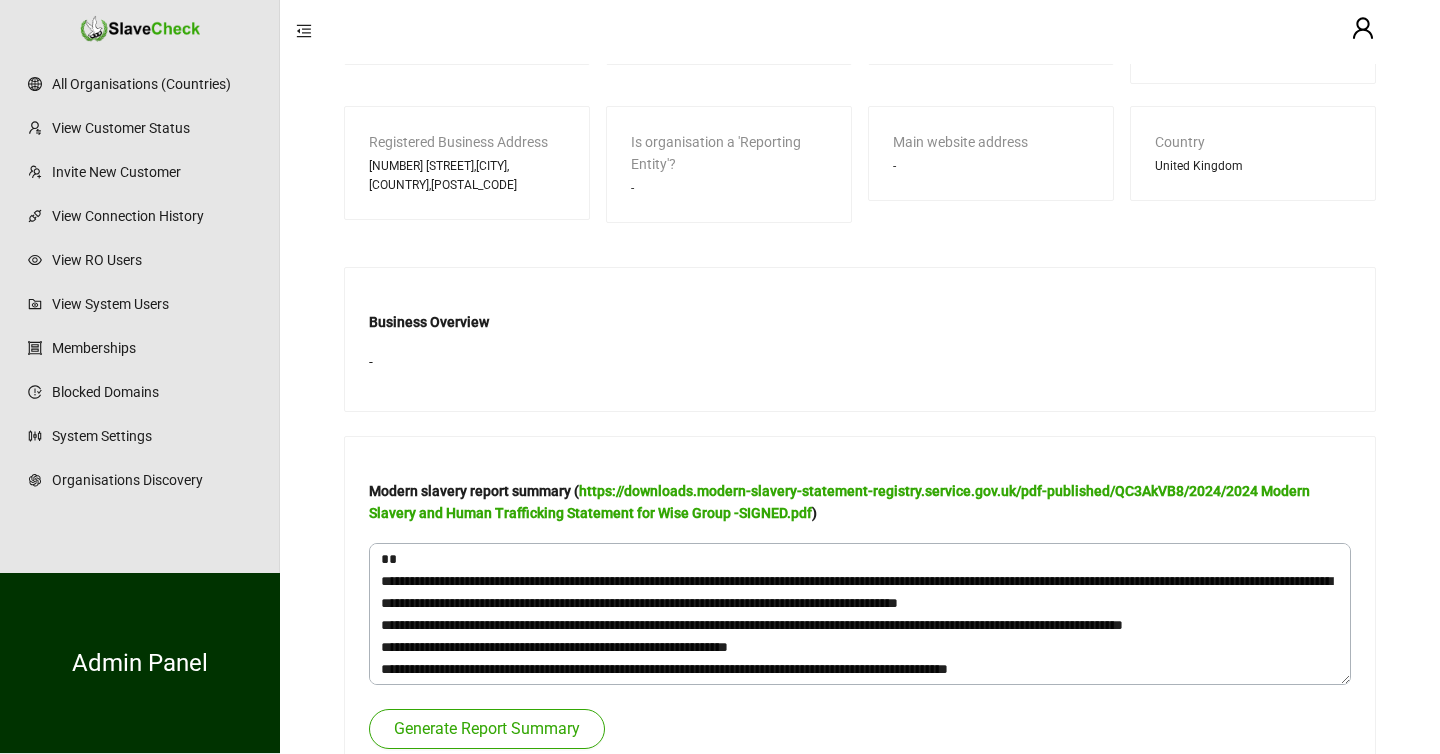 scroll, scrollTop: 638, scrollLeft: 0, axis: vertical 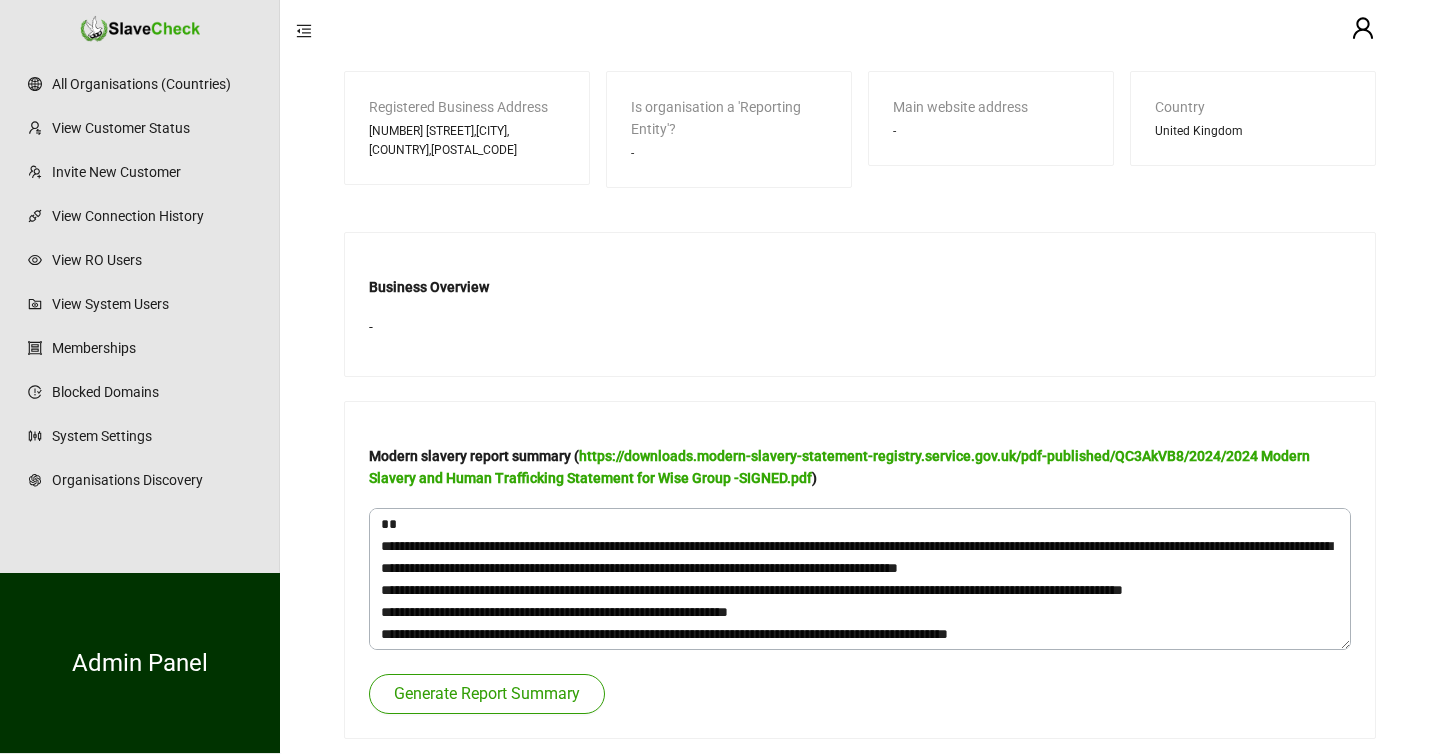 click on "Generate Report Summary" at bounding box center (487, 694) 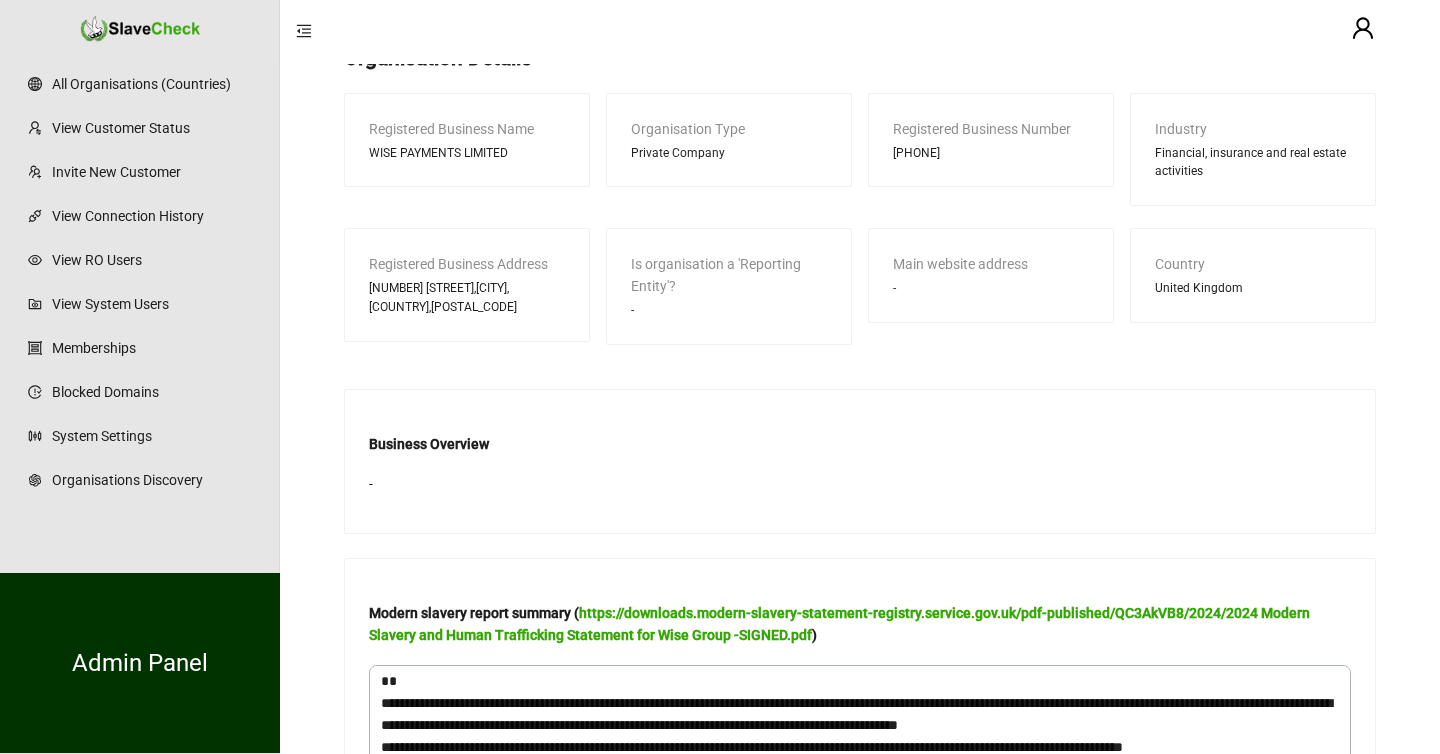 scroll, scrollTop: 638, scrollLeft: 0, axis: vertical 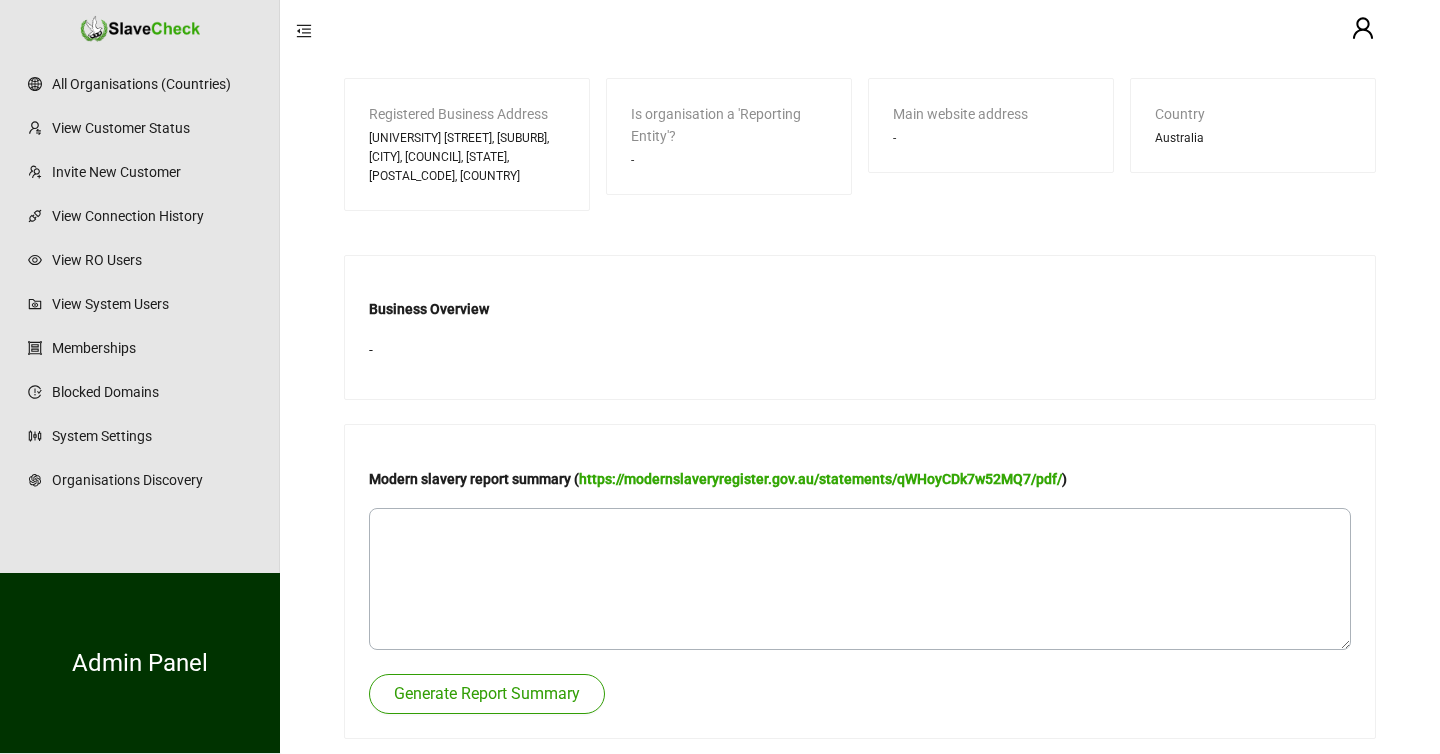 click on "Generate Report Summary" at bounding box center (487, 694) 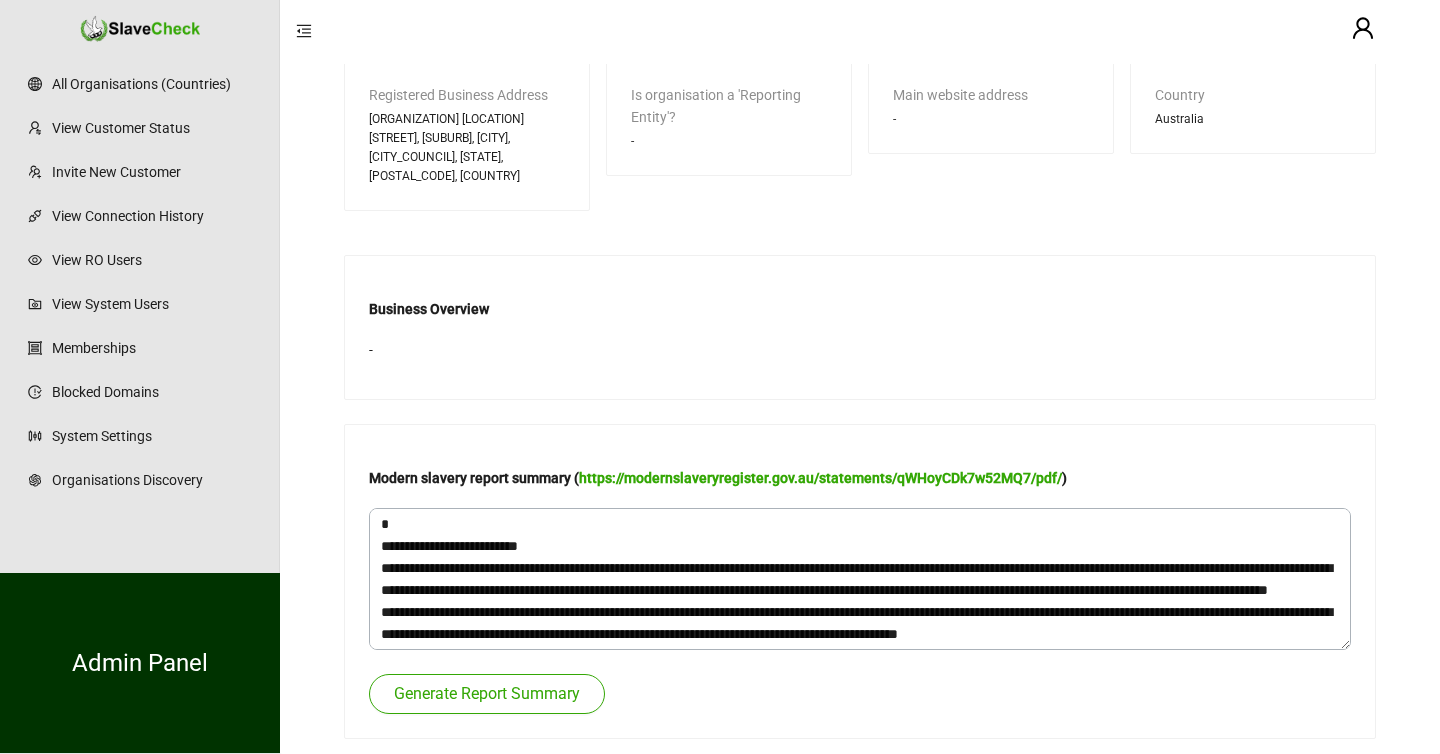 scroll, scrollTop: 0, scrollLeft: 0, axis: both 